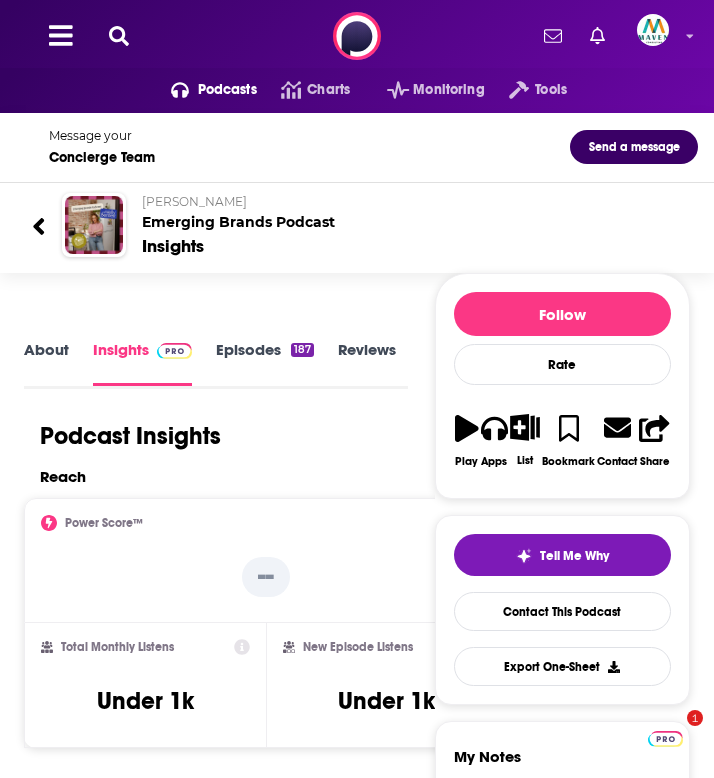 scroll, scrollTop: 0, scrollLeft: 0, axis: both 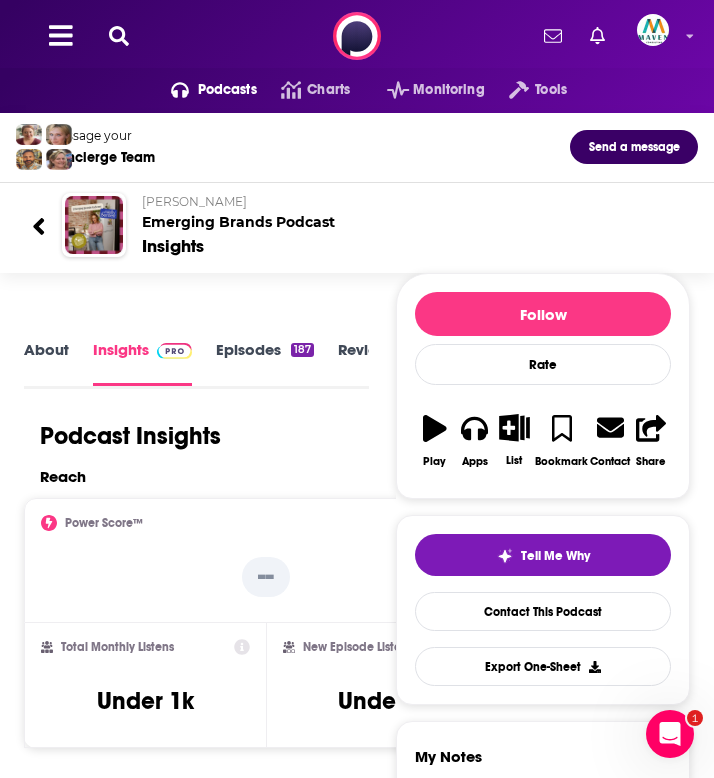 click 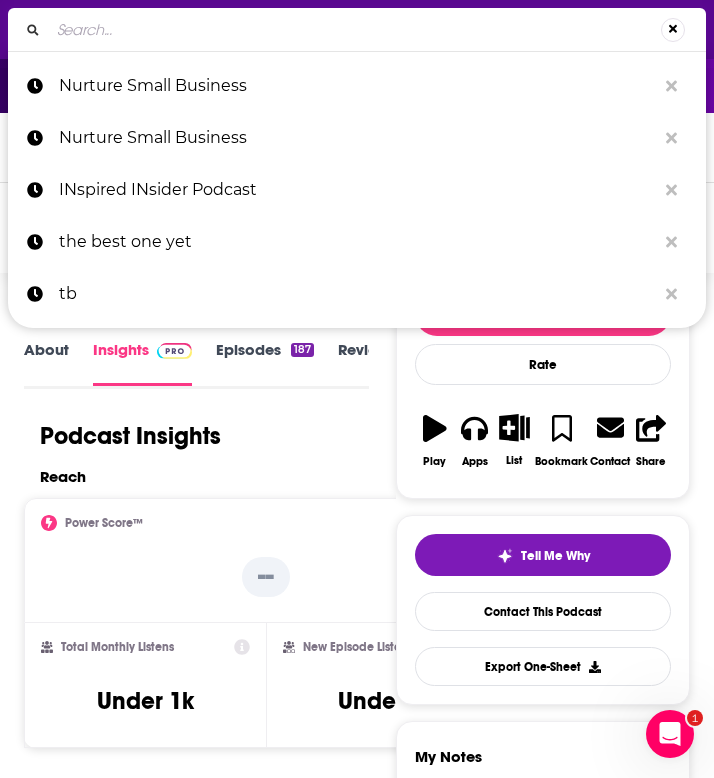type on "The Motherly Podcast" 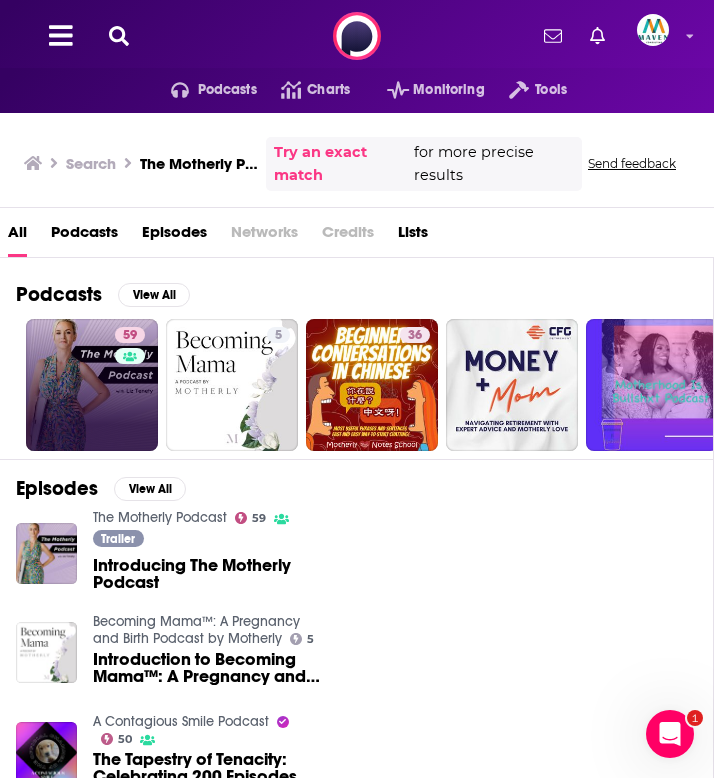 click on "59" at bounding box center (92, 385) 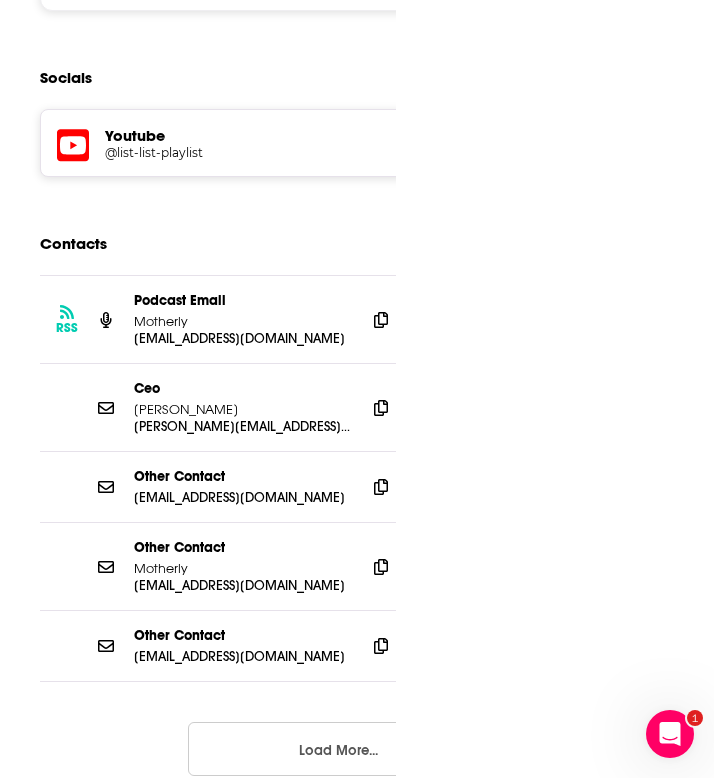 scroll, scrollTop: 3144, scrollLeft: 0, axis: vertical 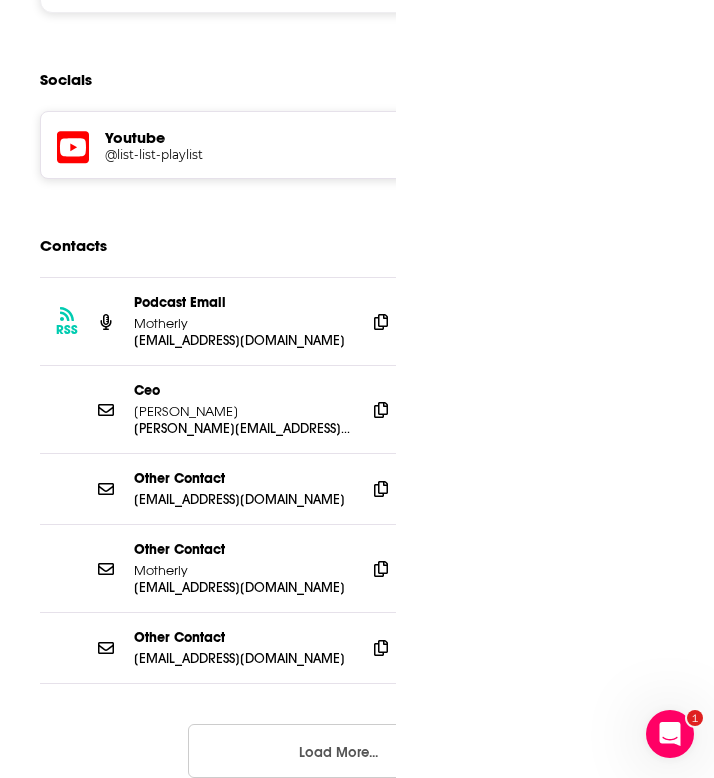 click on "Load More..." at bounding box center [338, 751] 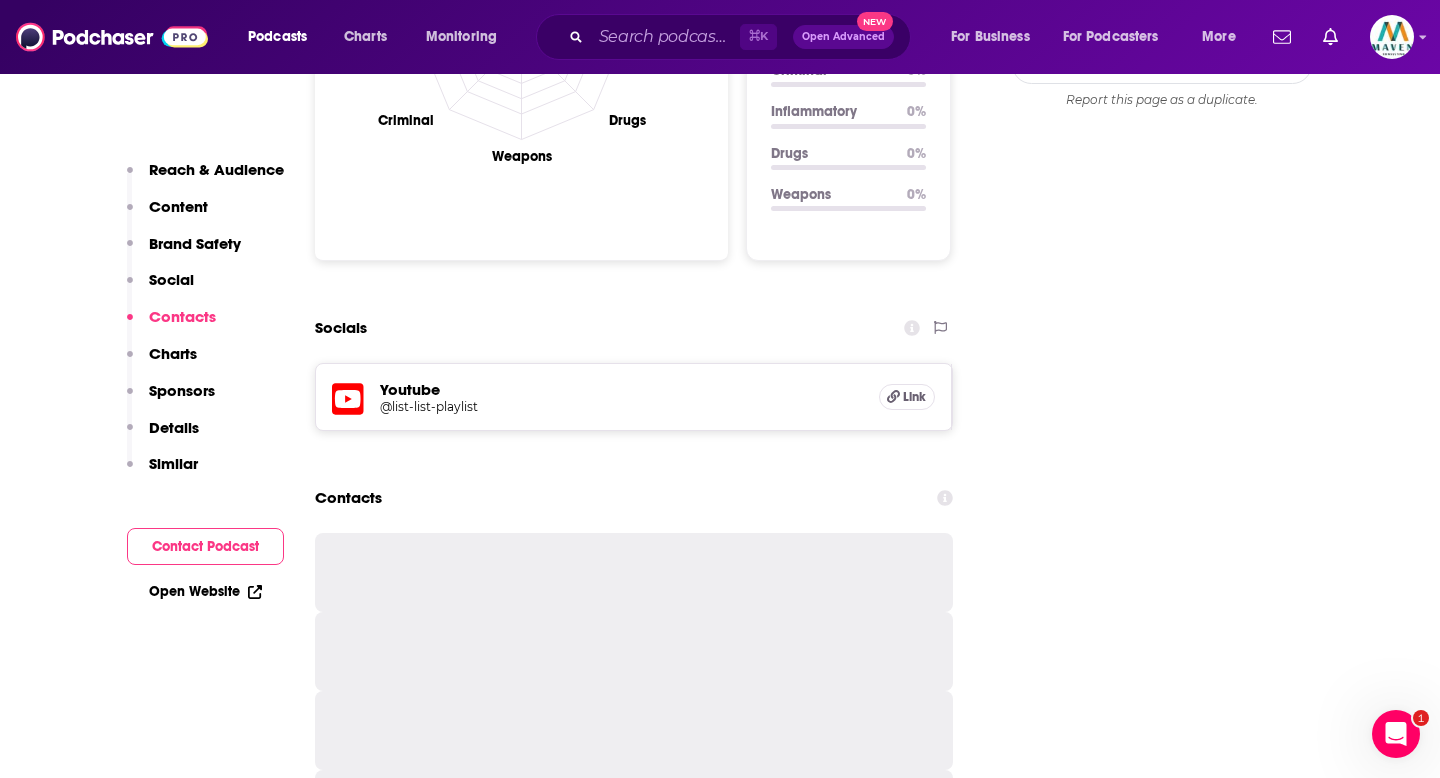 scroll, scrollTop: 2280, scrollLeft: 0, axis: vertical 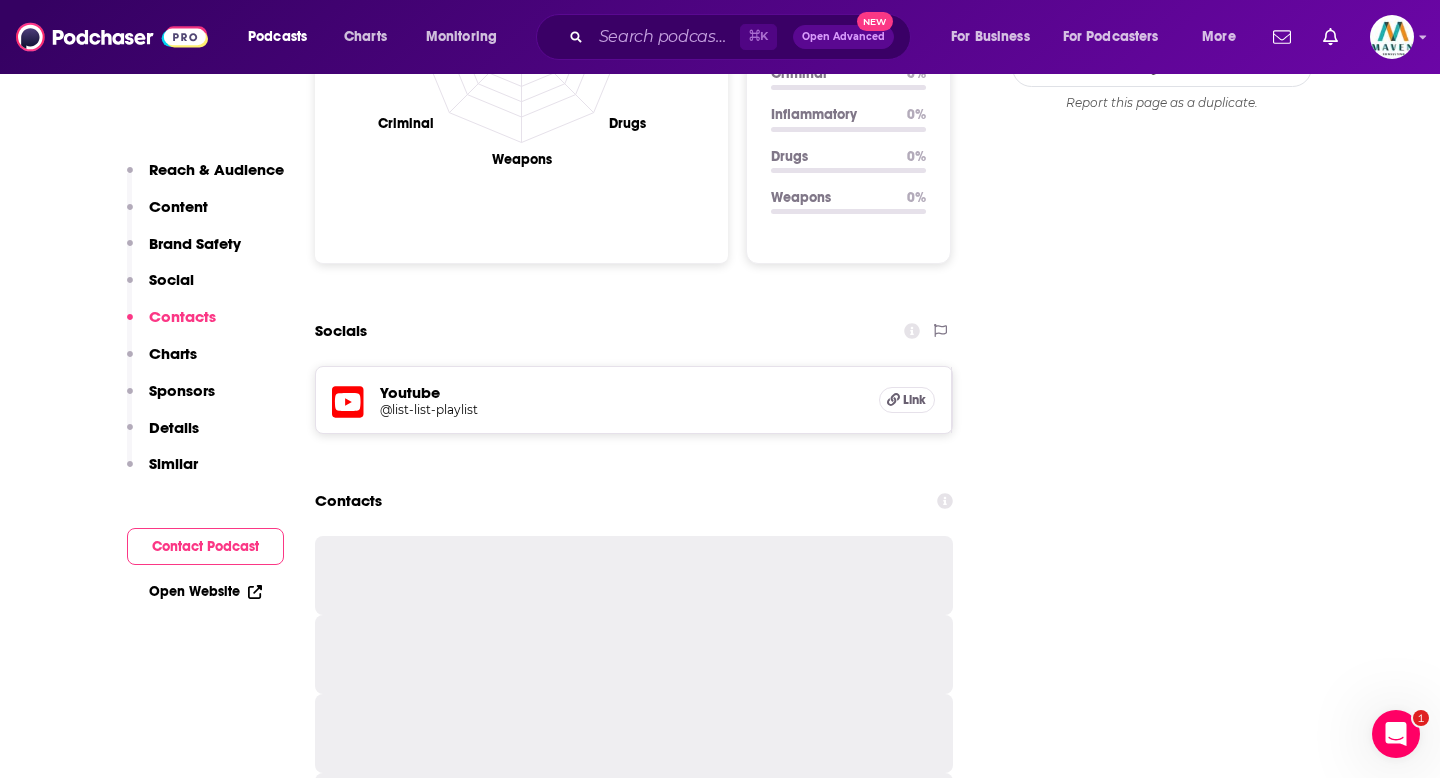 click on "Contacts" at bounding box center (634, 501) 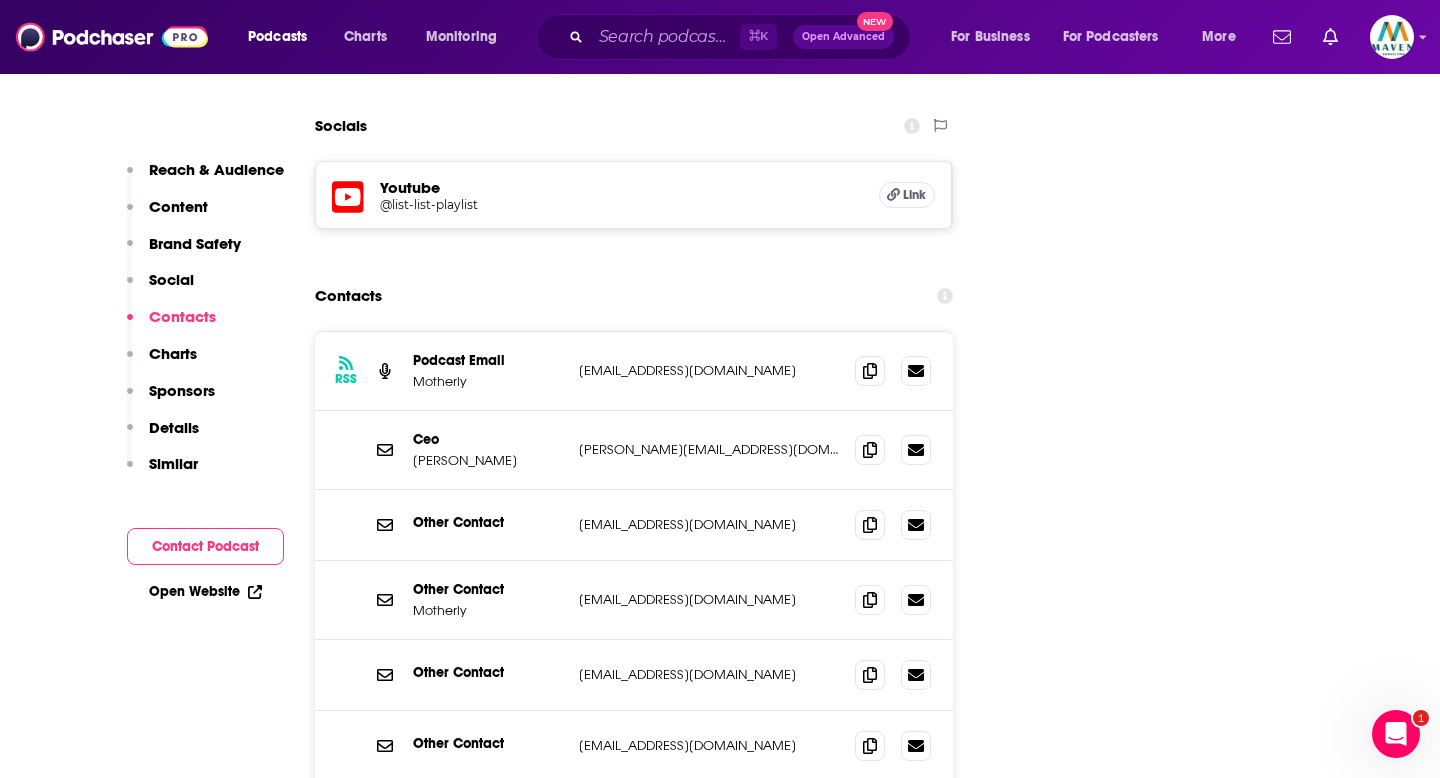 scroll, scrollTop: 2483, scrollLeft: 0, axis: vertical 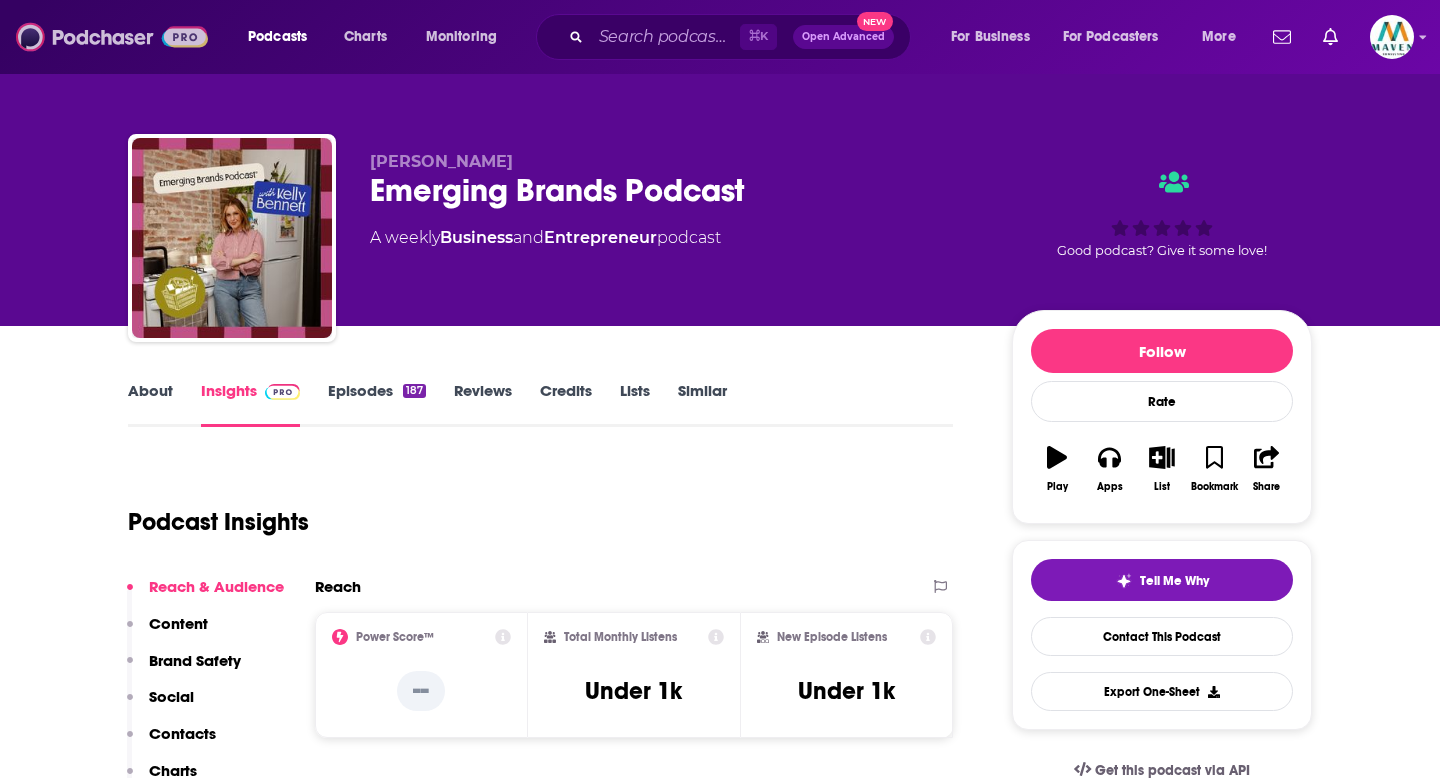 click at bounding box center [112, 37] 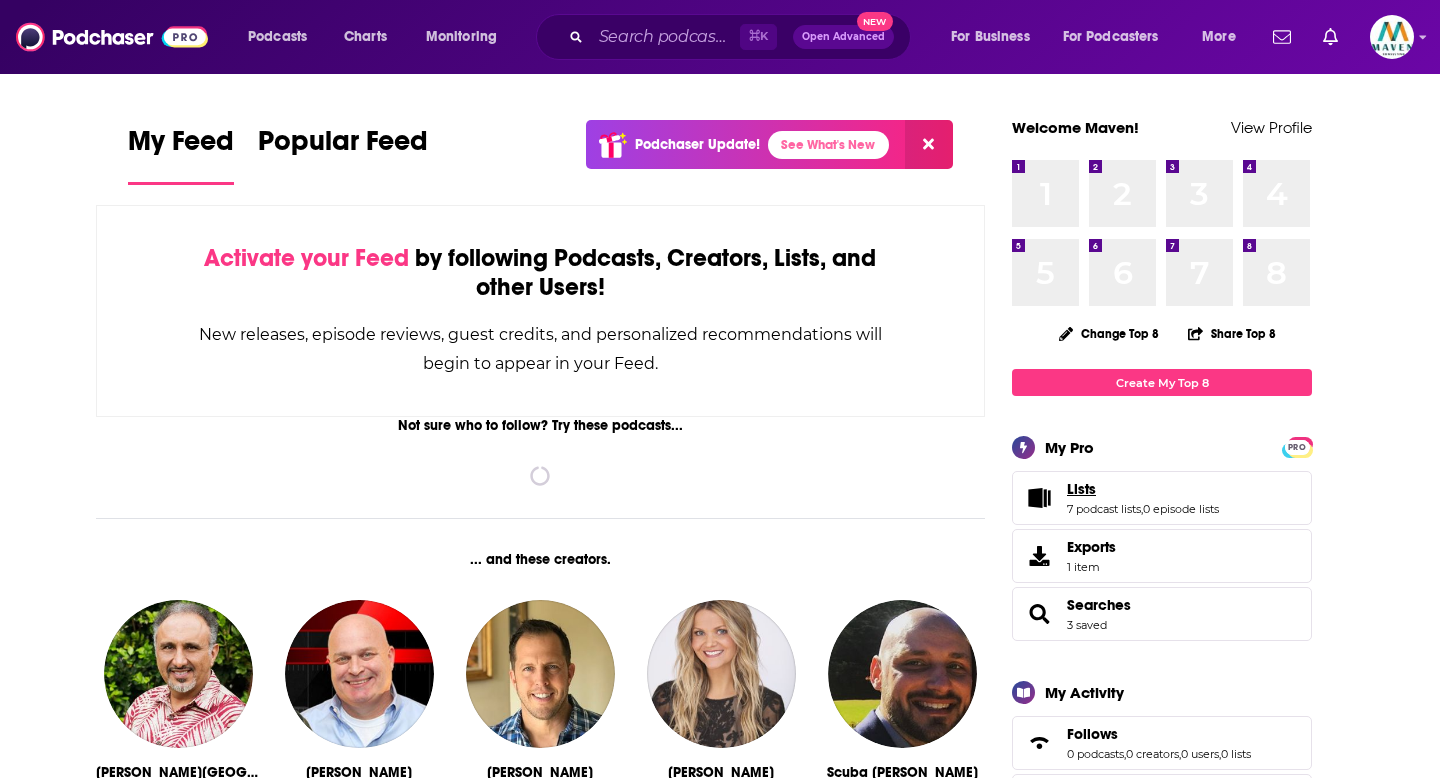 click on "Lists" at bounding box center (1143, 489) 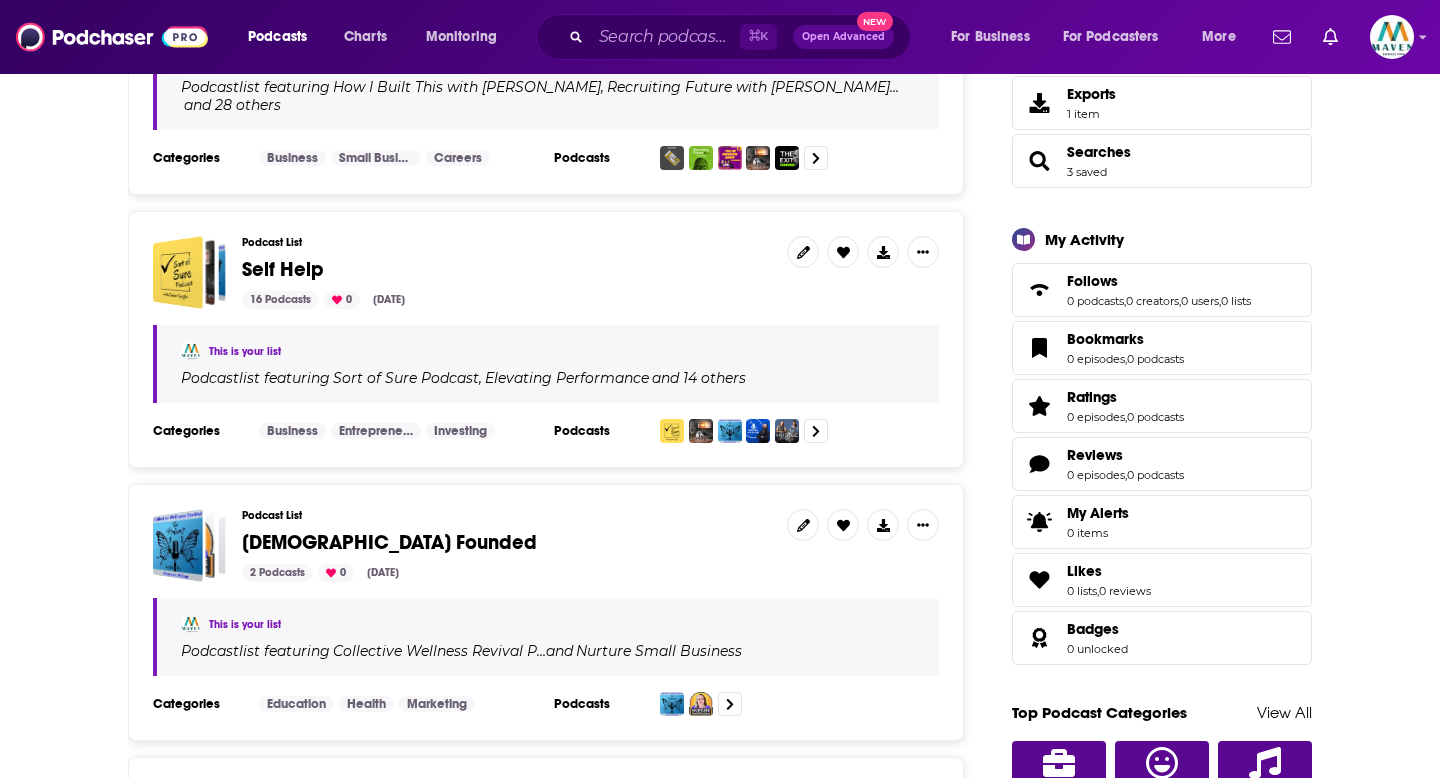 scroll, scrollTop: 455, scrollLeft: 0, axis: vertical 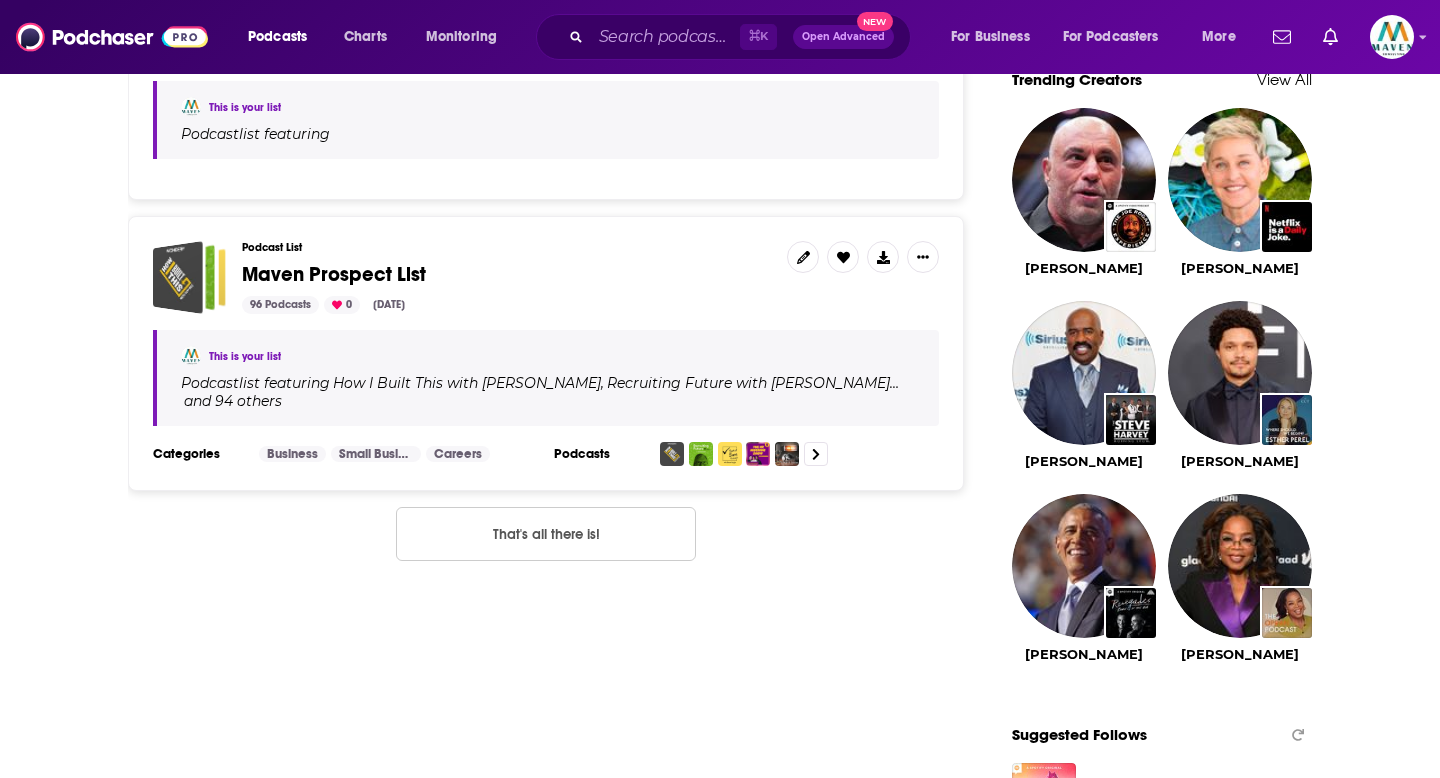 click on "Maven Prospect List" at bounding box center [334, 274] 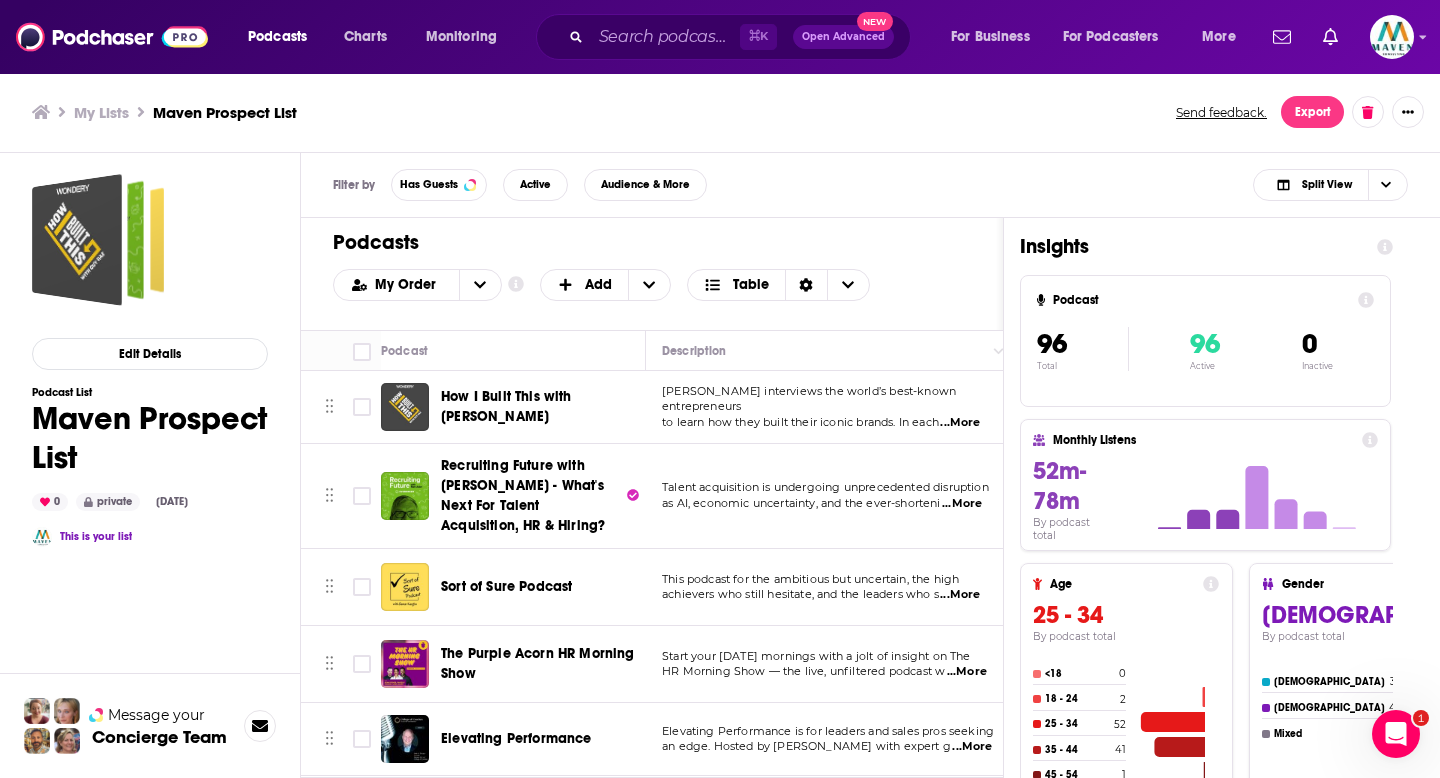 scroll, scrollTop: 0, scrollLeft: 0, axis: both 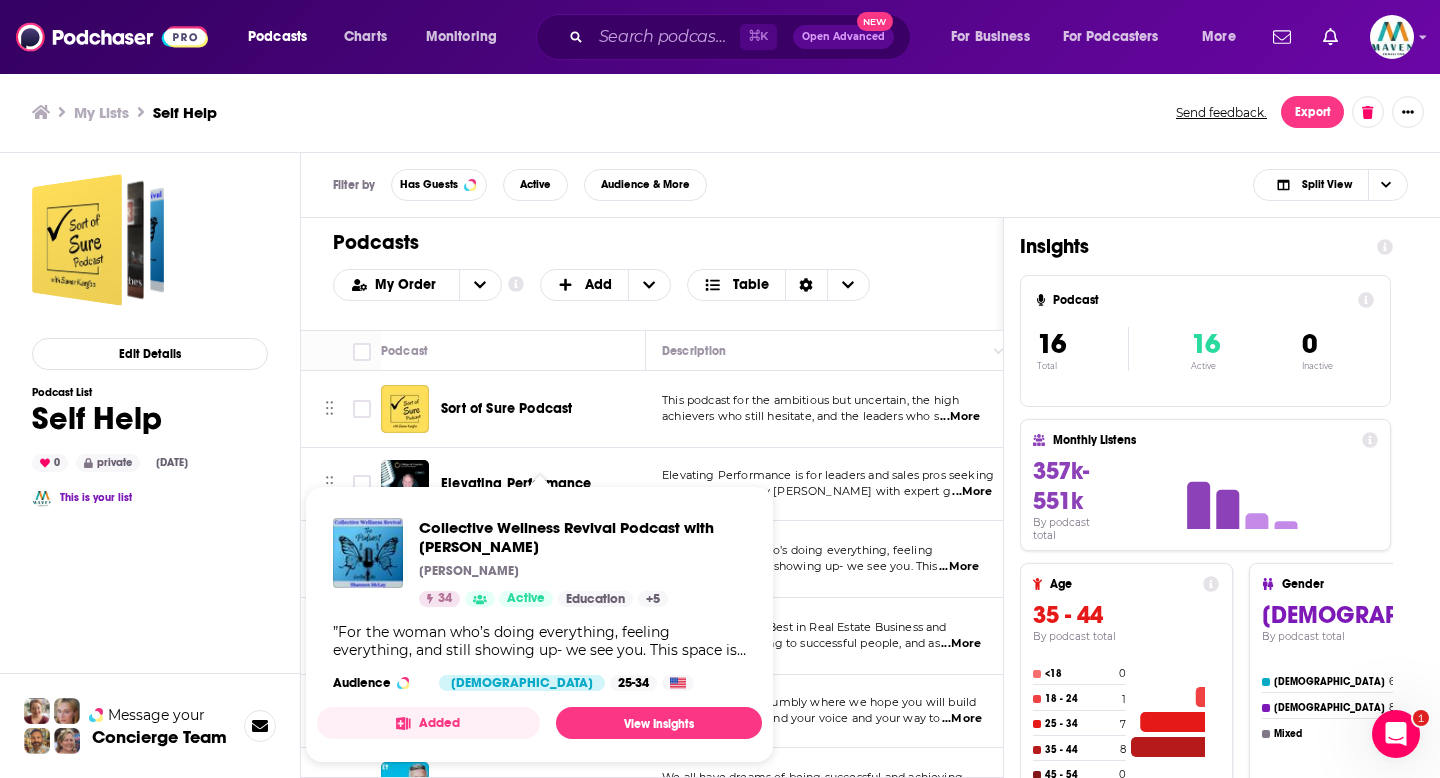 click on "My Lists Self Help Send feedback. Export" at bounding box center [720, 112] 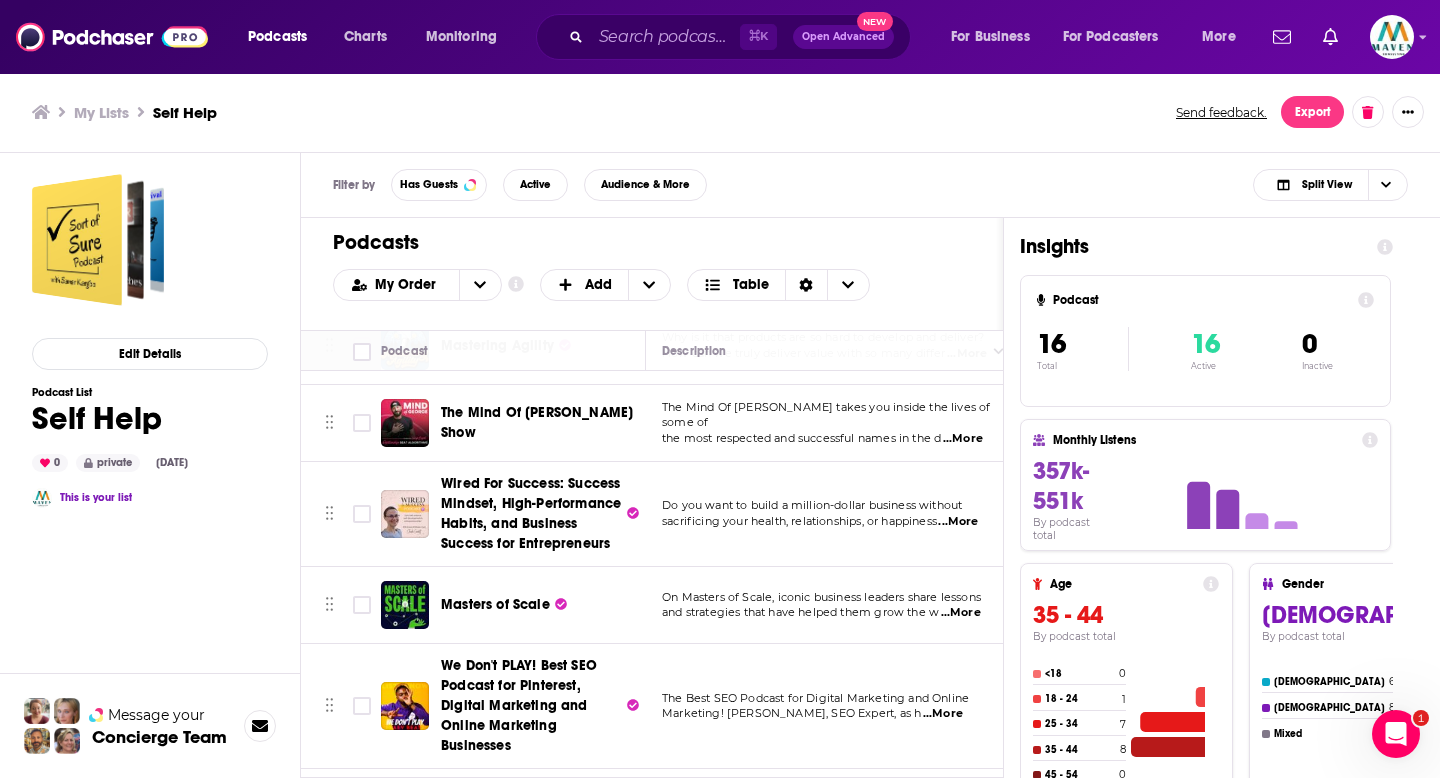 scroll, scrollTop: 893, scrollLeft: 0, axis: vertical 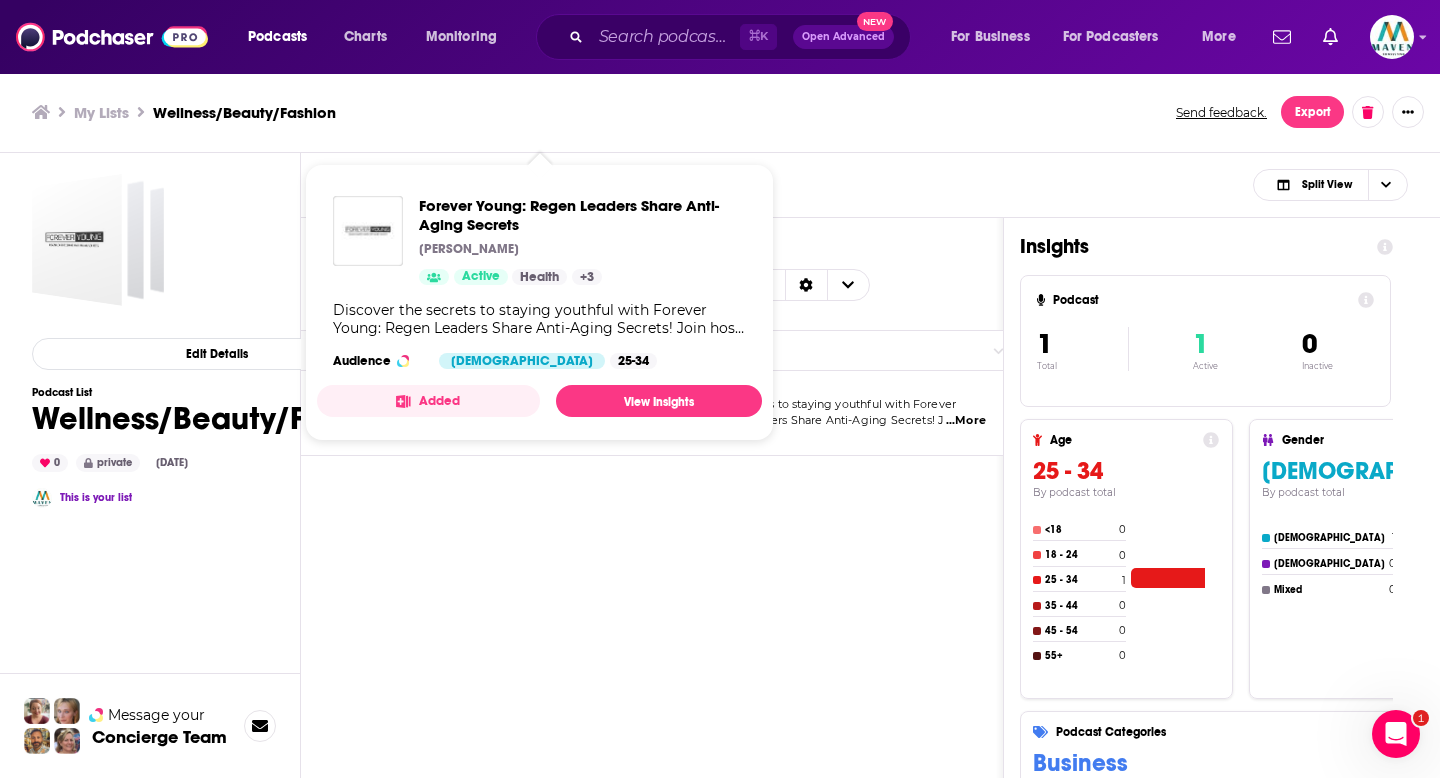 click on "Podcasts Add My Order Customize Your List Order Select the  “My Order”  sort and remove all filters to enable drag-and-drop reordering. Add Table Move Podcast Description Categories Reach (Monthly) Reach (Episode) Contacts Your Notes Forever Young: Regen Leaders Share Anti-Aging Secrets Discover the secrets to staying youthful with Forever Young: Regen Leaders Share Anti-Aging Secrets! J  ...More Health Fitness Education -- Under 1k Under 1k Not Available" at bounding box center [652, 581] 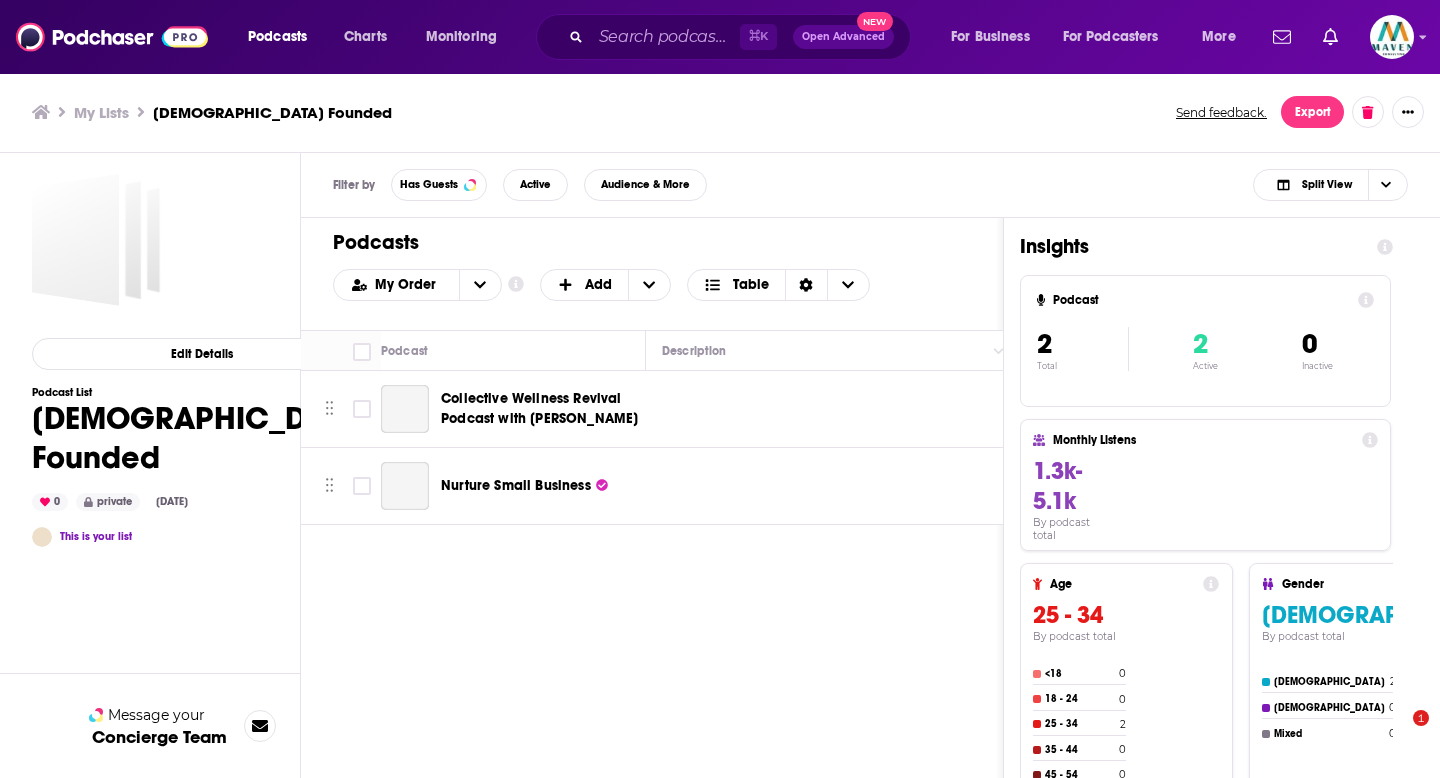 scroll, scrollTop: 0, scrollLeft: 0, axis: both 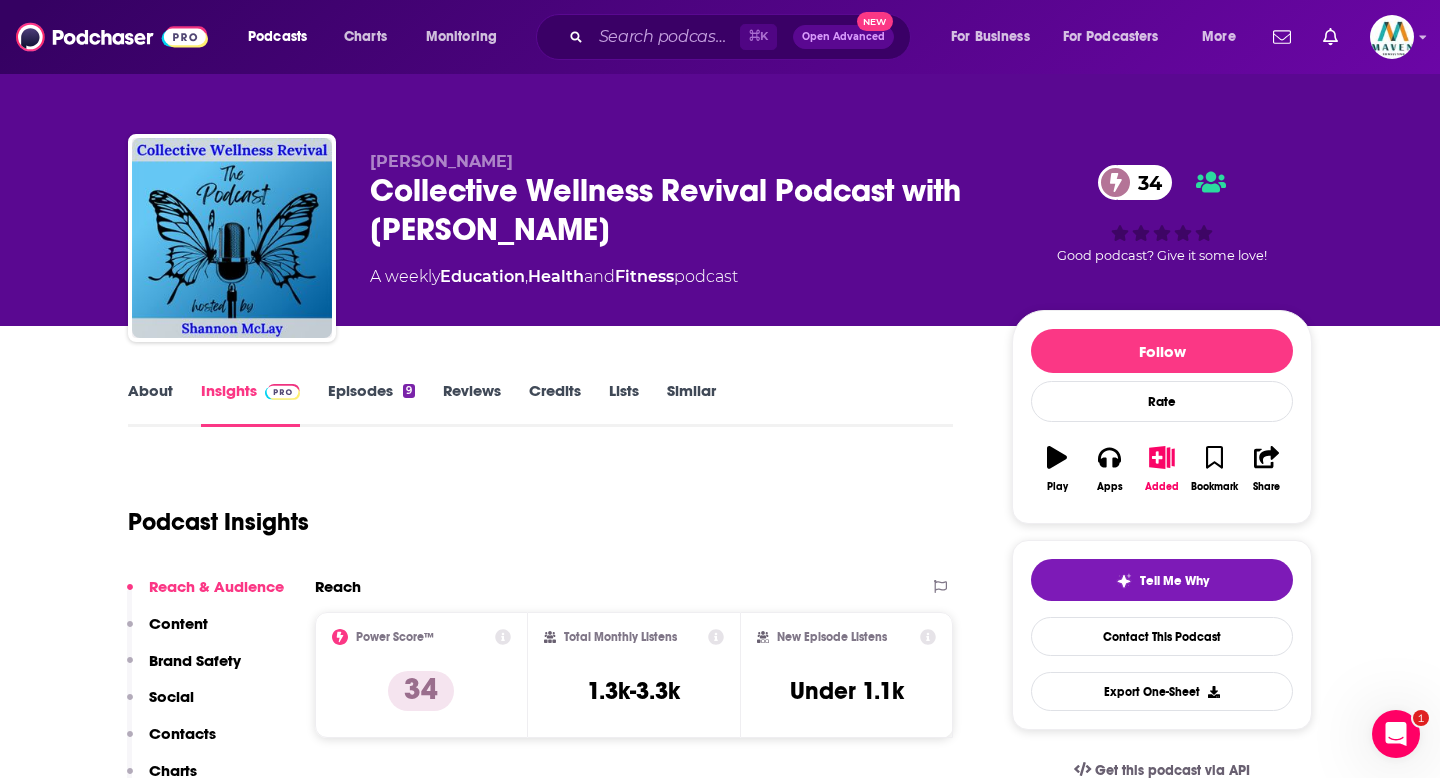 click on "Episodes 9" at bounding box center [371, 404] 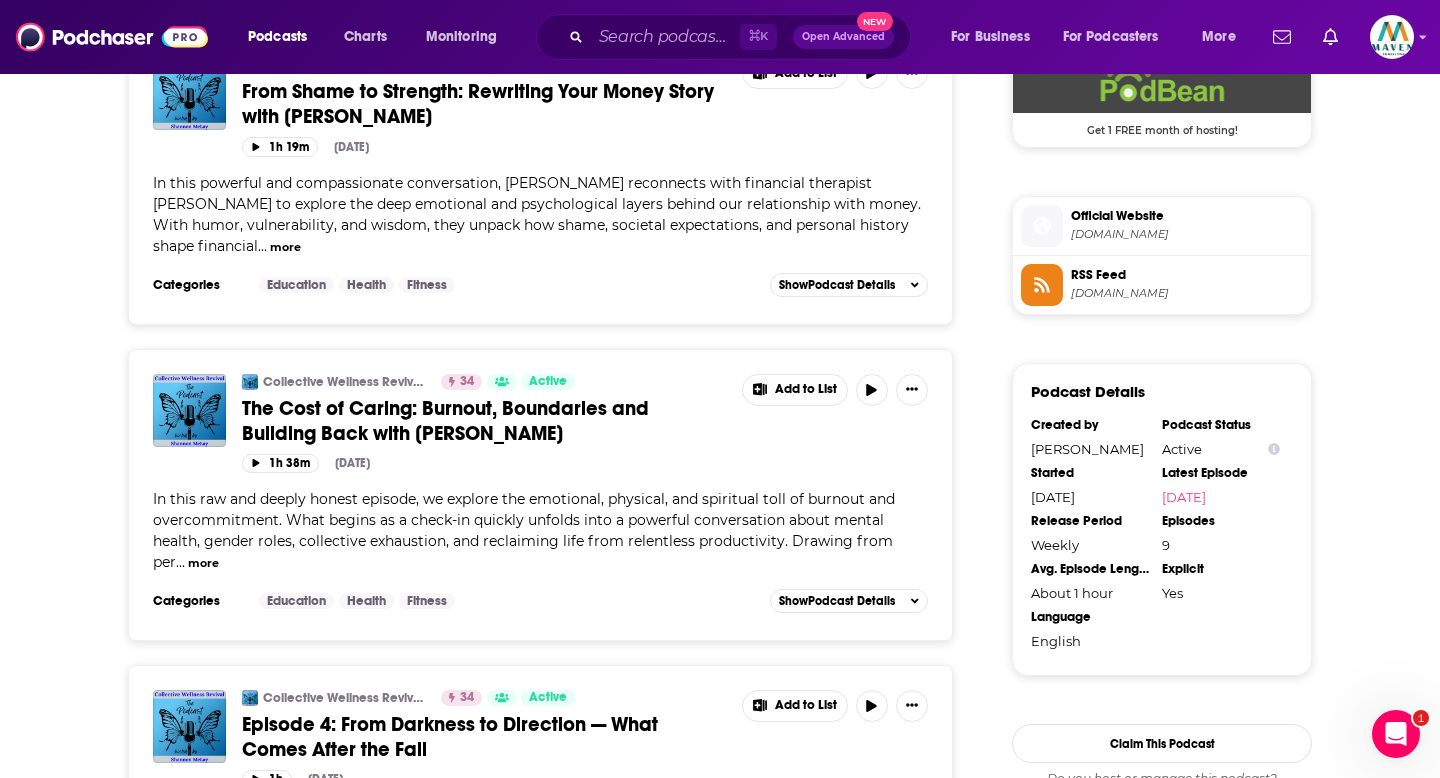 scroll, scrollTop: 2064, scrollLeft: 0, axis: vertical 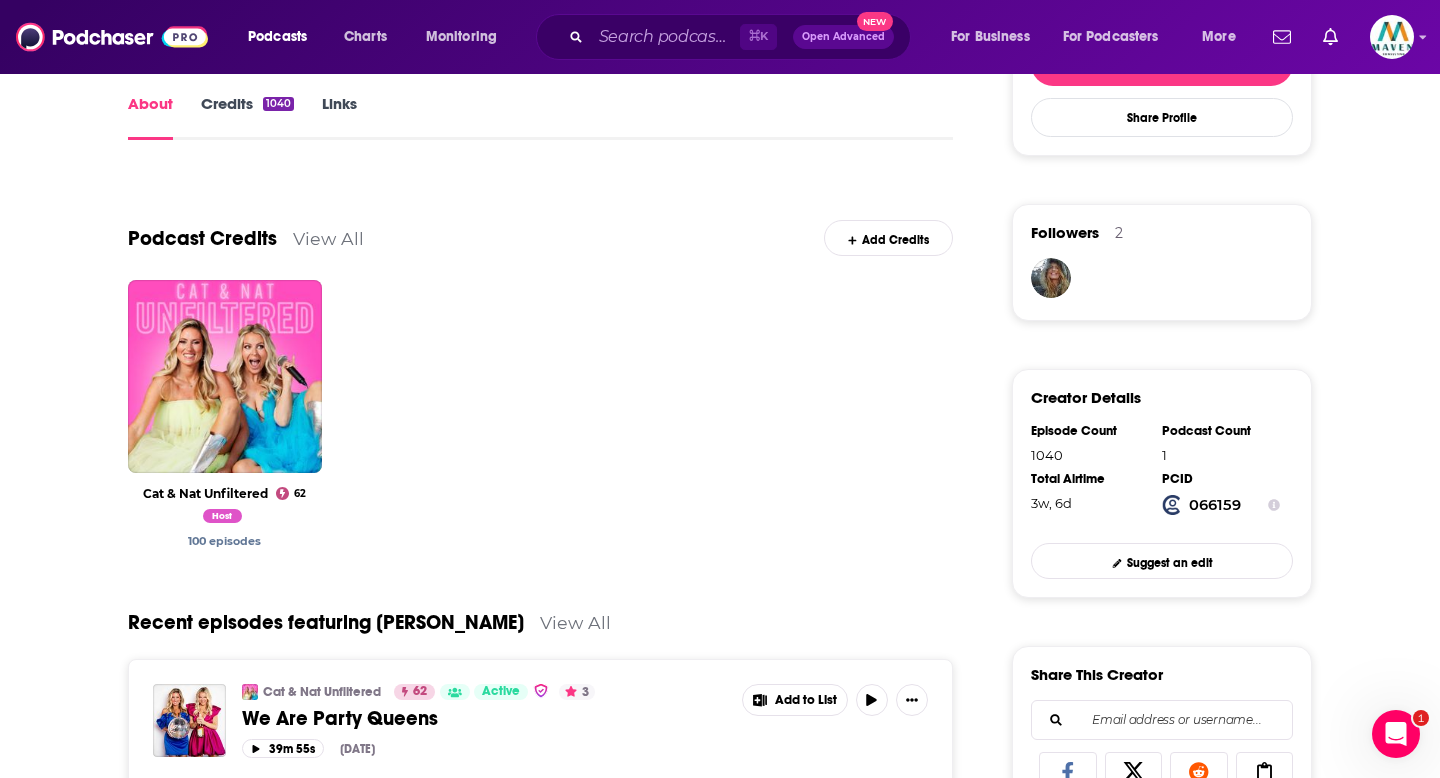 click on "View All" at bounding box center (328, 238) 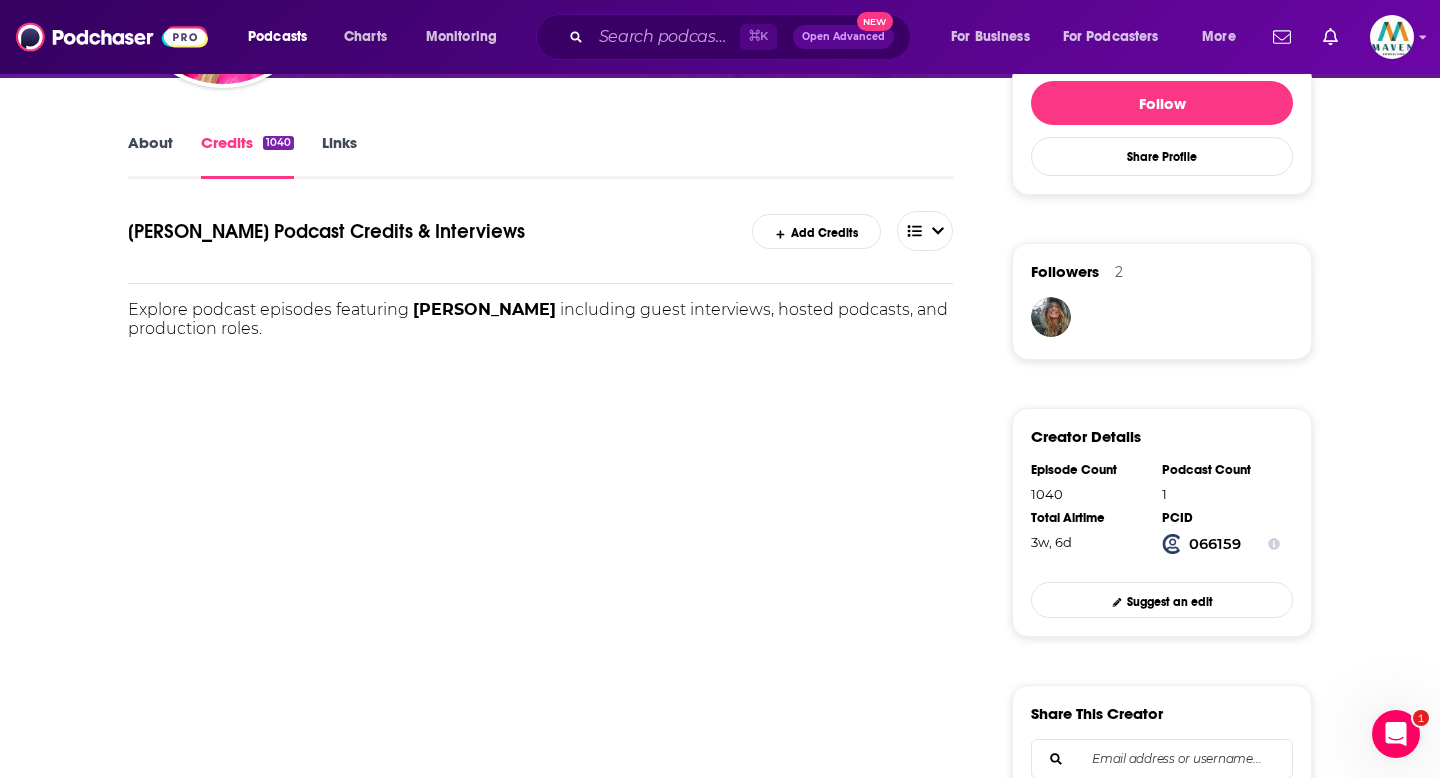 scroll, scrollTop: 352, scrollLeft: 0, axis: vertical 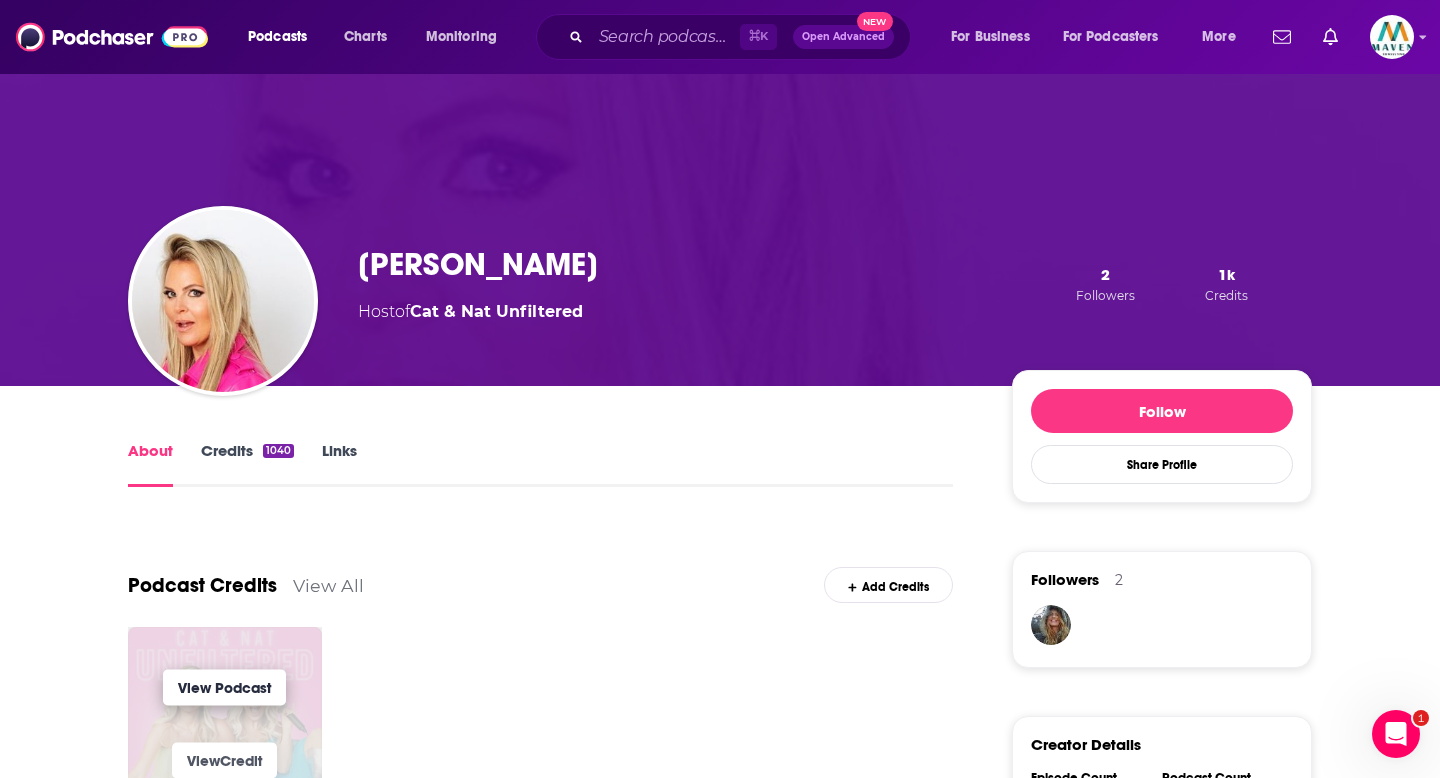 click on "View Podcast" at bounding box center [224, 688] 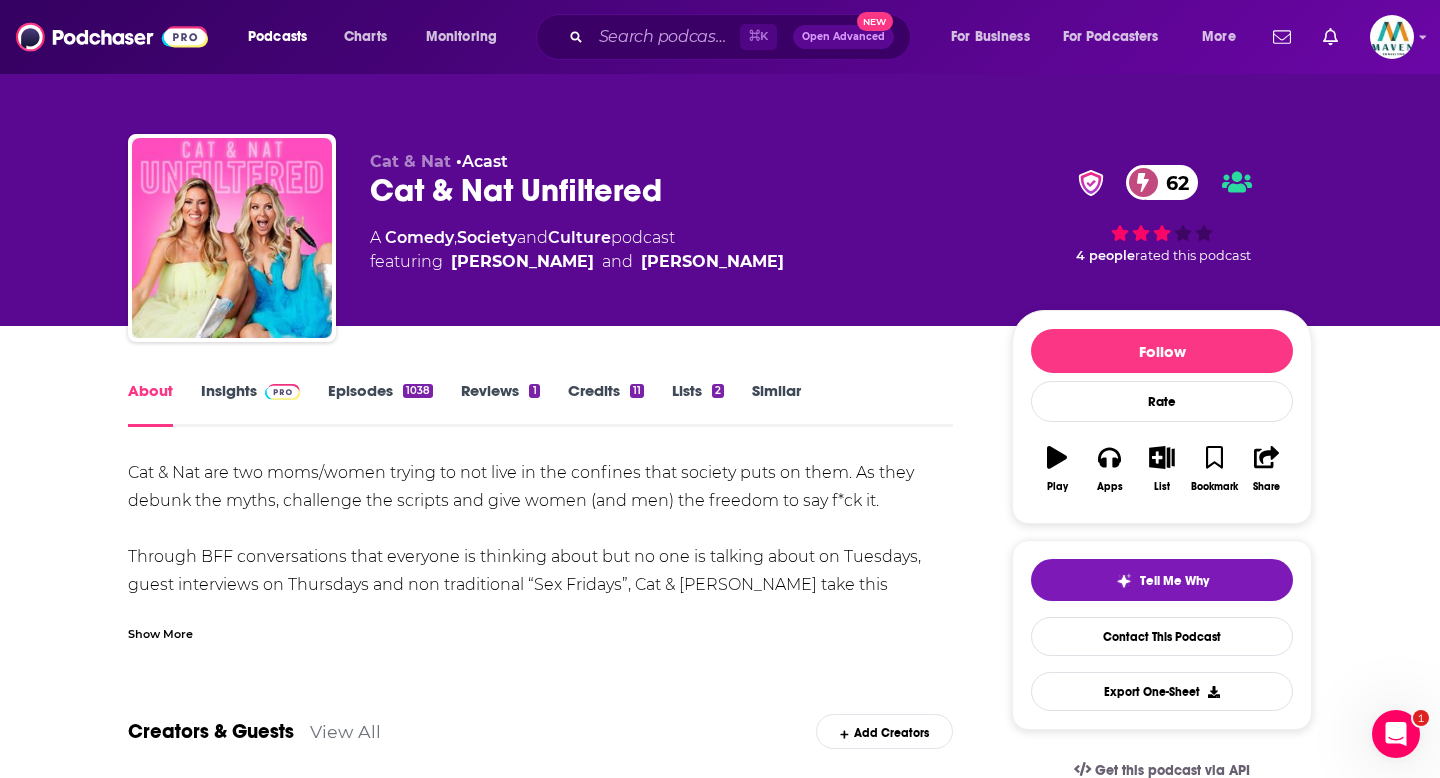 click on "Similar" at bounding box center [776, 404] 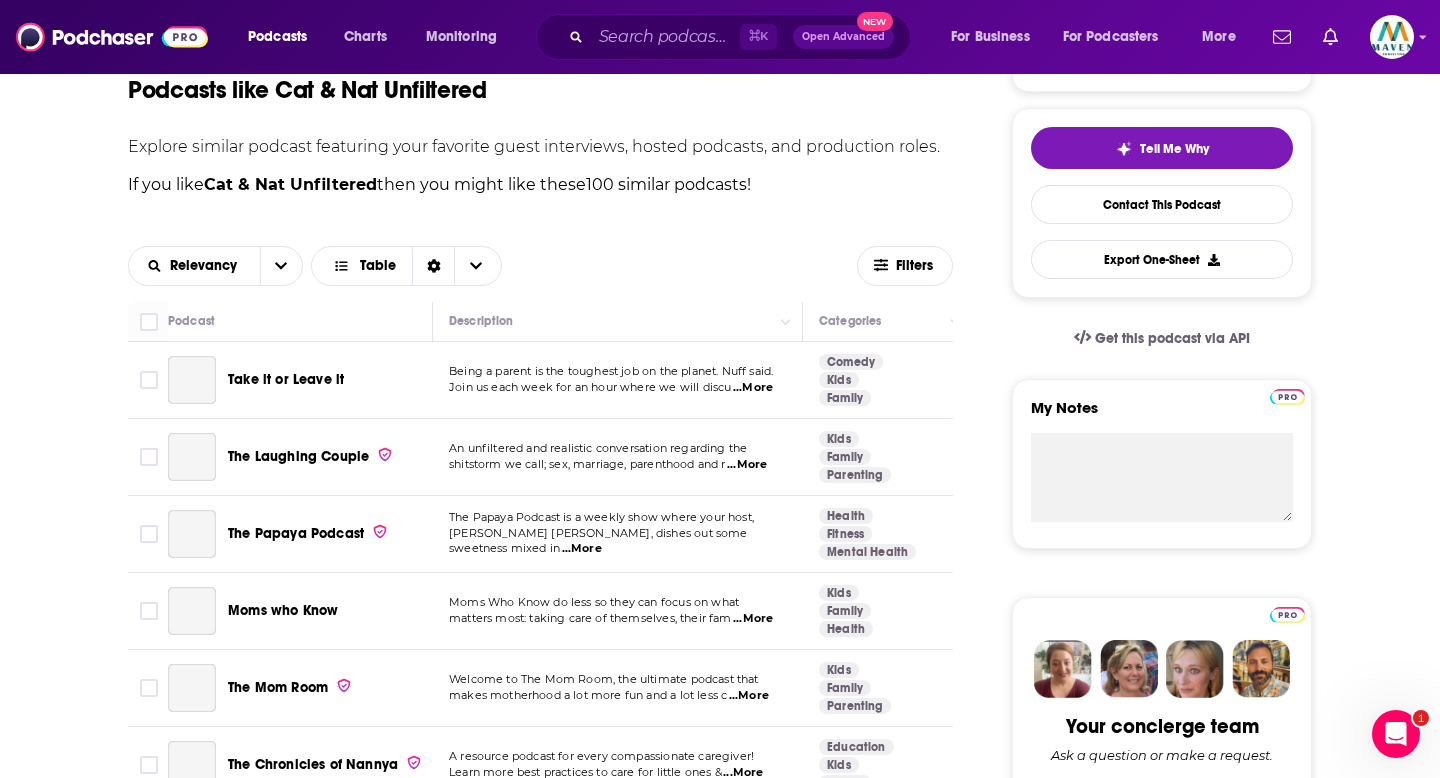 scroll, scrollTop: 450, scrollLeft: 0, axis: vertical 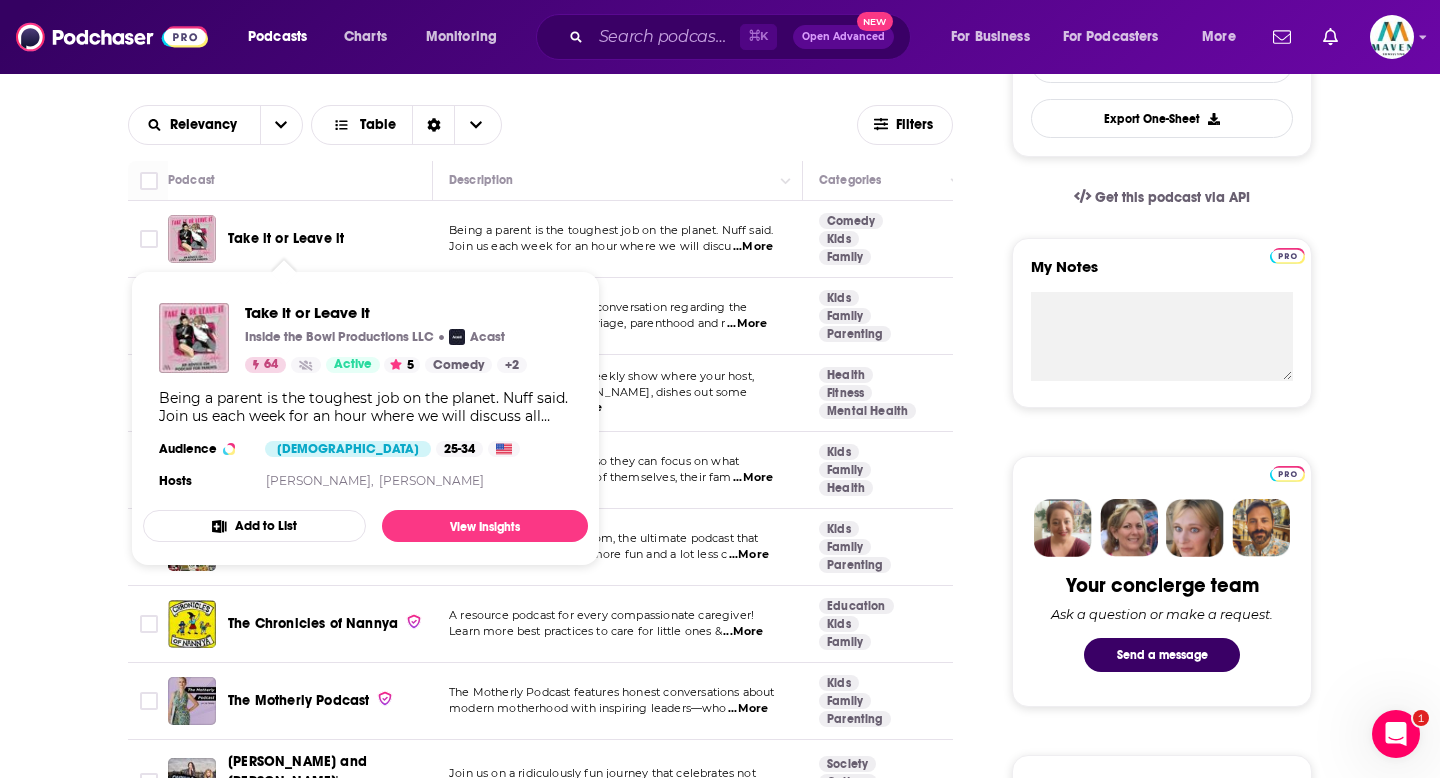 click on "About Insights Episodes 1038 Reviews 1 Credits 11 Lists 2 Similar Podcasts like  Cat & Nat Unfiltered Explore similar podcast featuring your favorite guest interviews, hosted podcasts, and production roles. If you like  Cat & Nat Unfiltered  then you might like these  100 similar podcasts ! Relevancy Table Filters Podcast Description Categories Reach (Monthly) Reach (Episode) Top Country Take it or Leave it Being a parent is the toughest job on the planet. Nuff said. Join us each week for an hour where we will discu  ...More Comedy Kids Family 64 69k-103k 11k-16k   US The Laughing Couple An unfiltered and realistic conversation regarding the shitstorm we call; sex, marriage, parenthood and r  ...More Kids Family Parenting 57 36k-54k 7.3k-11k   US The Papaya Podcast The Papaya Podcast is a weekly show where your host, Sarah Nicole, dishes out some sweetness mixed in  ...More Health Fitness Mental Health 64 26k-39k 4.2k-5.1k   US Moms who Know Moms Who Know do less so they can focus on what  ...More Kids Family" at bounding box center (720, 3736) 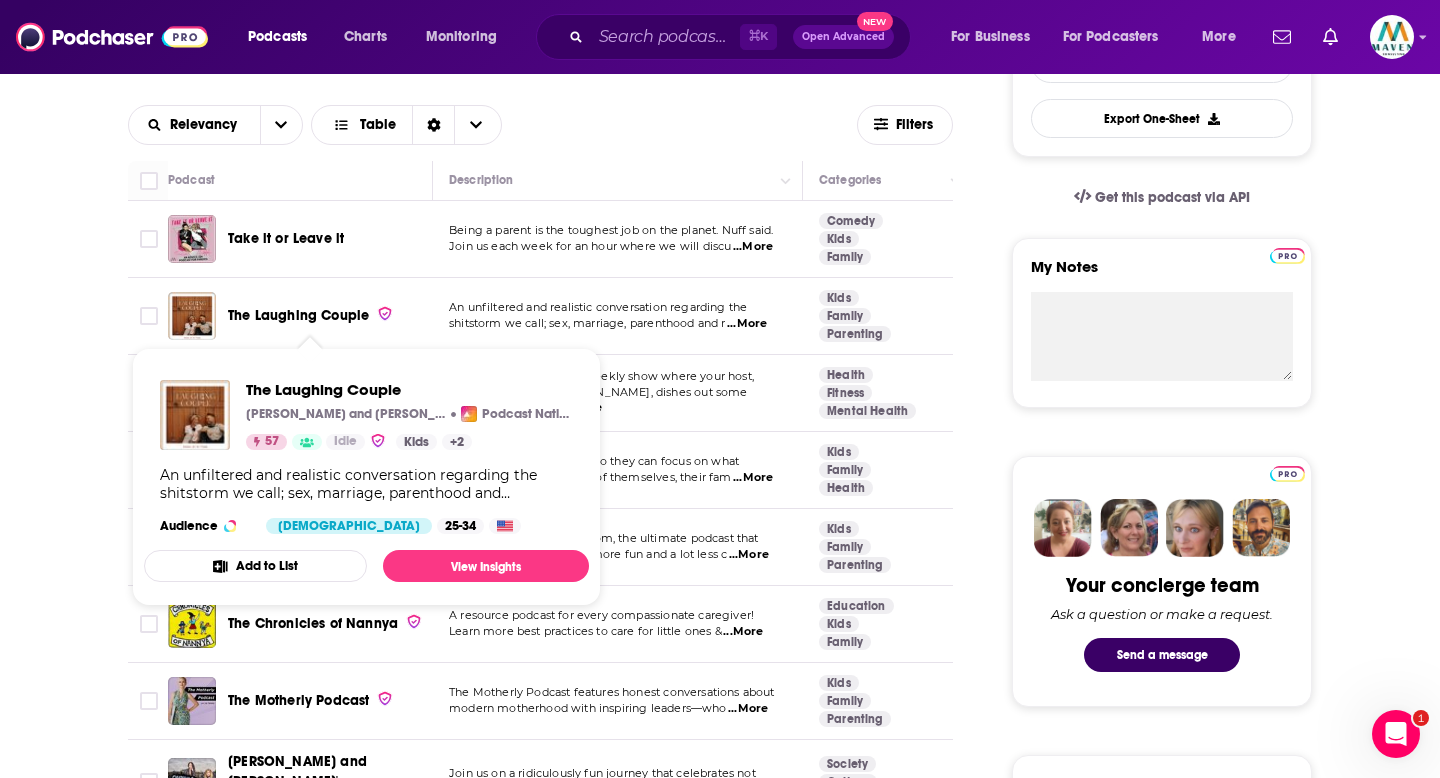 click on "About Insights Episodes 1038 Reviews 1 Credits 11 Lists 2 Similar Podcasts like  Cat & Nat Unfiltered Explore similar podcast featuring your favorite guest interviews, hosted podcasts, and production roles. If you like  Cat & Nat Unfiltered  then you might like these  100 similar podcasts ! Relevancy Table Filters Podcast Description Categories Reach (Monthly) Reach (Episode) Top Country Take it or Leave it Being a parent is the toughest job on the planet. Nuff said. Join us each week for an hour where we will discu  ...More Comedy Kids Family 64 69k-103k 11k-16k   US The Laughing Couple An unfiltered and realistic conversation regarding the shitstorm we call; sex, marriage, parenthood and r  ...More Kids Family Parenting 57 36k-54k 7.3k-11k   US The Papaya Podcast The Papaya Podcast is a weekly show where your host, Sarah Nicole, dishes out some sweetness mixed in  ...More Health Fitness Mental Health 64 26k-39k 4.2k-5.1k   US Moms who Know Moms Who Know do less so they can focus on what  ...More Kids Family" at bounding box center (720, 3736) 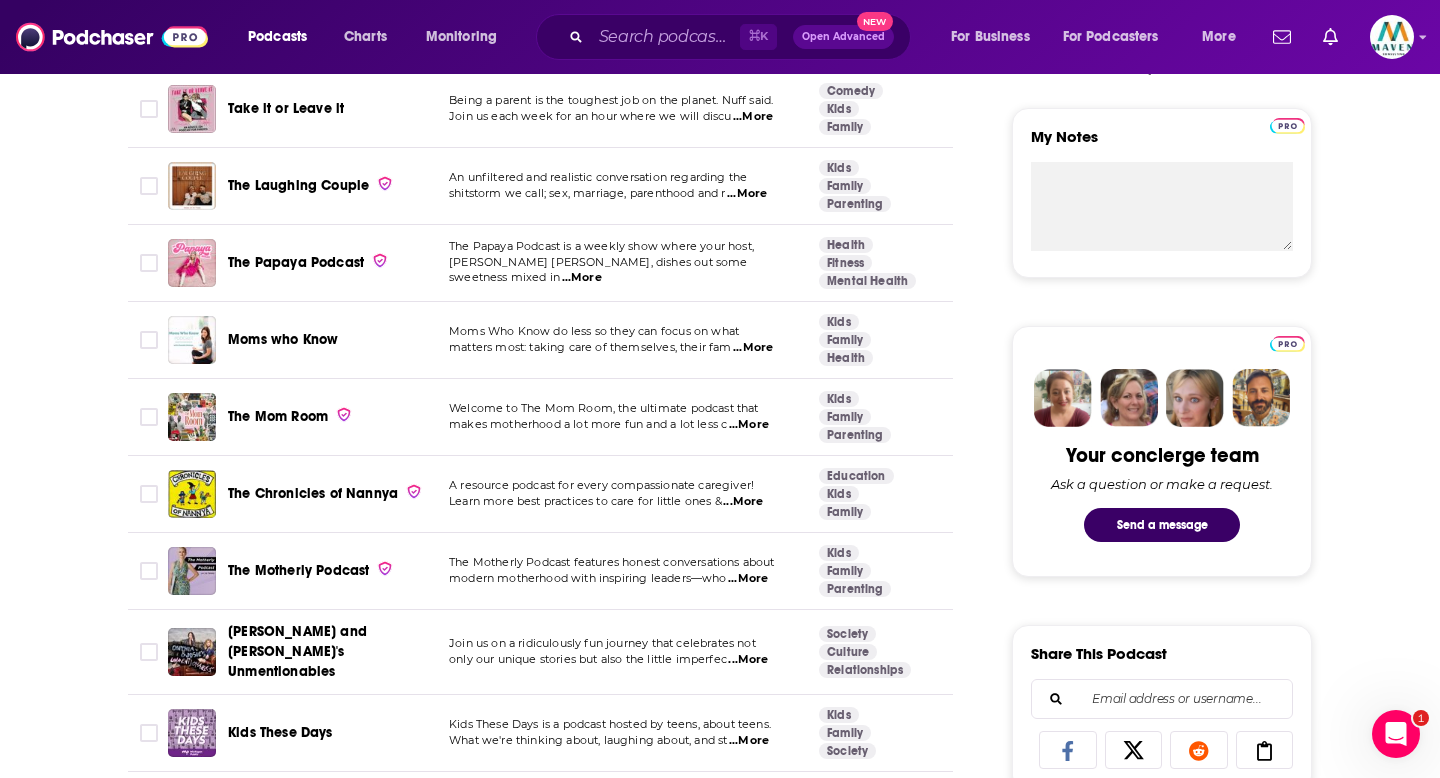 scroll, scrollTop: 741, scrollLeft: 0, axis: vertical 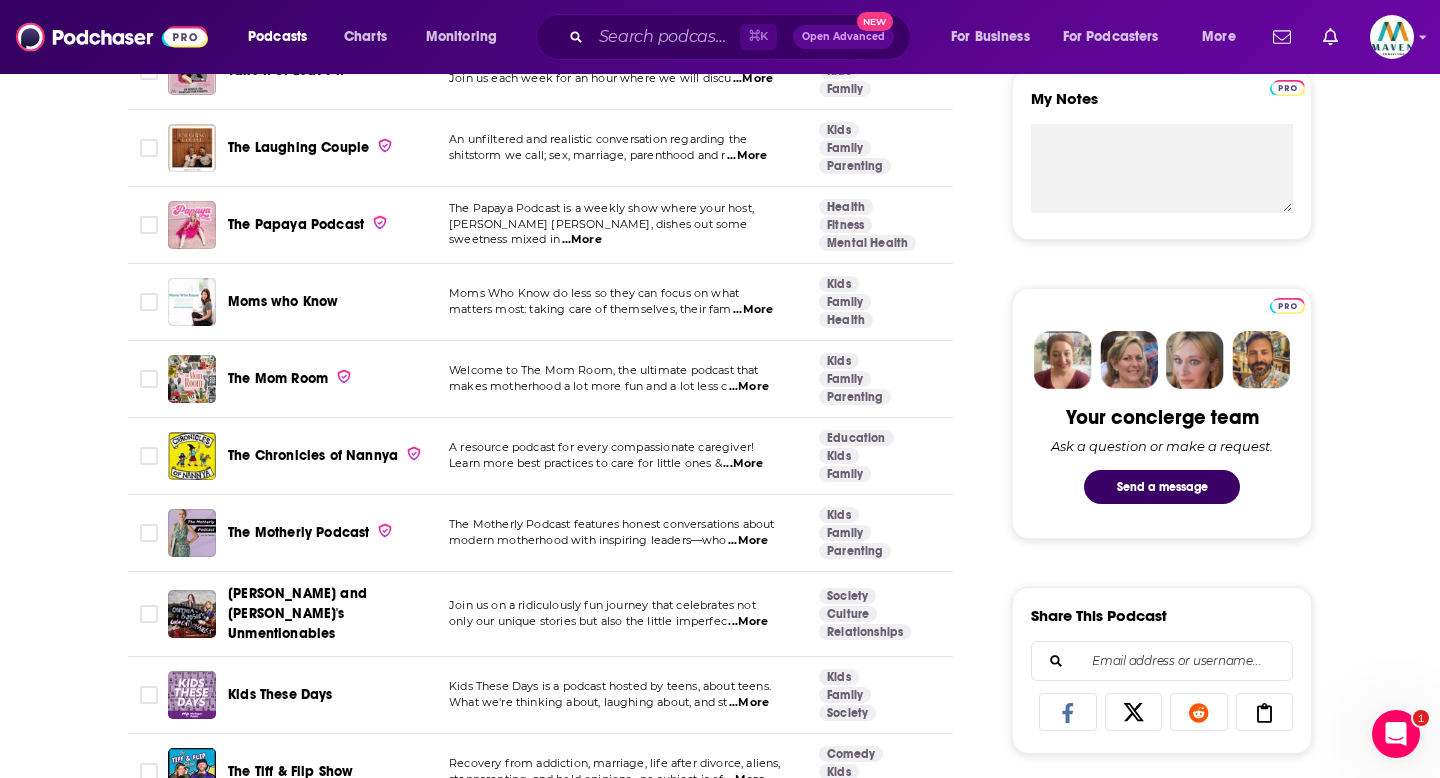 click on "About Insights Episodes 1038 Reviews 1 Credits 11 Lists 2 Similar Podcasts like  Cat & Nat Unfiltered Explore similar podcast featuring your favorite guest interviews, hosted podcasts, and production roles. If you like  Cat & Nat Unfiltered  then you might like these  100 similar podcasts ! Relevancy Table Filters Podcast Description Categories Reach (Monthly) Reach (Episode) Top Country Take it or Leave it Being a parent is the toughest job on the planet. Nuff said. Join us each week for an hour where we will discu  ...More Comedy Kids Family 64 69k-103k 11k-16k   US The Laughing Couple An unfiltered and realistic conversation regarding the shitstorm we call; sex, marriage, parenthood and r  ...More Kids Family Parenting 57 36k-54k 7.3k-11k   US The Papaya Podcast The Papaya Podcast is a weekly show where your host, Sarah Nicole, dishes out some sweetness mixed in  ...More Health Fitness Mental Health 64 26k-39k 4.2k-5.1k   US Moms who Know Moms Who Know do less so they can focus on what  ...More Kids Family" at bounding box center (720, 3568) 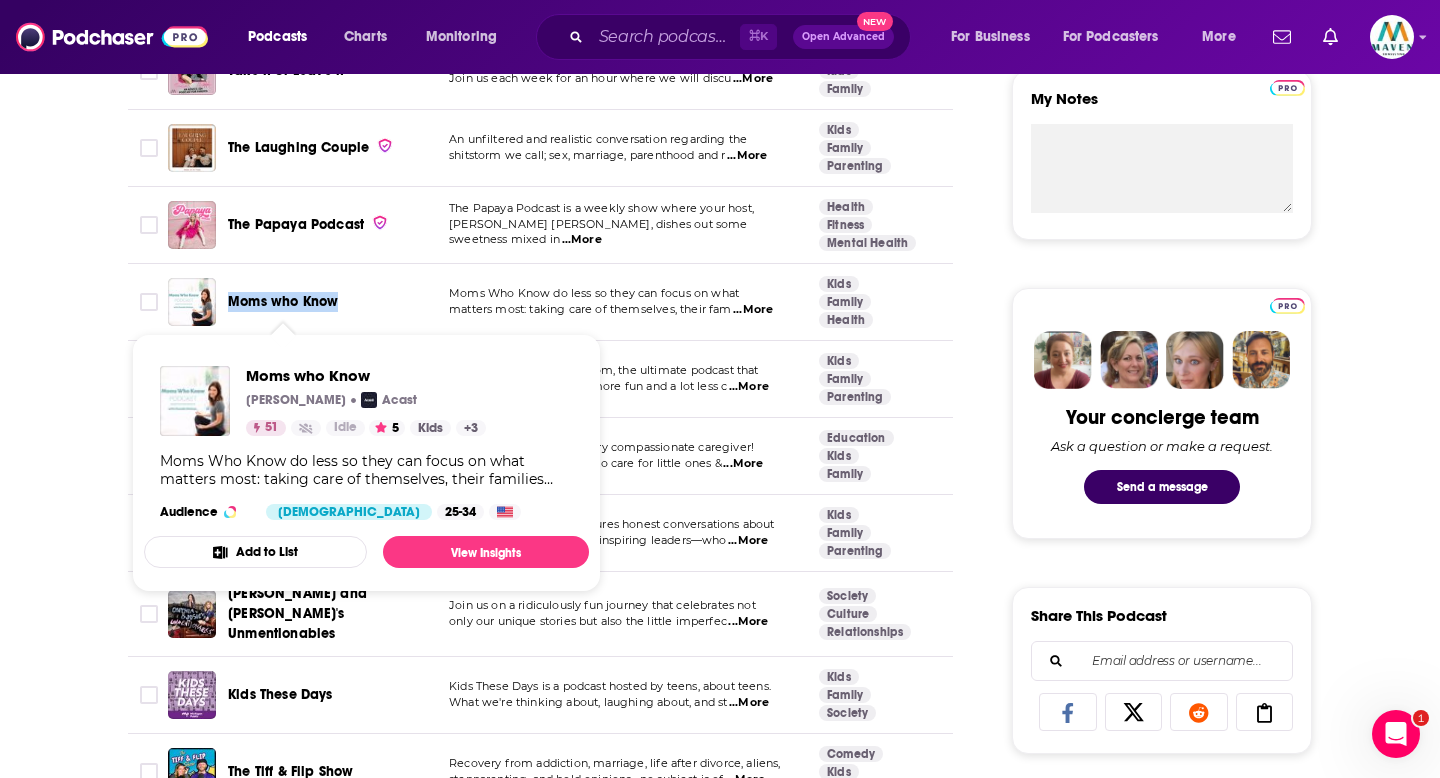 click on "About Insights Episodes 1038 Reviews 1 Credits 11 Lists 2 Similar Podcasts like  Cat & Nat Unfiltered Explore similar podcast featuring your favorite guest interviews, hosted podcasts, and production roles. If you like  Cat & Nat Unfiltered  then you might like these  100 similar podcasts ! Relevancy Table Filters Podcast Description Categories Reach (Monthly) Reach (Episode) Top Country Take it or Leave it Being a parent is the toughest job on the planet. Nuff said. Join us each week for an hour where we will discu  ...More Comedy Kids Family 64 69k-103k 11k-16k   US The Laughing Couple An unfiltered and realistic conversation regarding the shitstorm we call; sex, marriage, parenthood and r  ...More Kids Family Parenting 57 36k-54k 7.3k-11k   US The Papaya Podcast The Papaya Podcast is a weekly show where your host, Sarah Nicole, dishes out some sweetness mixed in  ...More Health Fitness Mental Health 64 26k-39k 4.2k-5.1k   US Moms who Know Moms Who Know do less so they can focus on what  ...More Kids Family" at bounding box center [720, 3568] 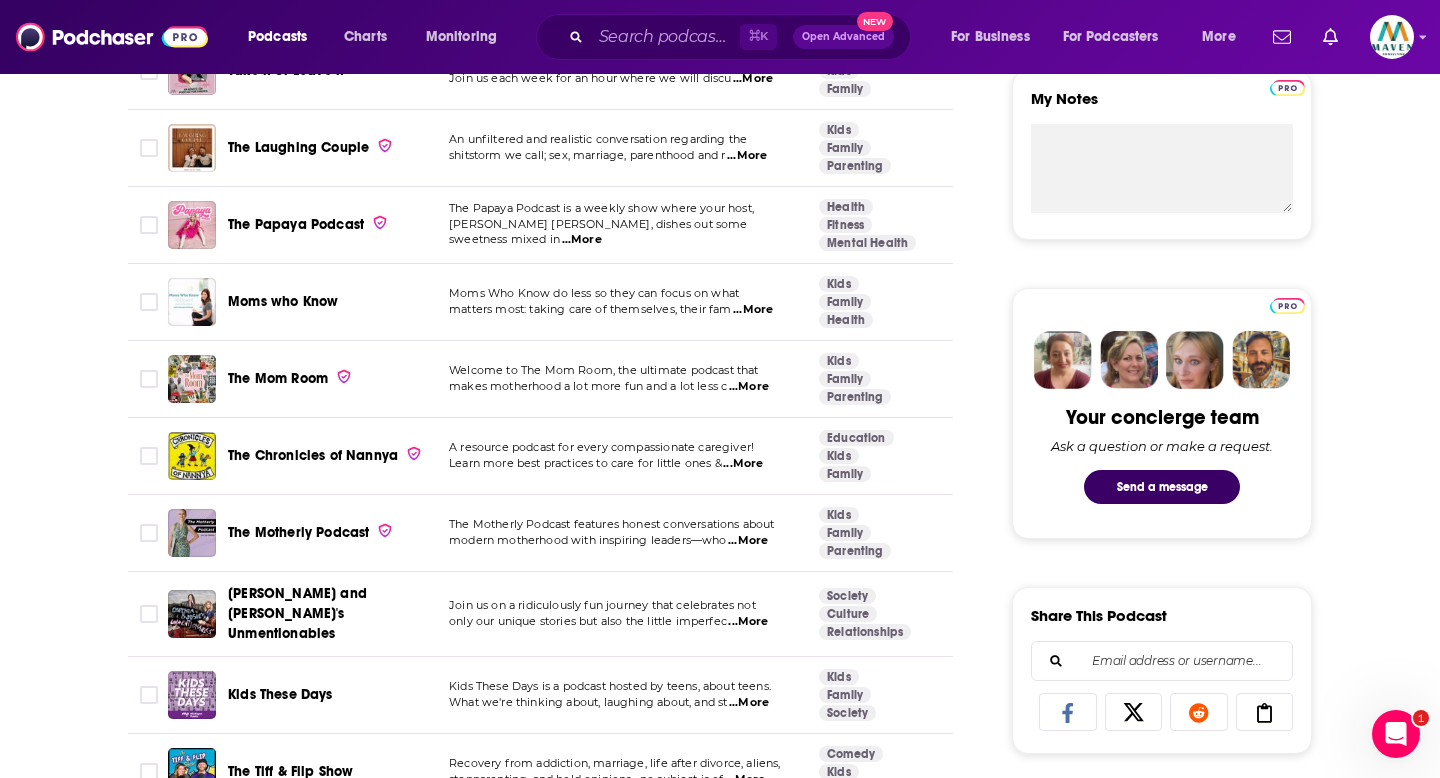 click on "About Insights Episodes 1038 Reviews 1 Credits 11 Lists 2 Similar Podcasts like  Cat & Nat Unfiltered Explore similar podcast featuring your favorite guest interviews, hosted podcasts, and production roles. If you like  Cat & Nat Unfiltered  then you might like these  100 similar podcasts ! Relevancy Table Filters Podcast Description Categories Reach (Monthly) Reach (Episode) Top Country Take it or Leave it Being a parent is the toughest job on the planet. Nuff said. Join us each week for an hour where we will discu  ...More Comedy Kids Family 64 69k-103k 11k-16k   US The Laughing Couple An unfiltered and realistic conversation regarding the shitstorm we call; sex, marriage, parenthood and r  ...More Kids Family Parenting 57 36k-54k 7.3k-11k   US The Papaya Podcast The Papaya Podcast is a weekly show where your host, Sarah Nicole, dishes out some sweetness mixed in  ...More Health Fitness Mental Health 64 26k-39k 4.2k-5.1k   US Moms who Know Moms Who Know do less so they can focus on what  ...More Kids Family" at bounding box center [720, 3568] 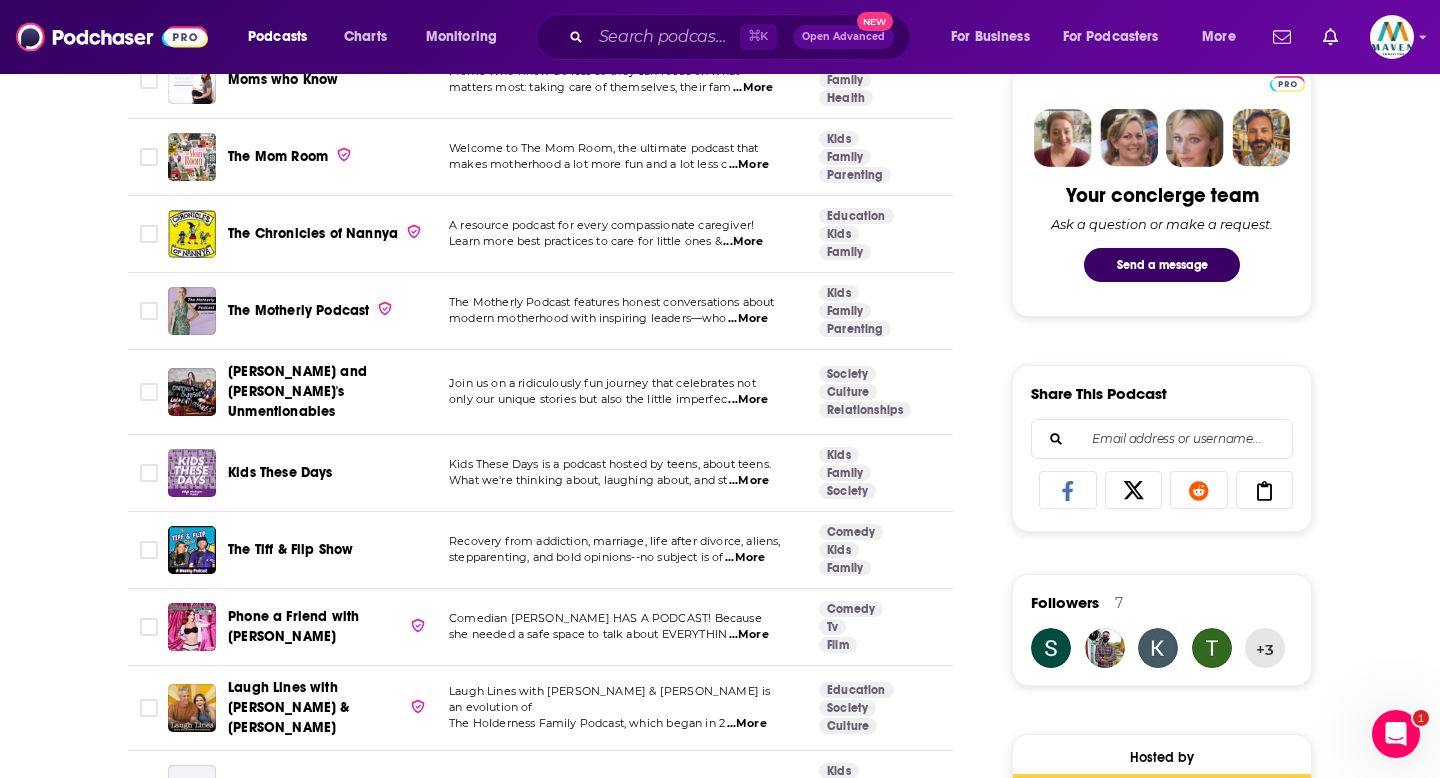 scroll, scrollTop: 972, scrollLeft: 0, axis: vertical 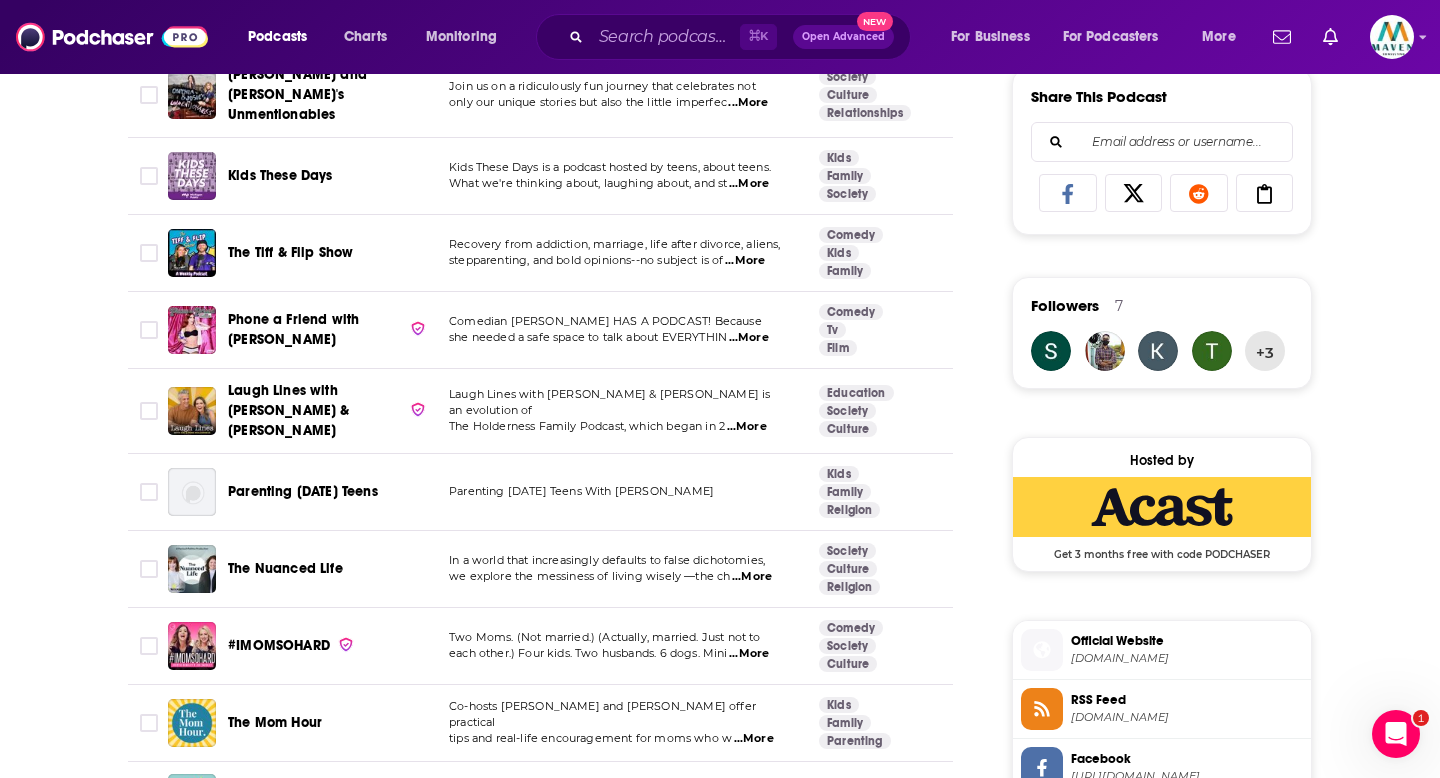 click on "About Insights Episodes 1038 Reviews 1 Credits 11 Lists 2 Similar Podcasts like  Cat & Nat Unfiltered Explore similar podcast featuring your favorite guest interviews, hosted podcasts, and production roles. If you like  Cat & Nat Unfiltered  then you might like these  100 similar podcasts ! Relevancy Table Filters Podcast Description Categories Reach (Monthly) Reach (Episode) Top Country Take it or Leave it Being a parent is the toughest job on the planet. Nuff said. Join us each week for an hour where we will discu  ...More Comedy Kids Family 64 69k-103k 11k-16k   US The Laughing Couple An unfiltered and realistic conversation regarding the shitstorm we call; sex, marriage, parenthood and r  ...More Kids Family Parenting 57 36k-54k 7.3k-11k   US The Papaya Podcast The Papaya Podcast is a weekly show where your host, Sarah Nicole, dishes out some sweetness mixed in  ...More Health Fitness Mental Health 64 26k-39k 4.2k-5.1k   US Moms who Know Moms Who Know do less so they can focus on what  ...More Kids Family" at bounding box center (720, 3049) 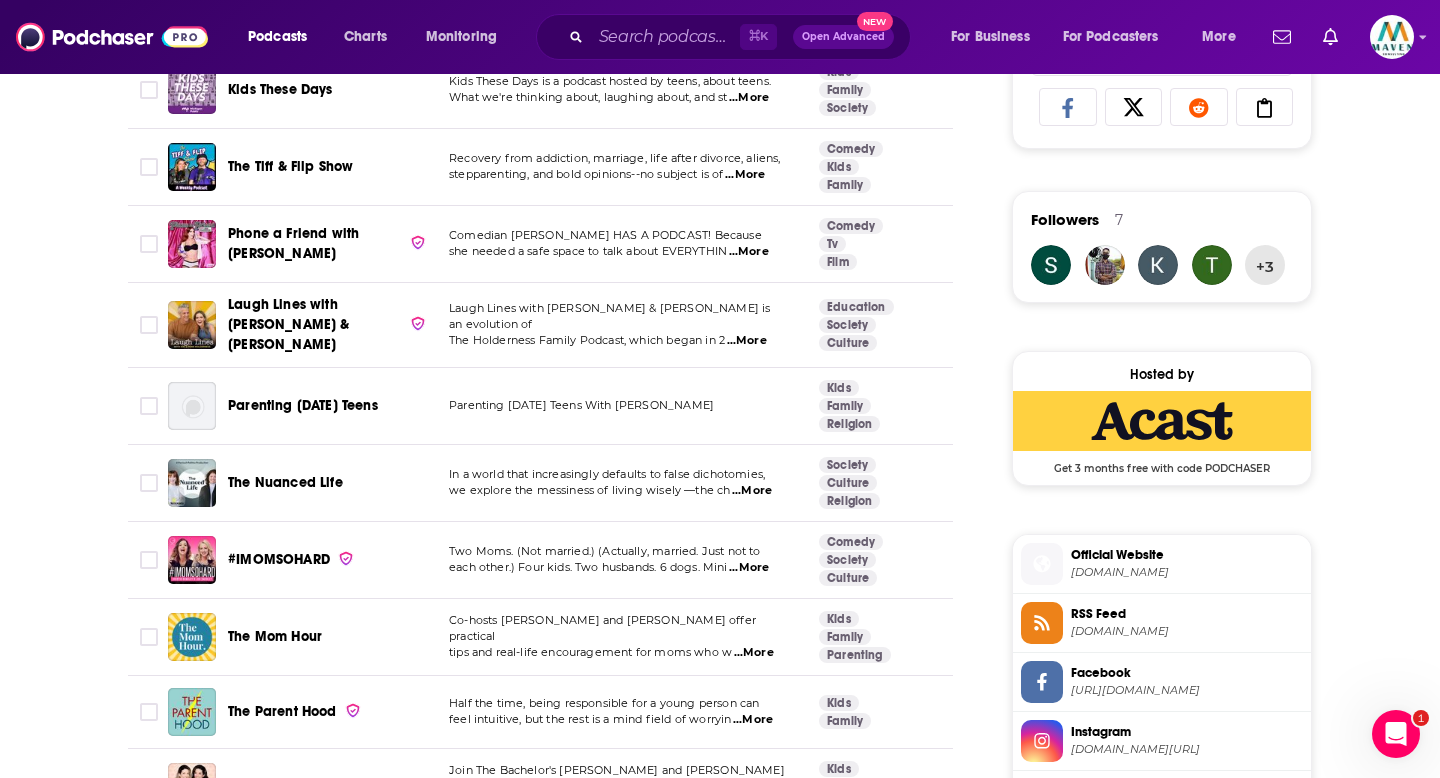 scroll, scrollTop: 1463, scrollLeft: 0, axis: vertical 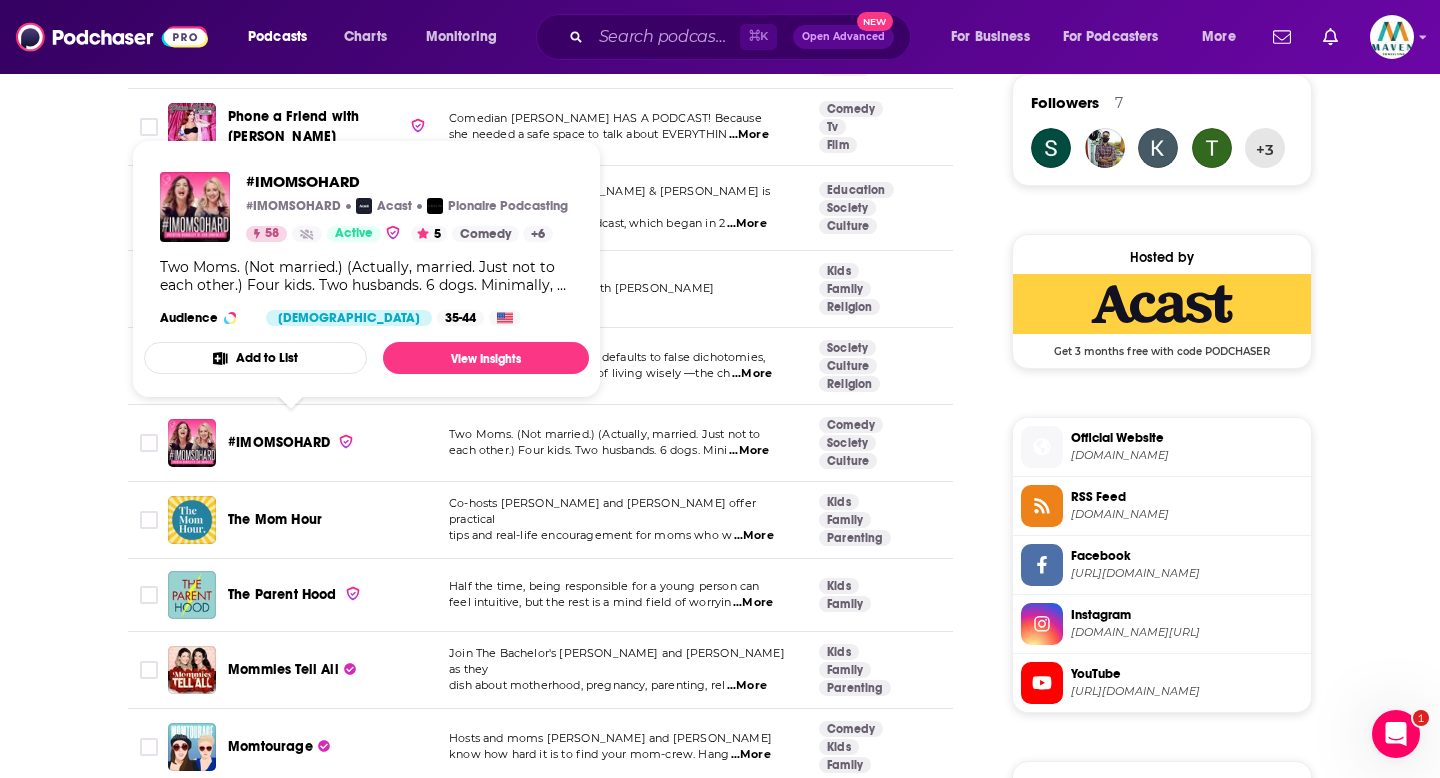 click on "About Insights Episodes 1038 Reviews 1 Credits 11 Lists 2 Similar Podcasts like  Cat & Nat Unfiltered Explore similar podcast featuring your favorite guest interviews, hosted podcasts, and production roles. If you like  Cat & Nat Unfiltered  then you might like these  100 similar podcasts ! Relevancy Table Filters Podcast Description Categories Reach (Monthly) Reach (Episode) Top Country Take it or Leave it Being a parent is the toughest job on the planet. Nuff said. Join us each week for an hour where we will discu  ...More Comedy Kids Family 64 69k-103k 11k-16k   US The Laughing Couple An unfiltered and realistic conversation regarding the shitstorm we call; sex, marriage, parenthood and r  ...More Kids Family Parenting 57 36k-54k 7.3k-11k   US The Papaya Podcast The Papaya Podcast is a weekly show where your host, Sarah Nicole, dishes out some sweetness mixed in  ...More Health Fitness Mental Health 64 26k-39k 4.2k-5.1k   US Moms who Know Moms Who Know do less so they can focus on what  ...More Kids Family" at bounding box center (720, 2846) 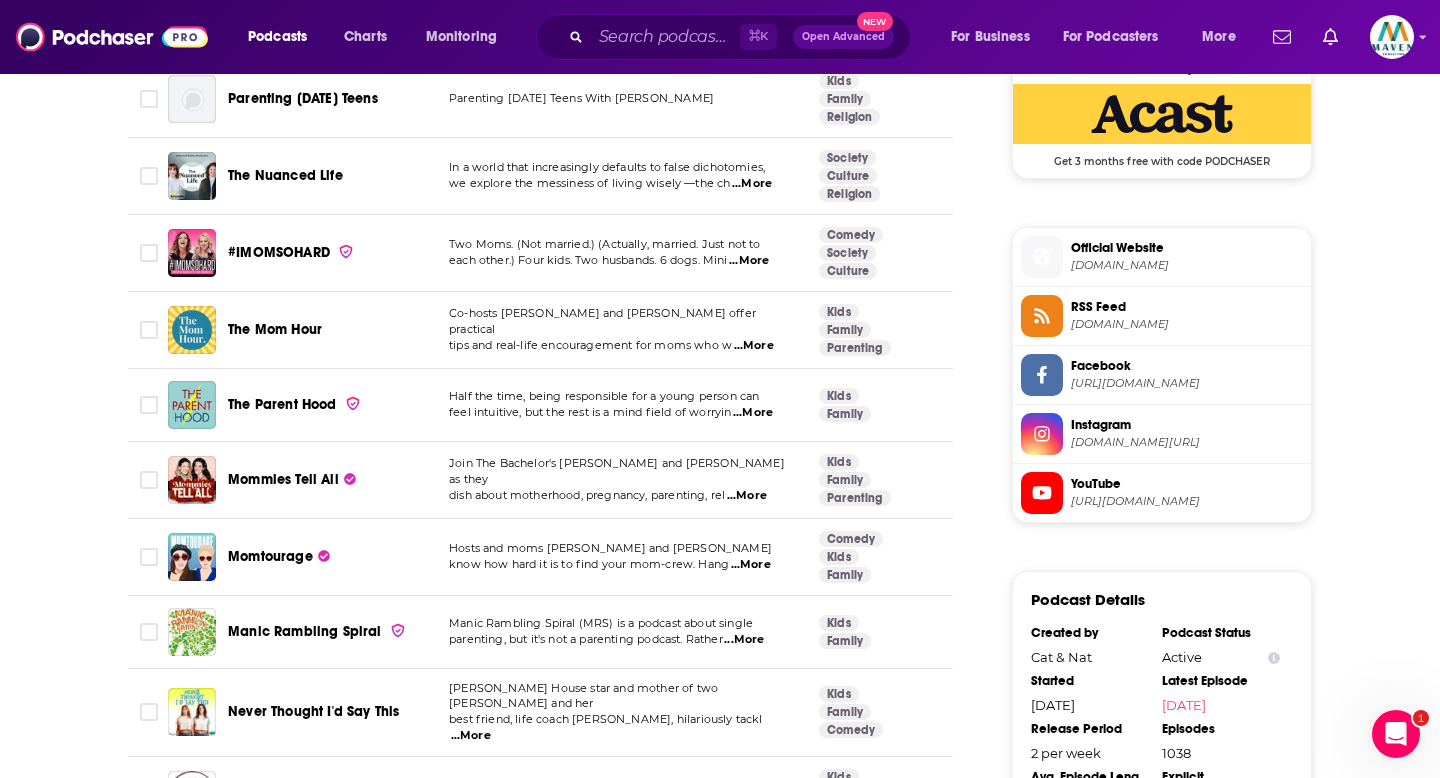 scroll, scrollTop: 1690, scrollLeft: 0, axis: vertical 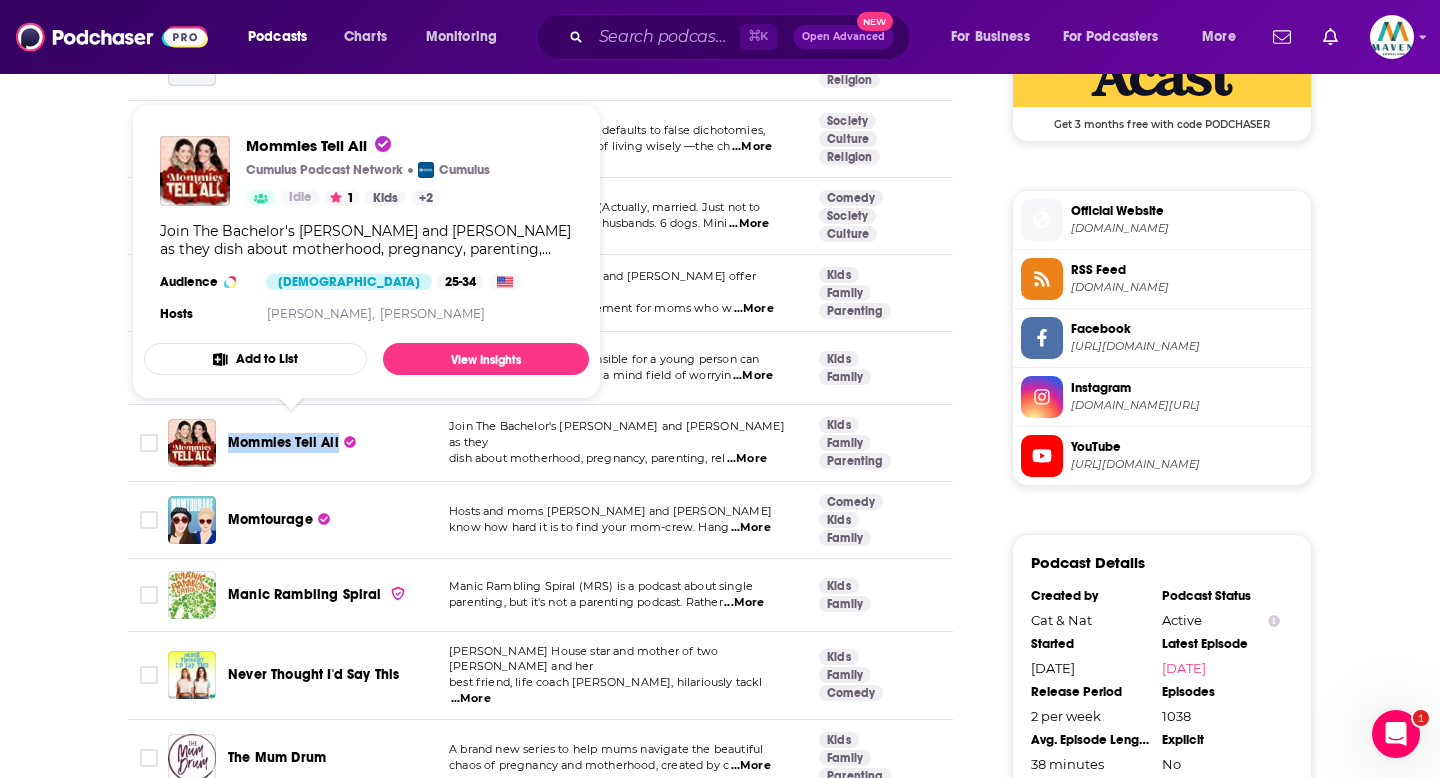 click on "About Insights Episodes 1038 Reviews 1 Credits 11 Lists 2 Similar Podcasts like  Cat & Nat Unfiltered Explore similar podcast featuring your favorite guest interviews, hosted podcasts, and production roles. If you like  Cat & Nat Unfiltered  then you might like these  100 similar podcasts ! Relevancy Table Filters Podcast Description Categories Reach (Monthly) Reach (Episode) Top Country Take it or Leave it Being a parent is the toughest job on the planet. Nuff said. Join us each week for an hour where we will discu  ...More Comedy Kids Family 64 69k-103k 11k-16k   US The Laughing Couple An unfiltered and realistic conversation regarding the shitstorm we call; sex, marriage, parenthood and r  ...More Kids Family Parenting 57 36k-54k 7.3k-11k   US The Papaya Podcast The Papaya Podcast is a weekly show where your host, Sarah Nicole, dishes out some sweetness mixed in  ...More Health Fitness Mental Health 64 26k-39k 4.2k-5.1k   US Moms who Know Moms Who Know do less so they can focus on what  ...More Kids Family" at bounding box center (720, 2619) 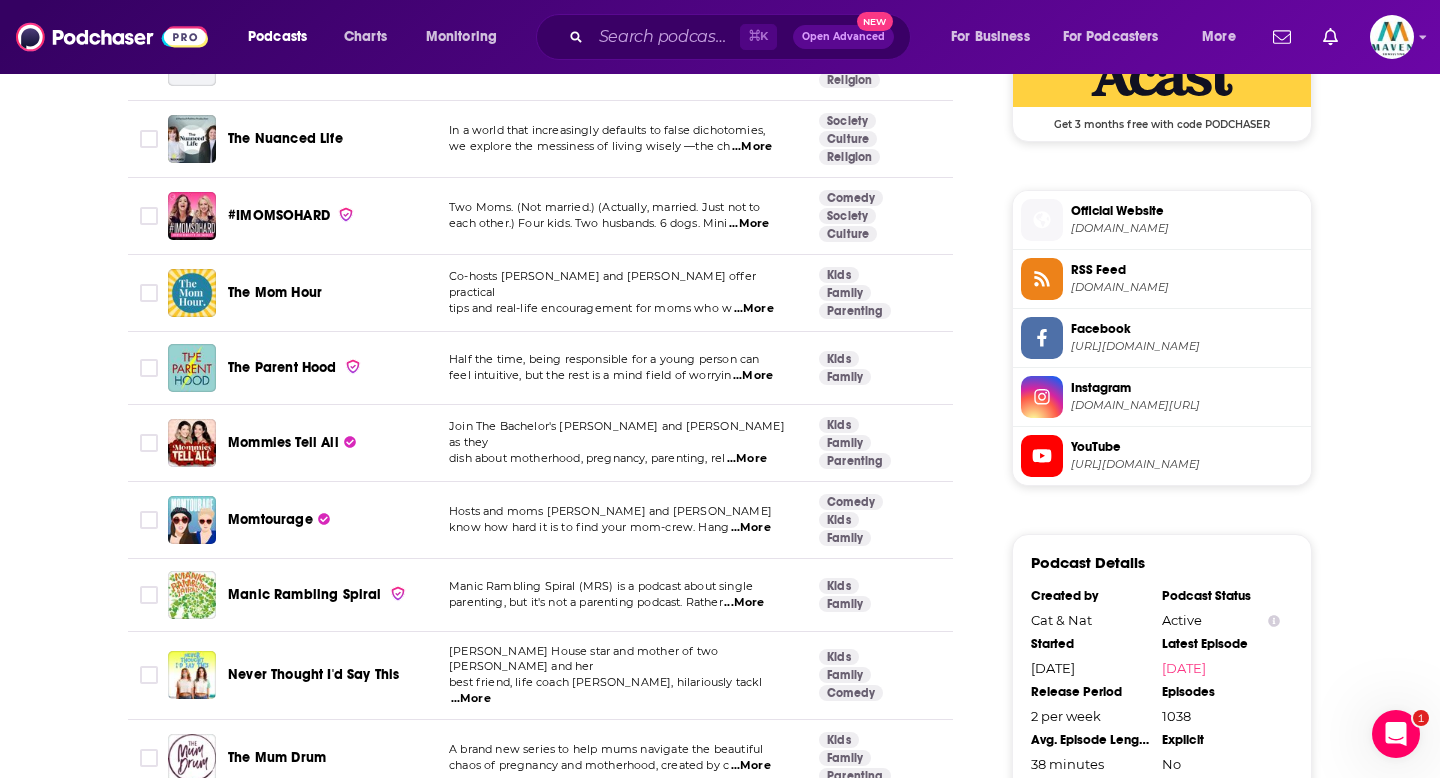 click on "About Insights Episodes 1038 Reviews 1 Credits 11 Lists 2 Similar Podcasts like  Cat & Nat Unfiltered Explore similar podcast featuring your favorite guest interviews, hosted podcasts, and production roles. If you like  Cat & Nat Unfiltered  then you might like these  100 similar podcasts ! Relevancy Table Filters Podcast Description Categories Reach (Monthly) Reach (Episode) Top Country Take it or Leave it Being a parent is the toughest job on the planet. Nuff said. Join us each week for an hour where we will discu  ...More Comedy Kids Family 64 69k-103k 11k-16k   US The Laughing Couple An unfiltered and realistic conversation regarding the shitstorm we call; sex, marriage, parenthood and r  ...More Kids Family Parenting 57 36k-54k 7.3k-11k   US The Papaya Podcast The Papaya Podcast is a weekly show where your host, Sarah Nicole, dishes out some sweetness mixed in  ...More Health Fitness Mental Health 64 26k-39k 4.2k-5.1k   US Moms who Know Moms Who Know do less so they can focus on what  ...More Kids Family" at bounding box center (720, 2619) 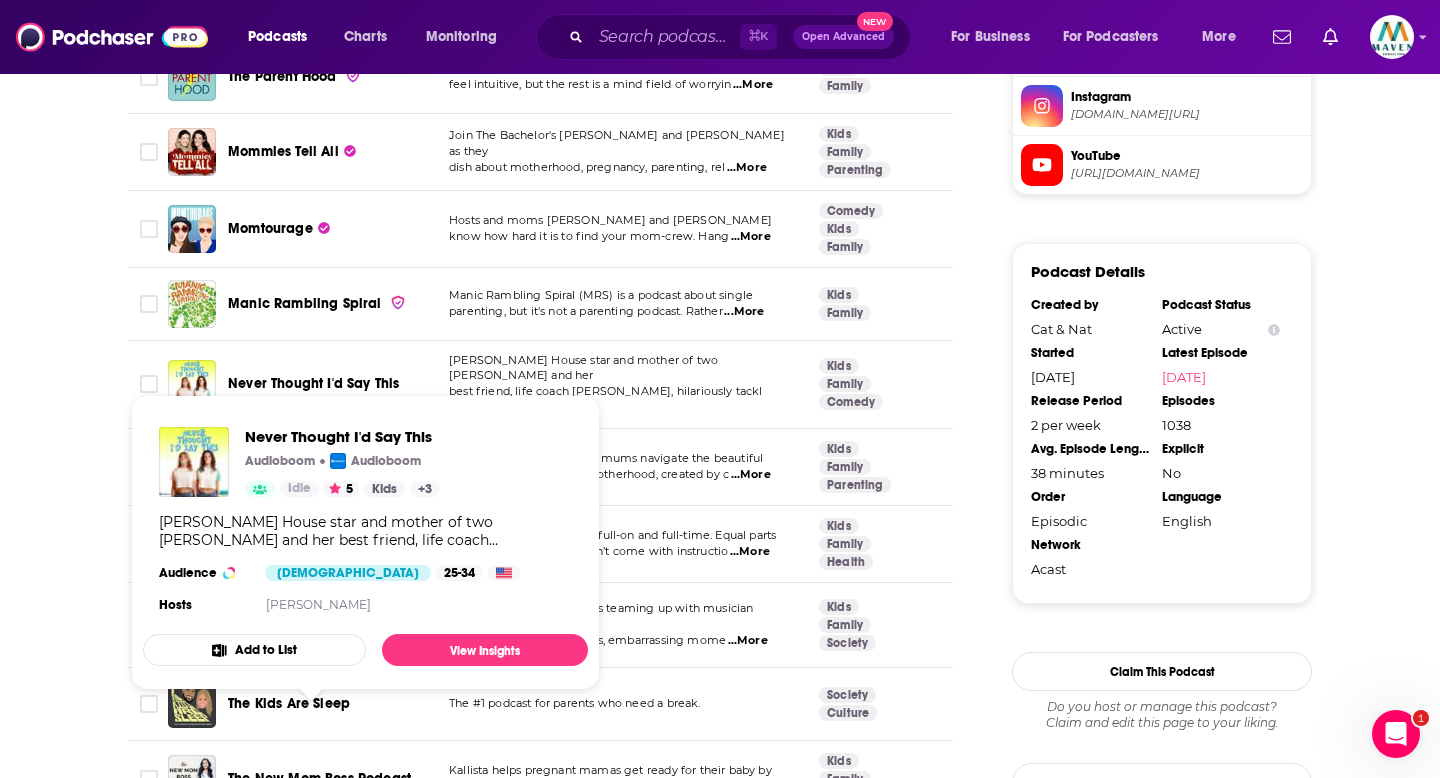 scroll, scrollTop: 2123, scrollLeft: 0, axis: vertical 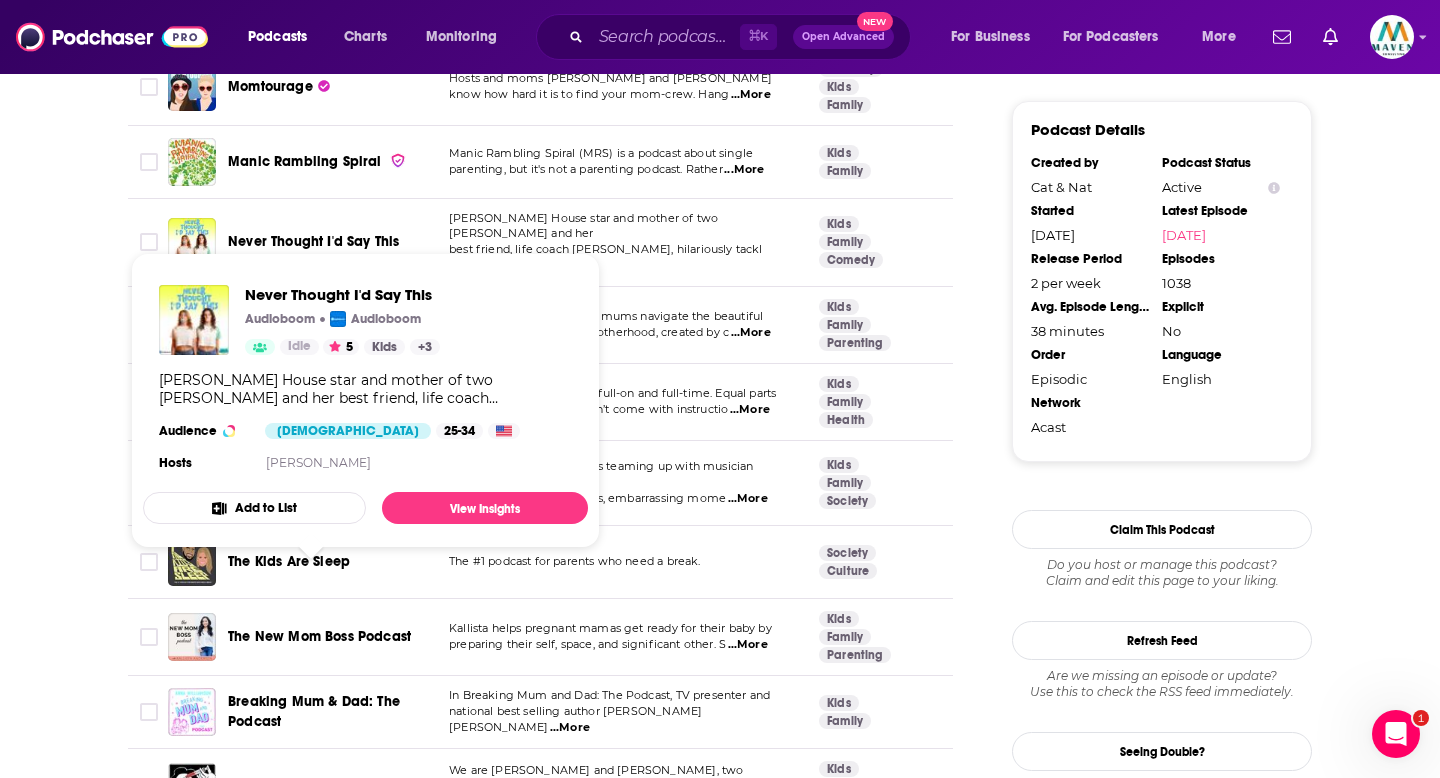 click on "About Insights Episodes 1038 Reviews 1 Credits 11 Lists 2 Similar Podcasts like  Cat & Nat Unfiltered Explore similar podcast featuring your favorite guest interviews, hosted podcasts, and production roles. If you like  Cat & Nat Unfiltered  then you might like these  100 similar podcasts ! Relevancy Table Filters Podcast Description Categories Reach (Monthly) Reach (Episode) Top Country Take it or Leave it Being a parent is the toughest job on the planet. Nuff said. Join us each week for an hour where we will discu  ...More Comedy Kids Family 64 69k-103k 11k-16k   US The Laughing Couple An unfiltered and realistic conversation regarding the shitstorm we call; sex, marriage, parenthood and r  ...More Kids Family Parenting 57 36k-54k 7.3k-11k   US The Papaya Podcast The Papaya Podcast is a weekly show where your host, Sarah Nicole, dishes out some sweetness mixed in  ...More Health Fitness Mental Health 64 26k-39k 4.2k-5.1k   US Moms who Know Moms Who Know do less so they can focus on what  ...More Kids Family" at bounding box center (720, 2186) 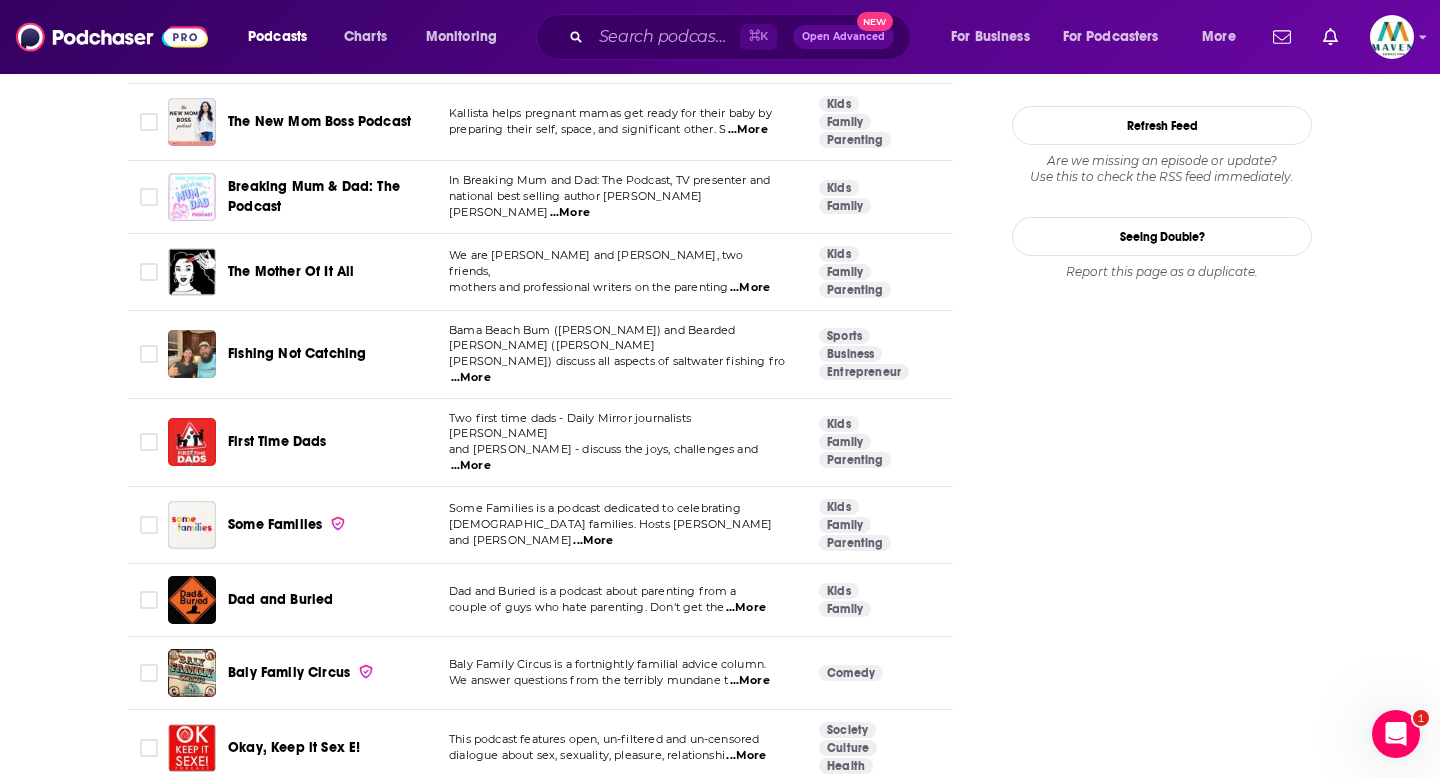 scroll, scrollTop: 2657, scrollLeft: 0, axis: vertical 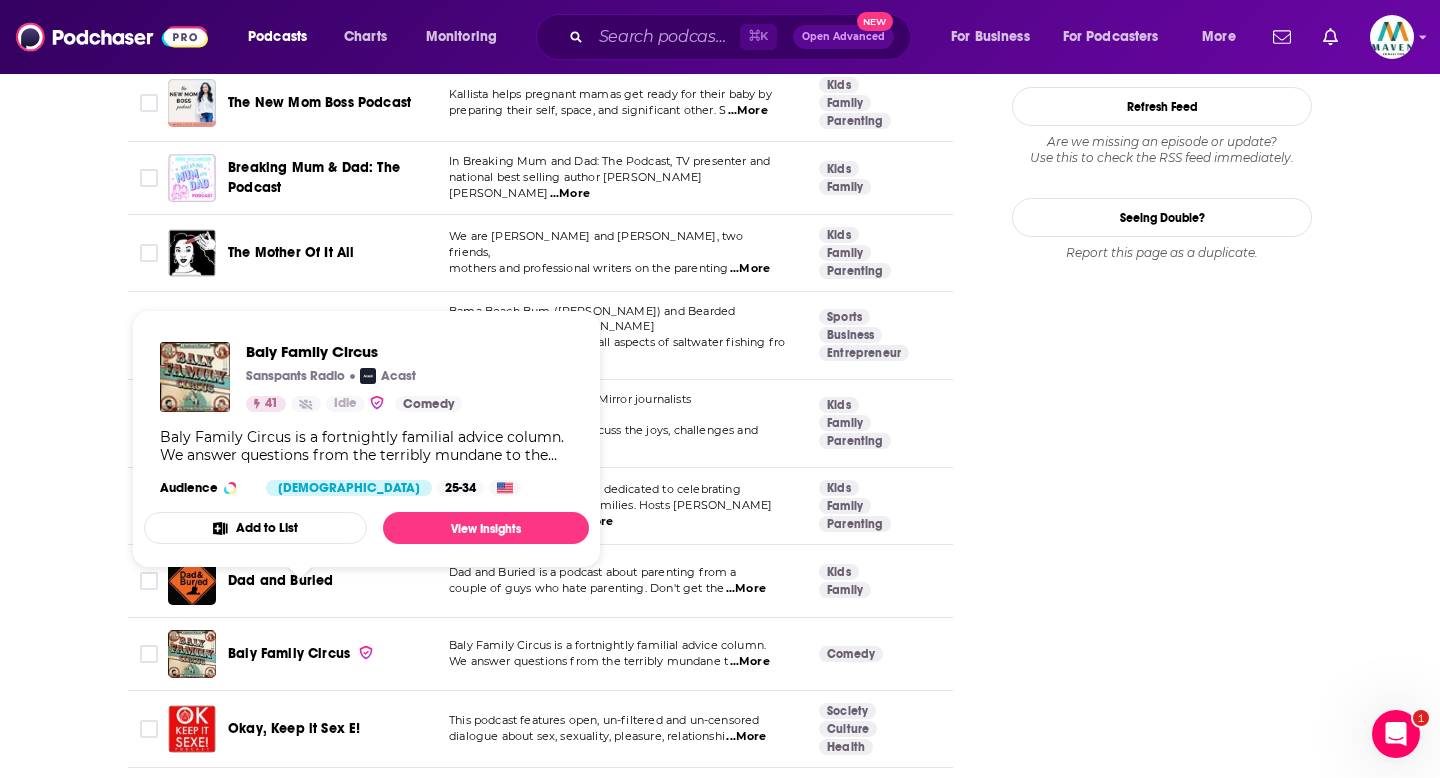 click on "About Insights Episodes 1038 Reviews 1 Credits 11 Lists 2 Similar Podcasts like  Cat & Nat Unfiltered Explore similar podcast featuring your favorite guest interviews, hosted podcasts, and production roles. If you like  Cat & Nat Unfiltered  then you might like these  100 similar podcasts ! Relevancy Table Filters Podcast Description Categories Reach (Monthly) Reach (Episode) Top Country Take it or Leave it Being a parent is the toughest job on the planet. Nuff said. Join us each week for an hour where we will discu  ...More Comedy Kids Family 64 69k-103k 11k-16k   US The Laughing Couple An unfiltered and realistic conversation regarding the shitstorm we call; sex, marriage, parenthood and r  ...More Kids Family Parenting 57 36k-54k 7.3k-11k   US The Papaya Podcast The Papaya Podcast is a weekly show where your host, Sarah Nicole, dishes out some sweetness mixed in  ...More Health Fitness Mental Health 64 26k-39k 4.2k-5.1k   US Moms who Know Moms Who Know do less so they can focus on what  ...More Kids Family" at bounding box center [720, 1652] 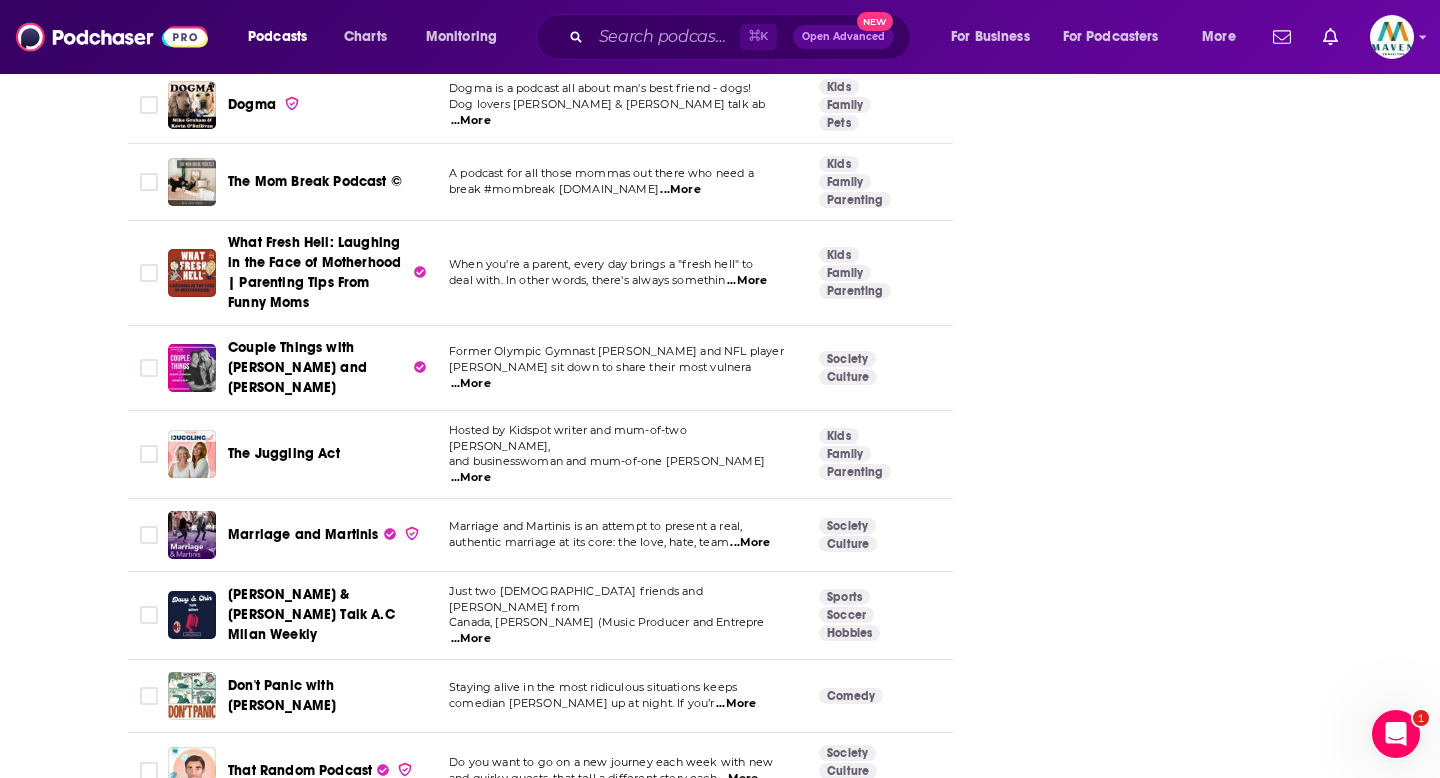 scroll, scrollTop: 3759, scrollLeft: 0, axis: vertical 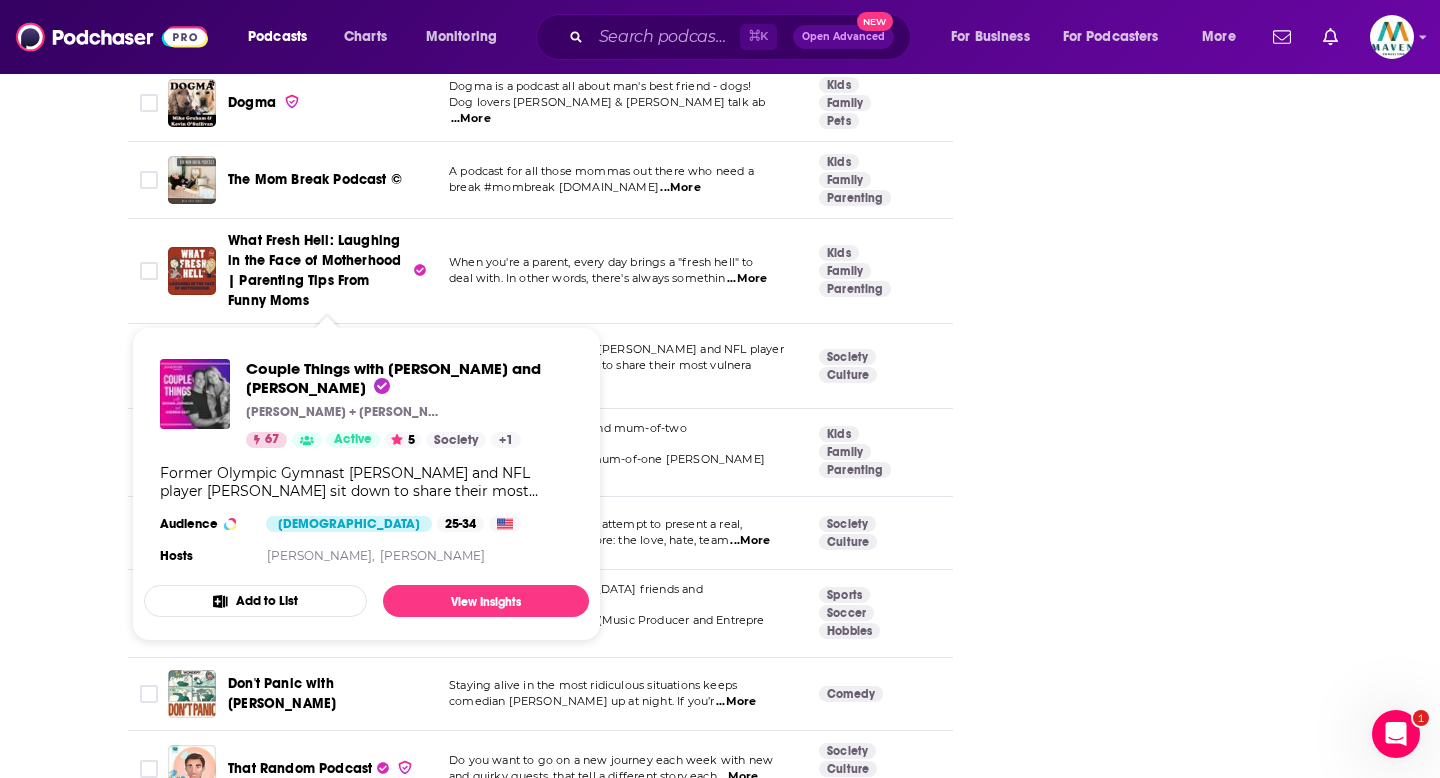 click on "About Insights Episodes 1038 Reviews 1 Credits 11 Lists 2 Similar Podcasts like  Cat & Nat Unfiltered Explore similar podcast featuring your favorite guest interviews, hosted podcasts, and production roles. If you like  Cat & Nat Unfiltered  then you might like these  100 similar podcasts ! Relevancy Table Filters Podcast Description Categories Reach (Monthly) Reach (Episode) Top Country Take it or Leave it Being a parent is the toughest job on the planet. Nuff said. Join us each week for an hour where we will discu  ...More Comedy Kids Family 64 69k-103k 11k-16k   US The Laughing Couple An unfiltered and realistic conversation regarding the shitstorm we call; sex, marriage, parenthood and r  ...More Kids Family Parenting 57 36k-54k 7.3k-11k   US The Papaya Podcast The Papaya Podcast is a weekly show where your host, Sarah Nicole, dishes out some sweetness mixed in  ...More Health Fitness Mental Health 64 26k-39k 4.2k-5.1k   US Moms who Know Moms Who Know do less so they can focus on what  ...More Kids Family" at bounding box center (720, 550) 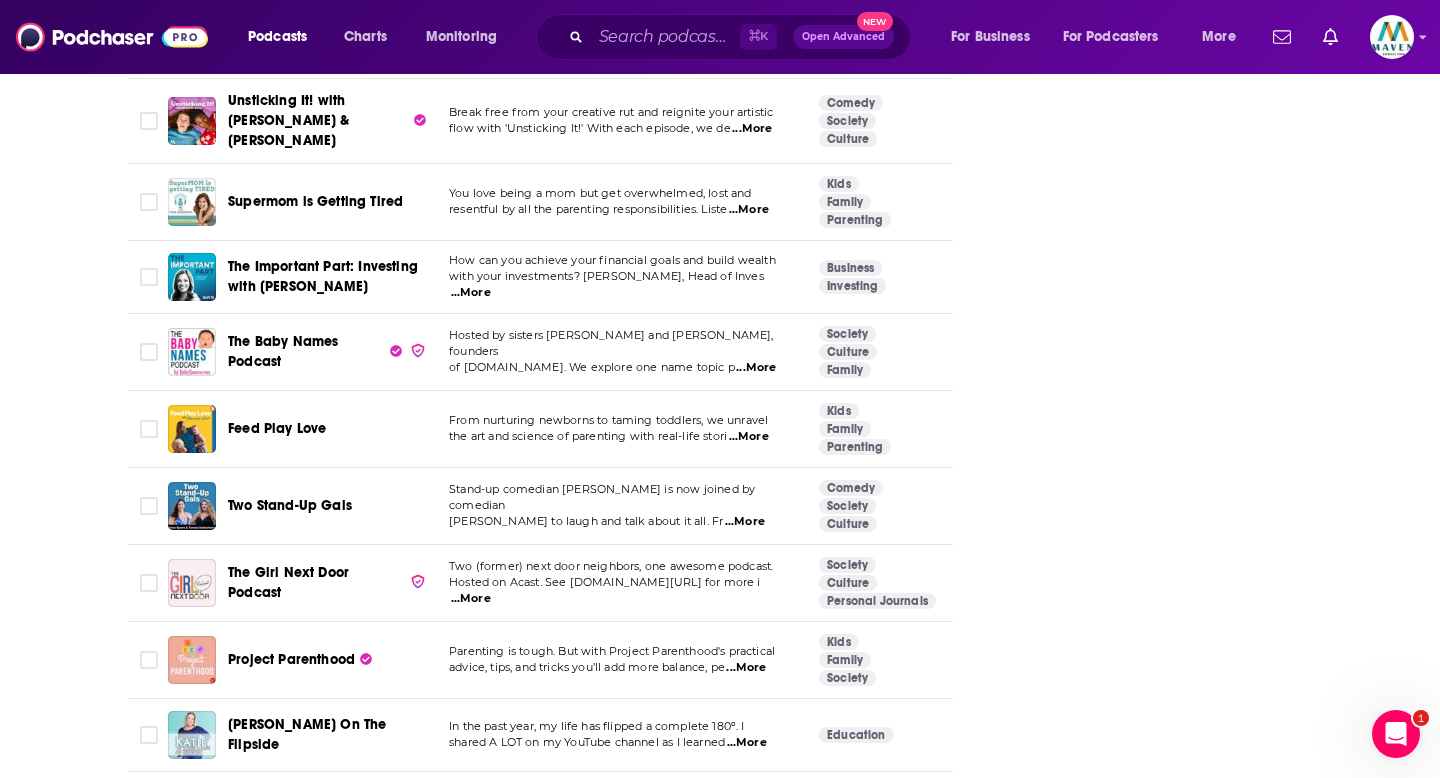 scroll, scrollTop: 6650, scrollLeft: 0, axis: vertical 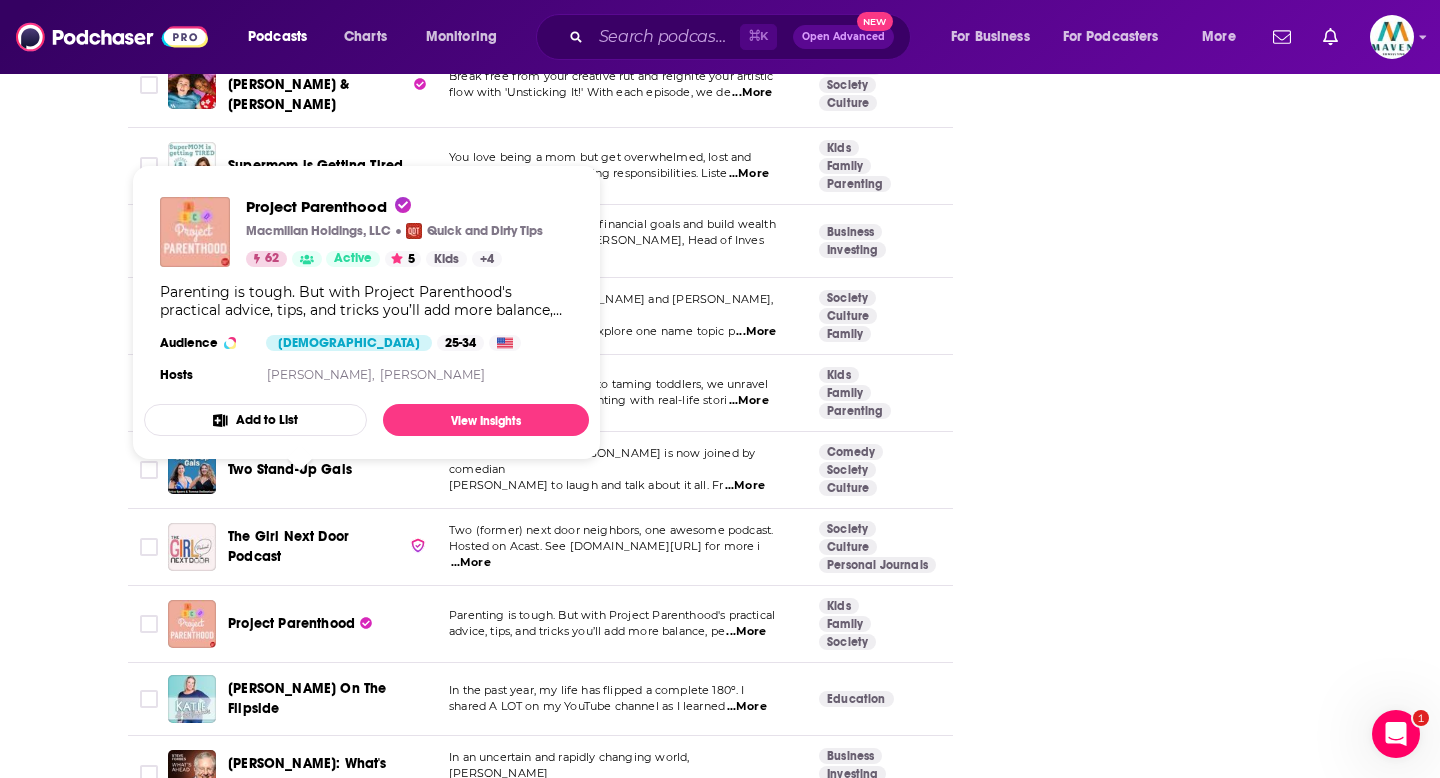 click on "About Insights Episodes 1038 Reviews 1 Credits 11 Lists 2 Similar Podcasts like  Cat & Nat Unfiltered Explore similar podcast featuring your favorite guest interviews, hosted podcasts, and production roles. If you like  Cat & Nat Unfiltered  then you might like these  100 similar podcasts ! Relevancy Table Filters Podcast Description Categories Reach (Monthly) Reach (Episode) Top Country Take it or Leave it Being a parent is the toughest job on the planet. Nuff said. Join us each week for an hour where we will discu  ...More Comedy Kids Family 64 69k-103k 11k-16k   US The Laughing Couple An unfiltered and realistic conversation regarding the shitstorm we call; sex, marriage, parenthood and r  ...More Kids Family Parenting 57 36k-54k 7.3k-11k   US The Papaya Podcast The Papaya Podcast is a weekly show where your host, Sarah Nicole, dishes out some sweetness mixed in  ...More Health Fitness Mental Health 64 26k-39k 4.2k-5.1k   US Moms who Know Moms Who Know do less so they can focus on what  ...More Kids Family" at bounding box center [720, -2341] 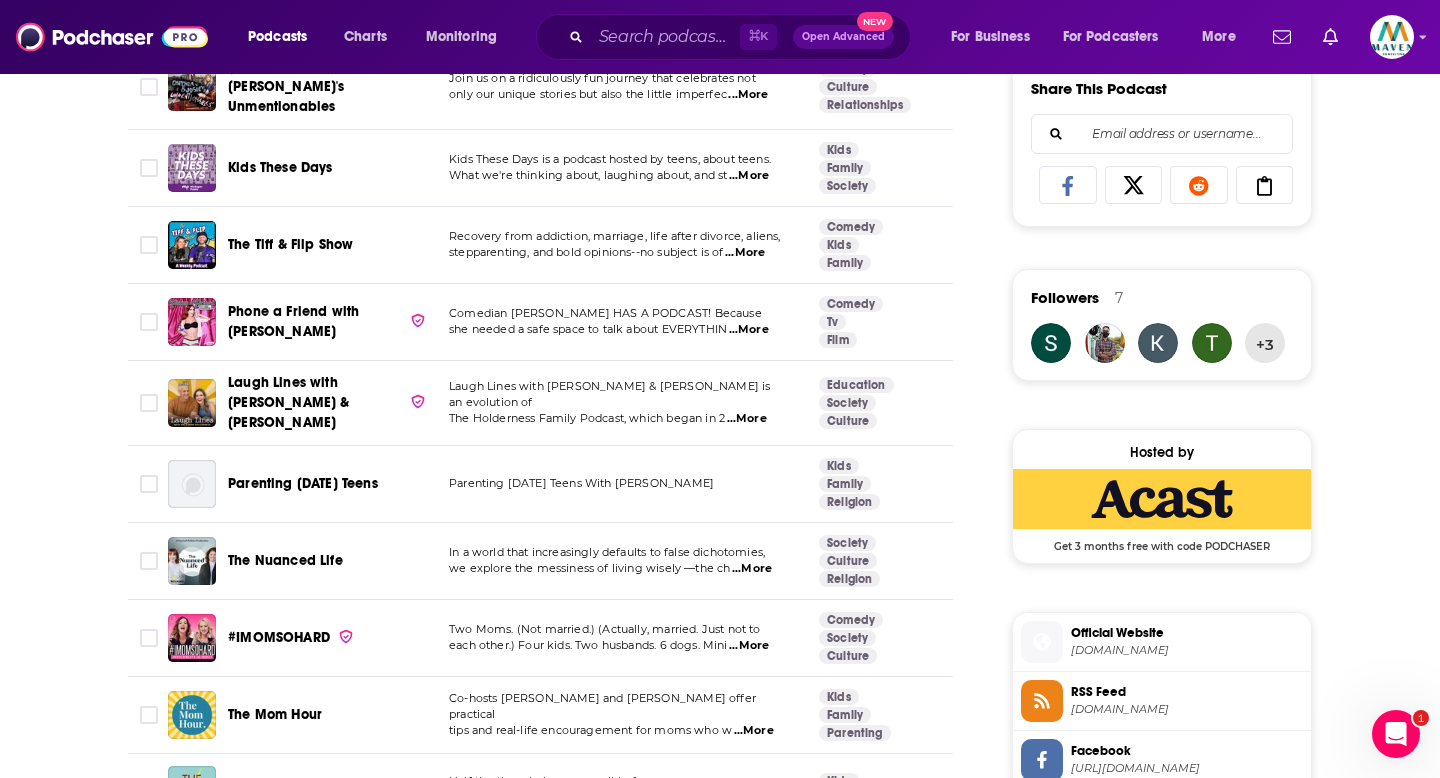 scroll, scrollTop: 0, scrollLeft: 0, axis: both 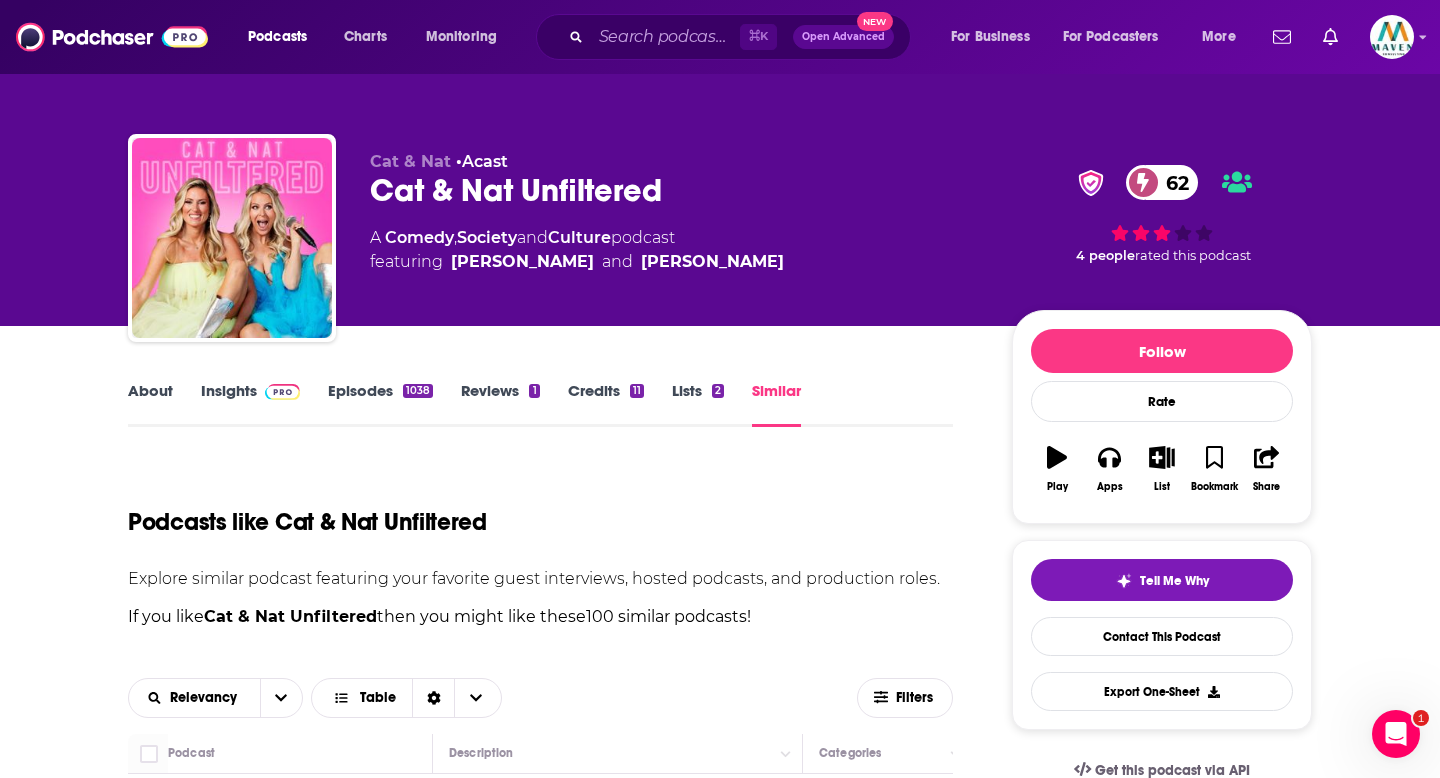 click on "Lists 2" at bounding box center [698, 404] 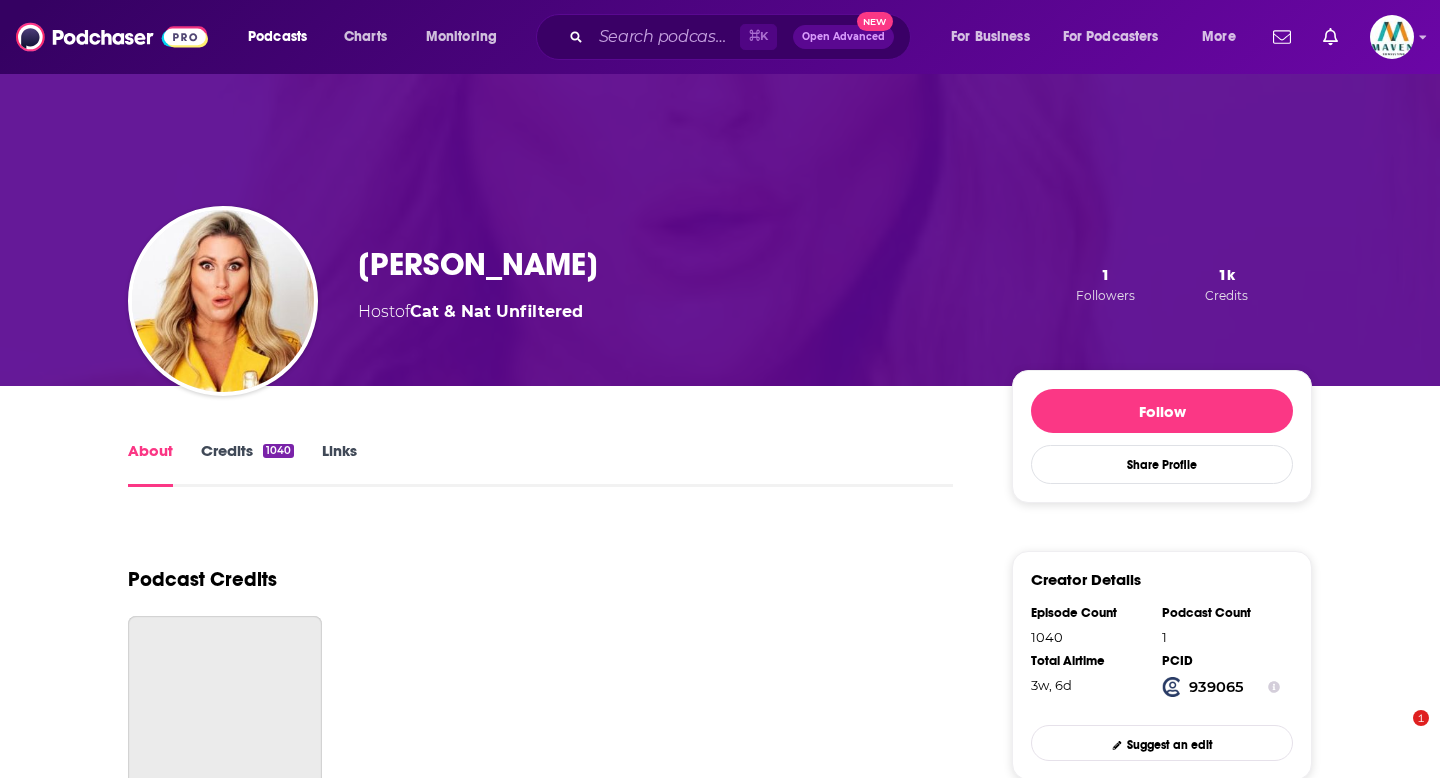 scroll, scrollTop: 0, scrollLeft: 0, axis: both 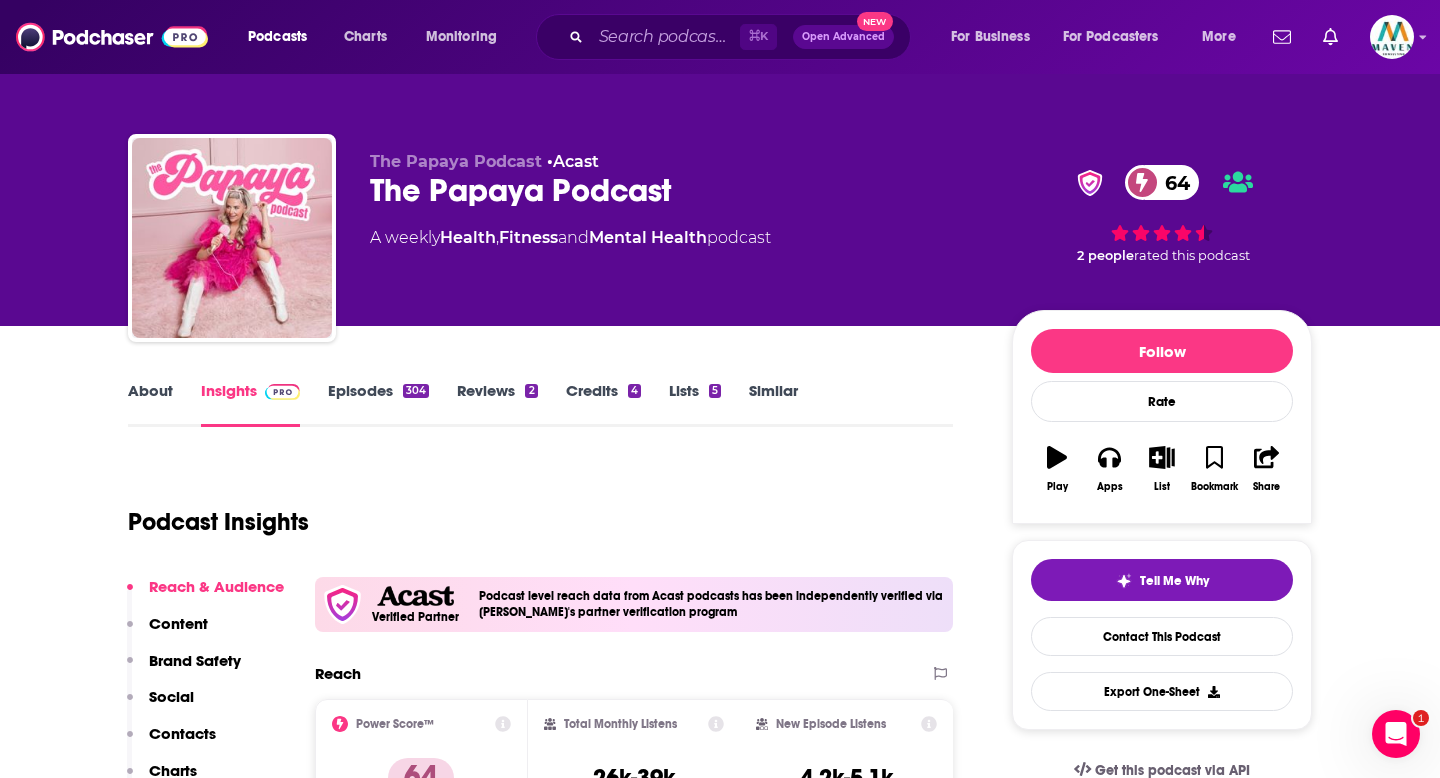click on "Episodes 304" at bounding box center [378, 404] 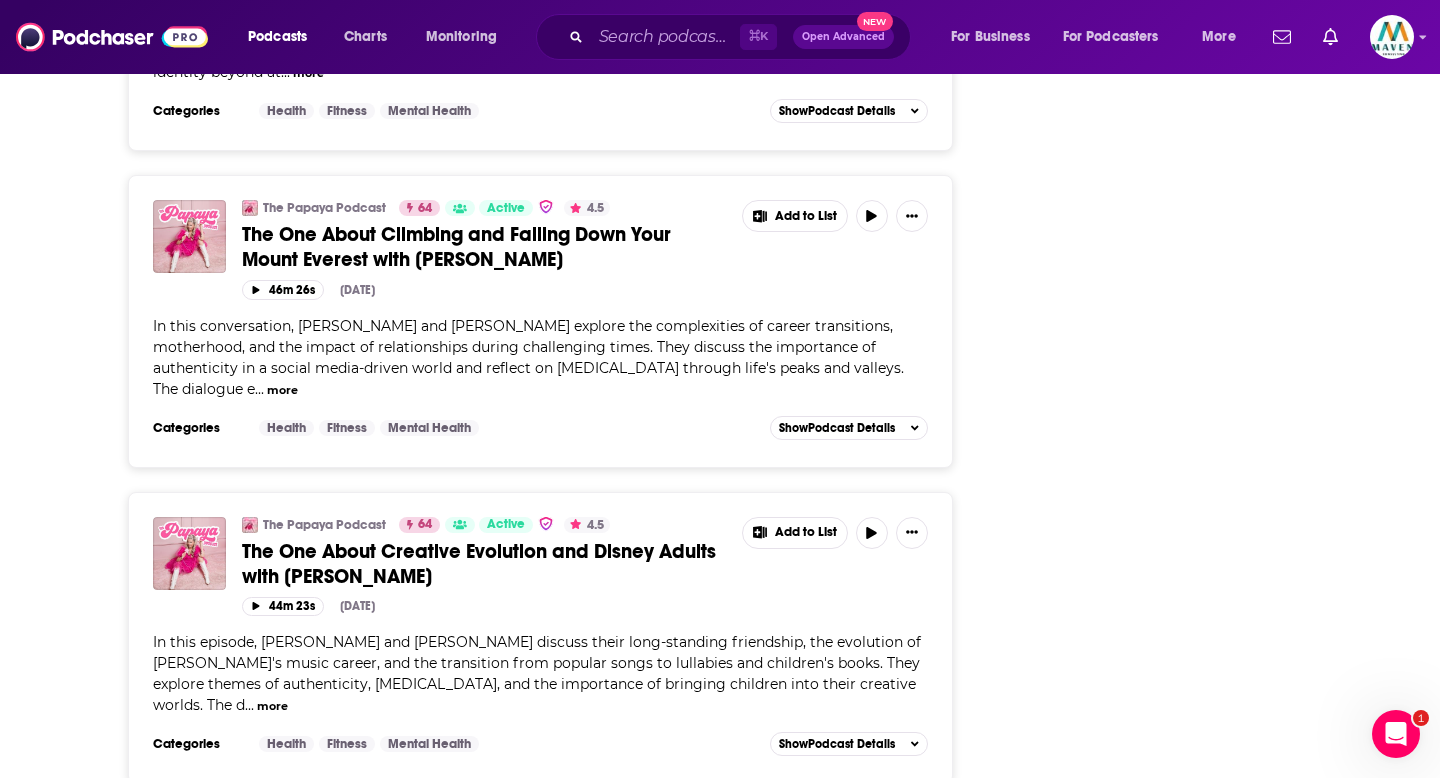 scroll, scrollTop: 3203, scrollLeft: 0, axis: vertical 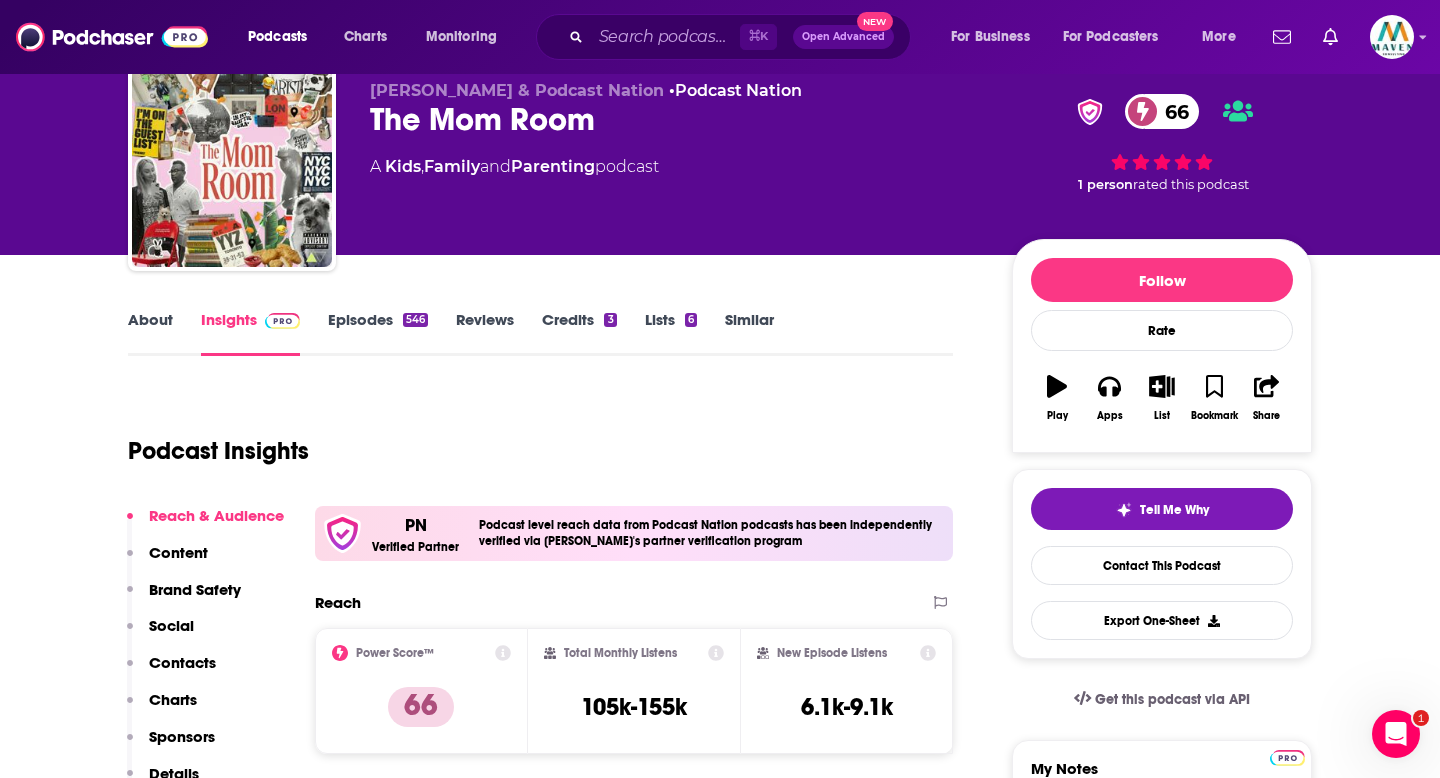 click on "Episodes 546" at bounding box center [378, 333] 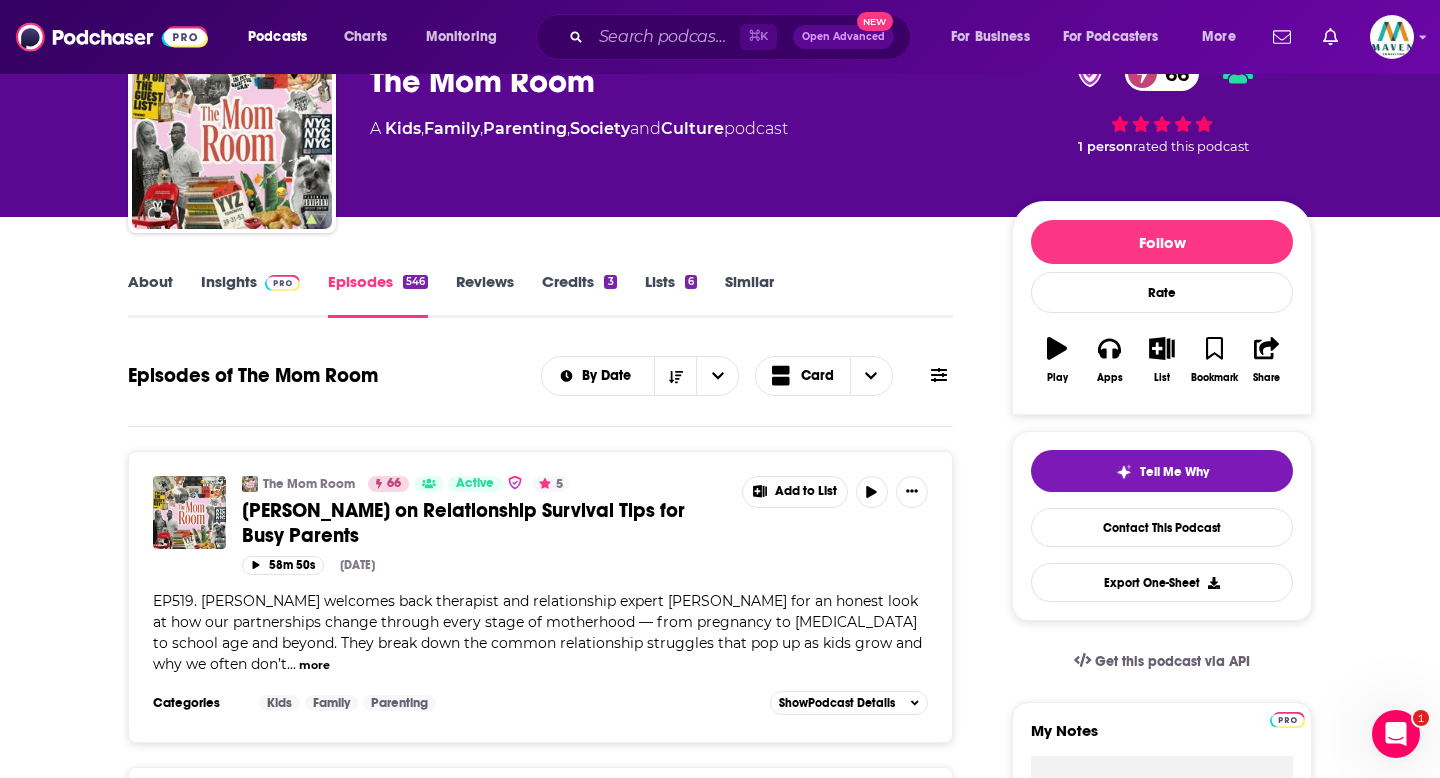 scroll, scrollTop: 0, scrollLeft: 0, axis: both 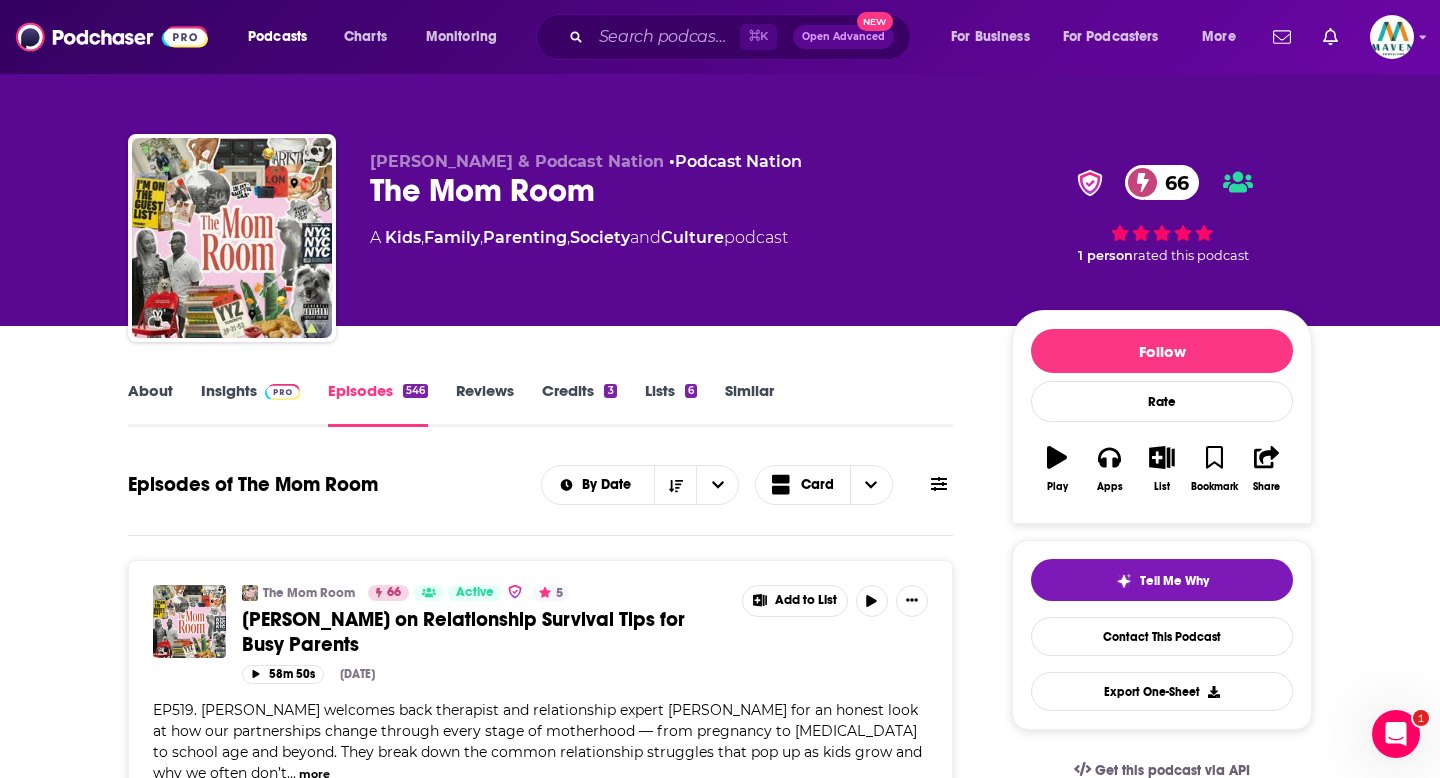 click on "The Mom Room 66" at bounding box center [675, 190] 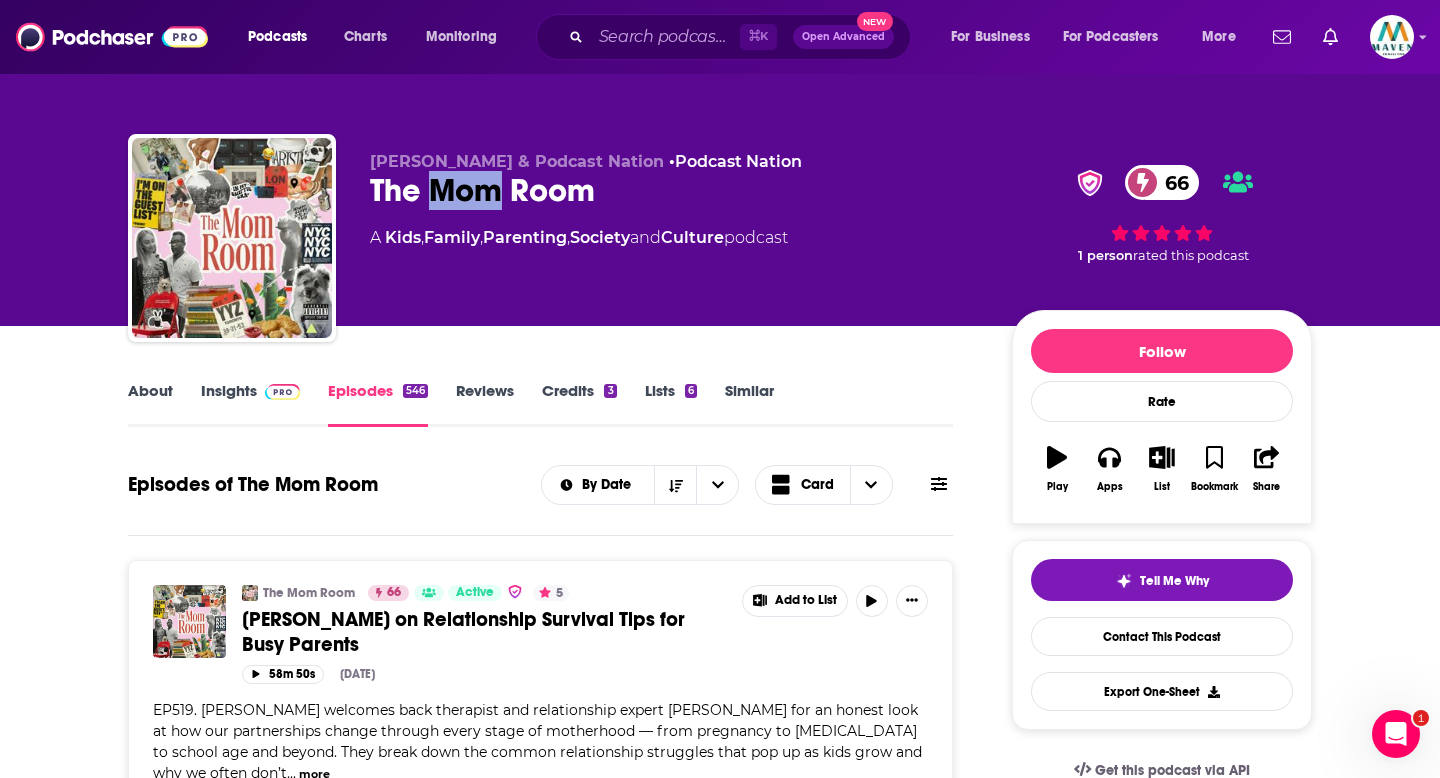 click on "The Mom Room 66" at bounding box center (675, 190) 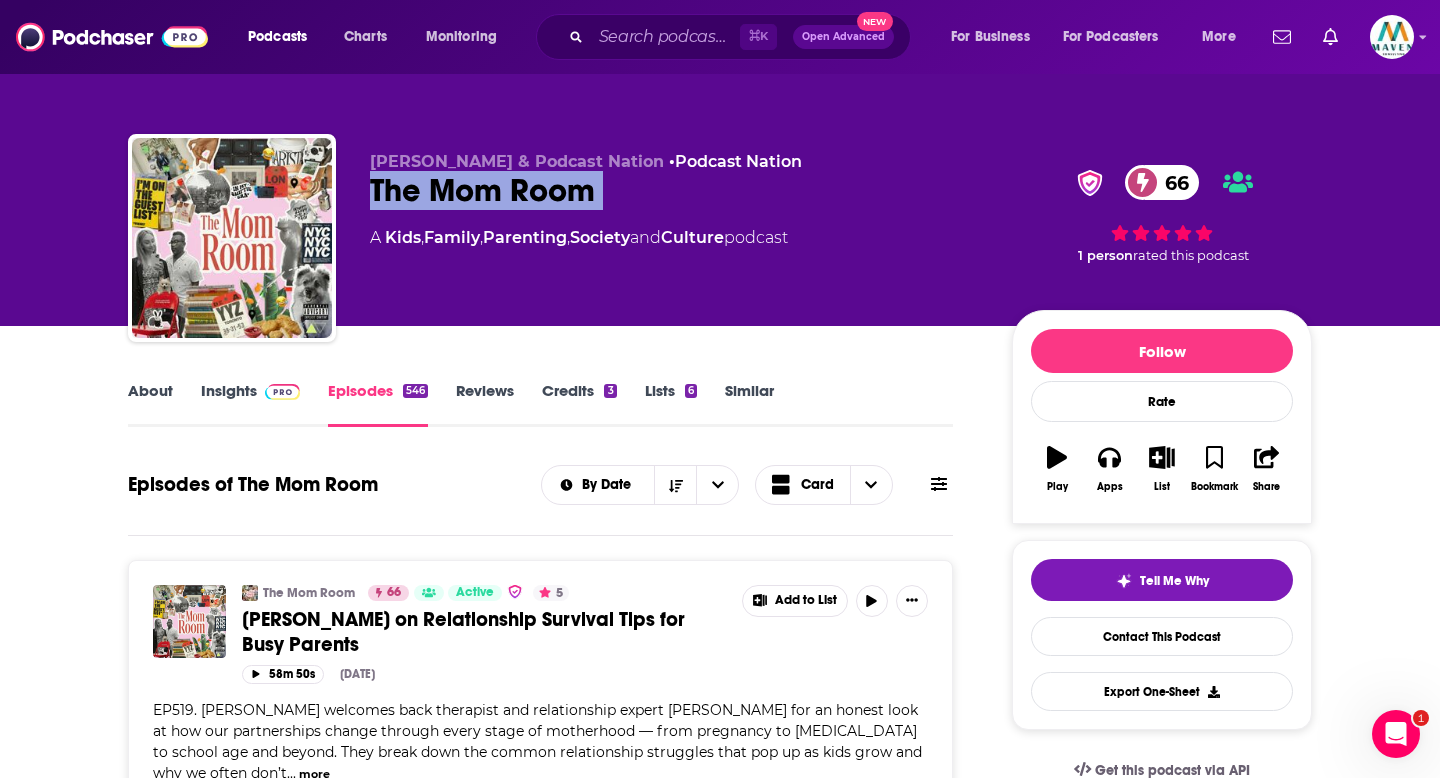 click on "The Mom Room 66" at bounding box center [675, 190] 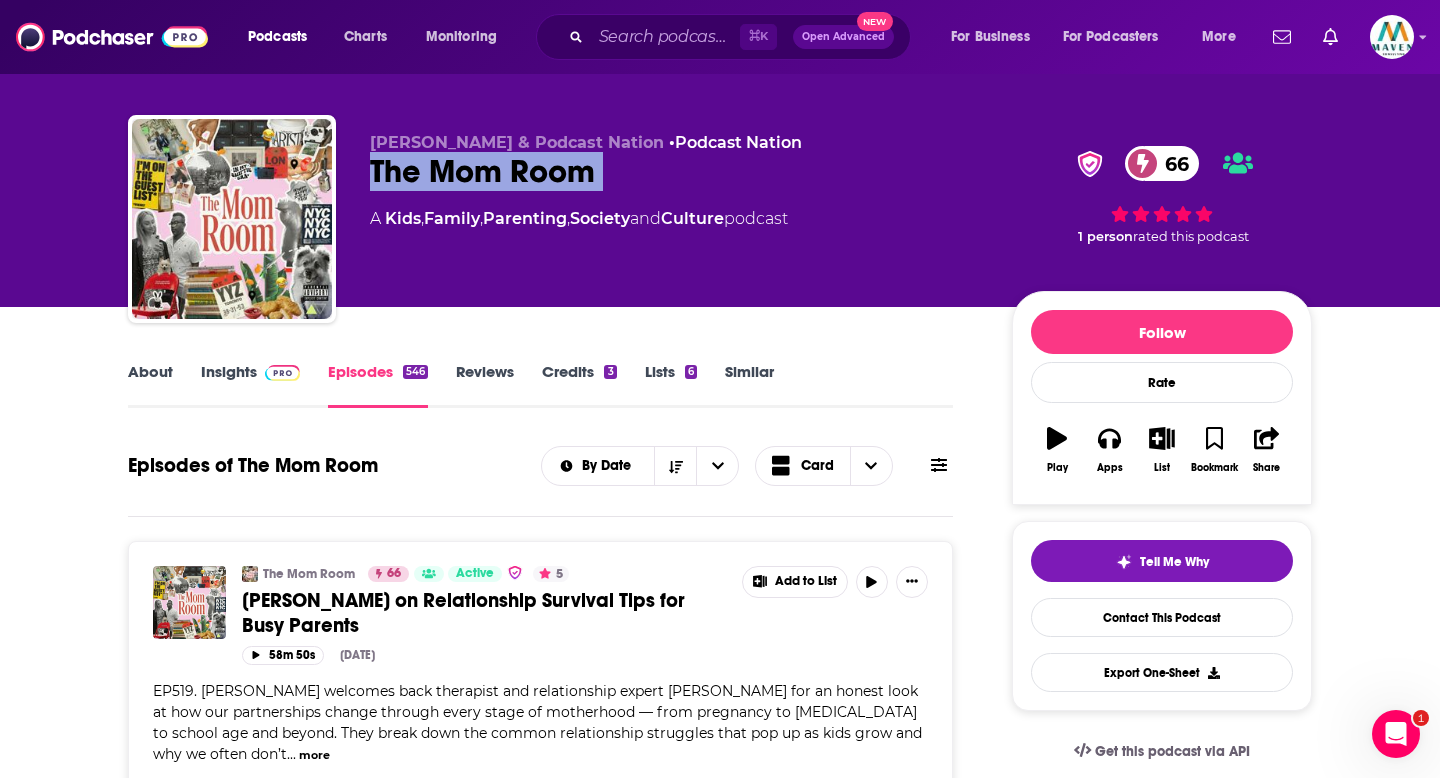 scroll, scrollTop: 21, scrollLeft: 0, axis: vertical 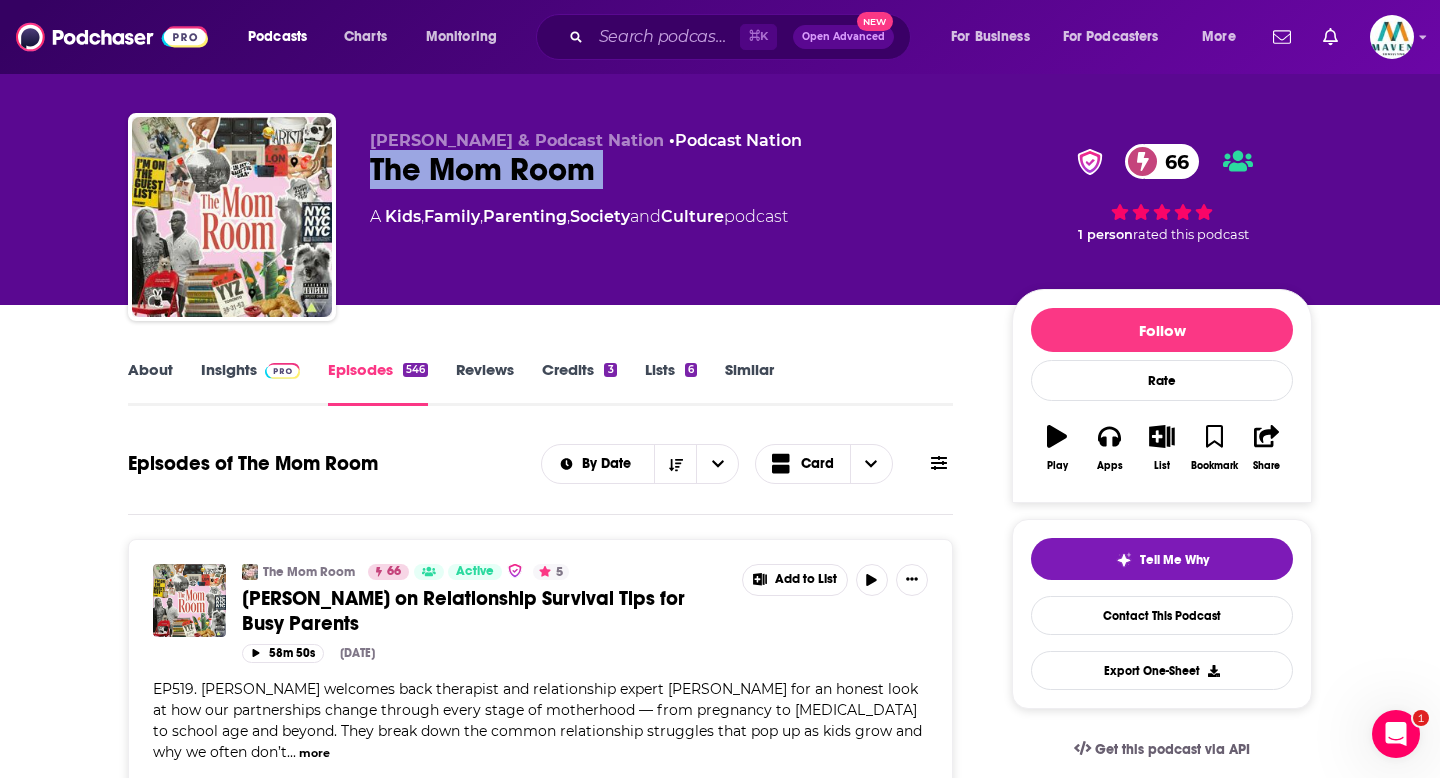 click on "Insights" at bounding box center (250, 383) 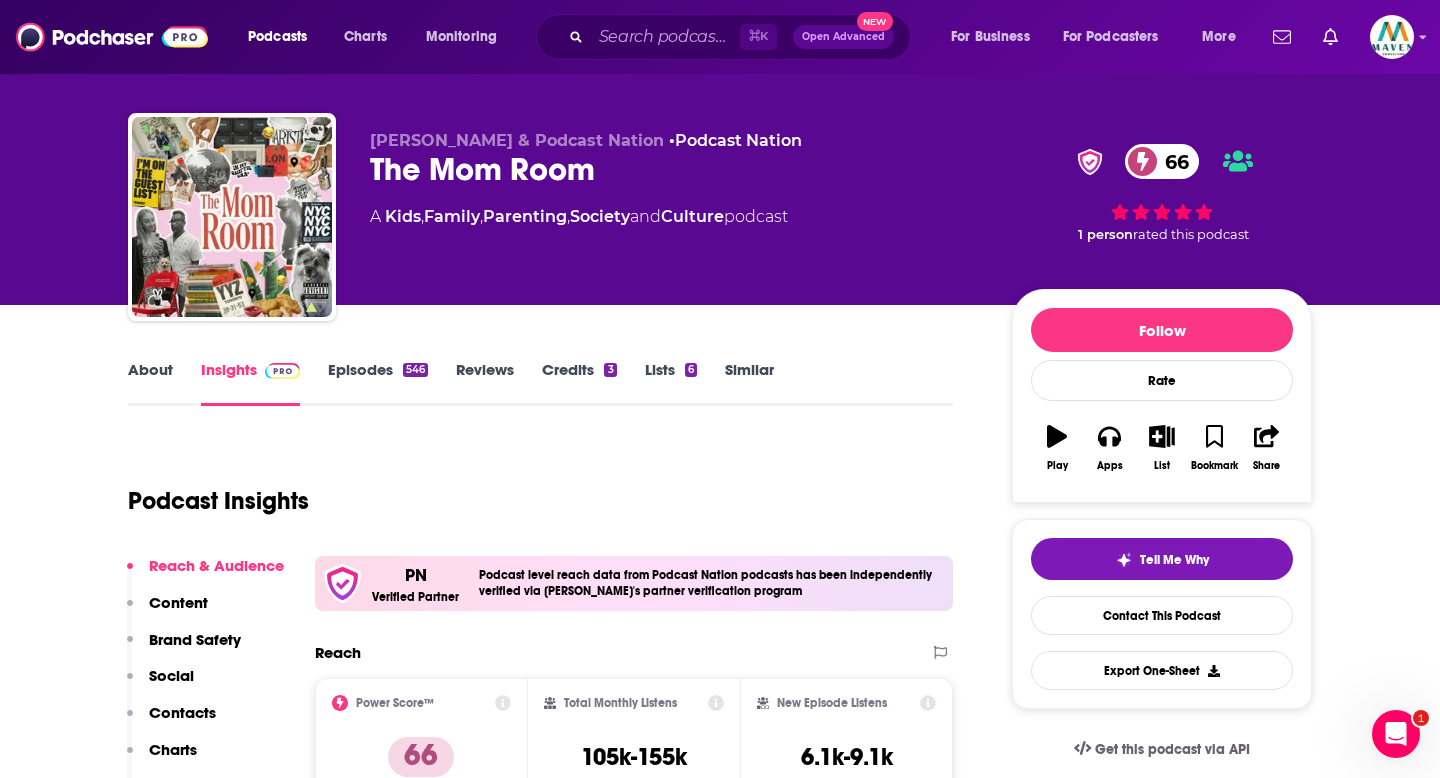 scroll, scrollTop: 0, scrollLeft: 0, axis: both 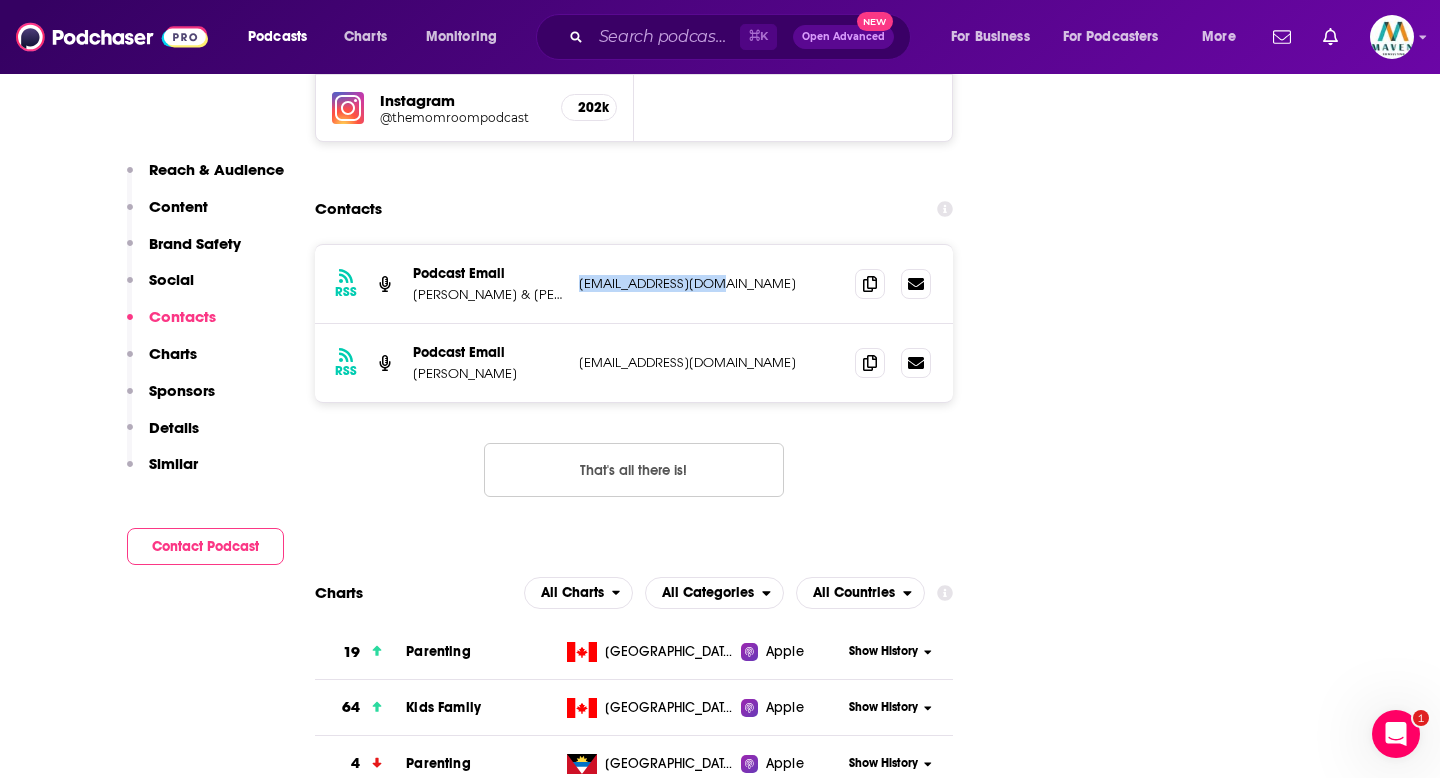 drag, startPoint x: 732, startPoint y: 181, endPoint x: 571, endPoint y: 182, distance: 161.00311 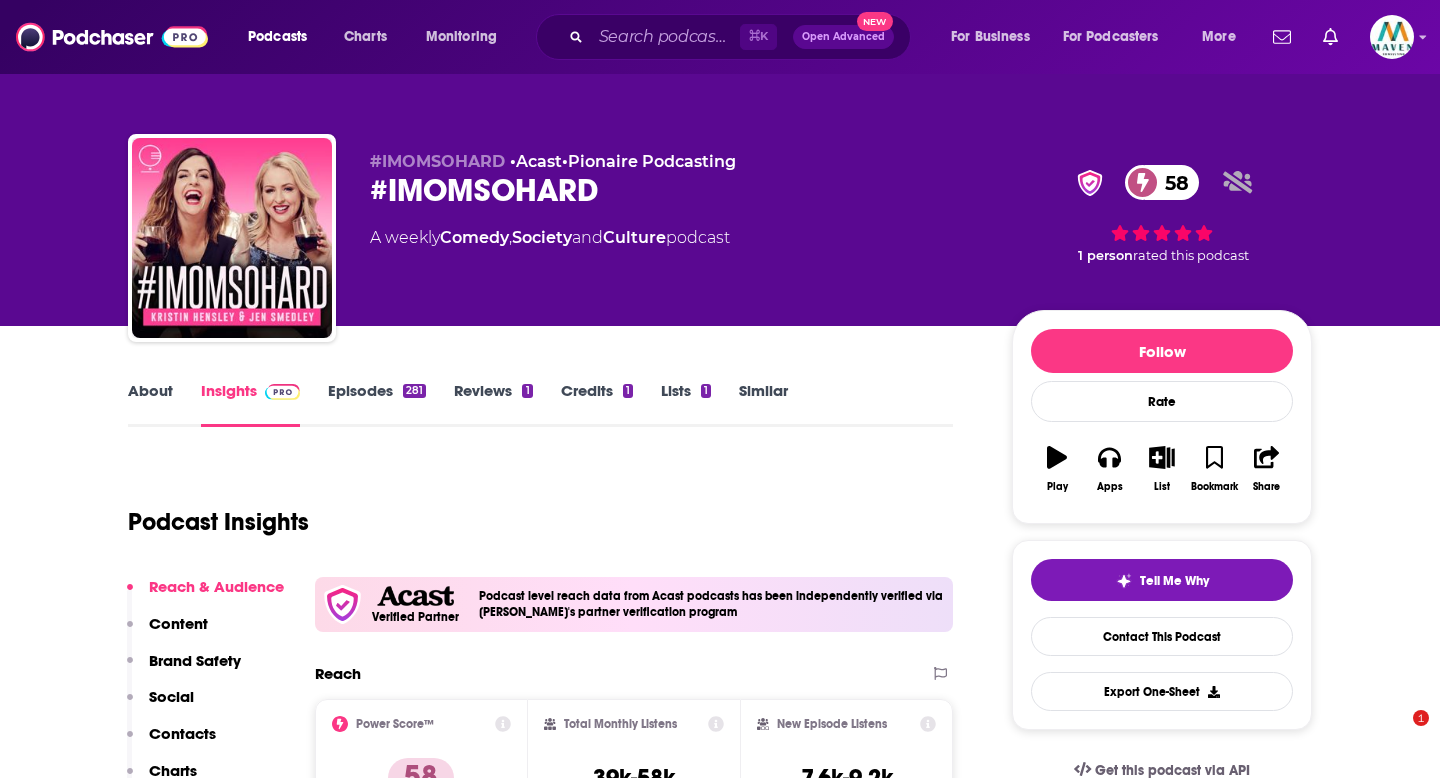 scroll, scrollTop: 0, scrollLeft: 0, axis: both 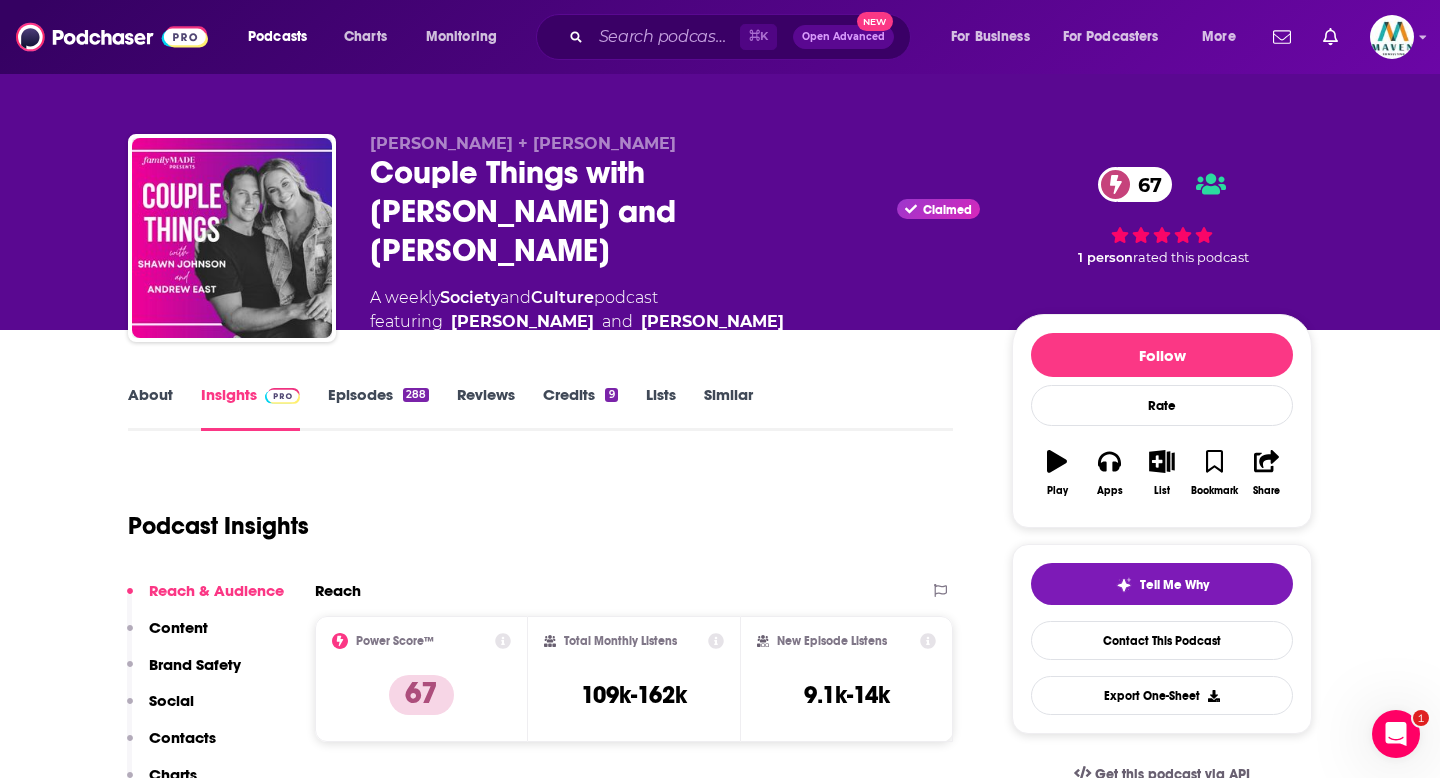 click on "Episodes 288" at bounding box center [378, 408] 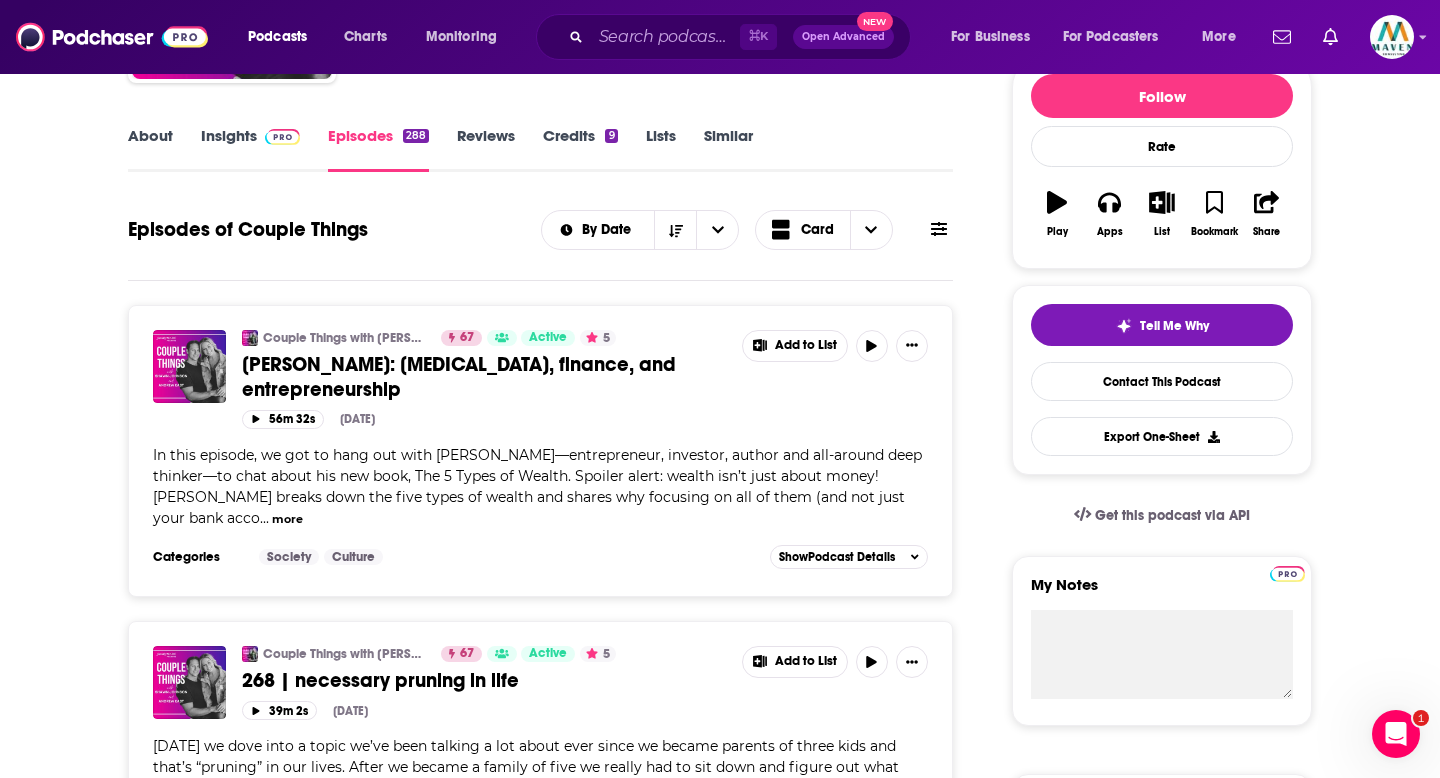 scroll, scrollTop: 0, scrollLeft: 0, axis: both 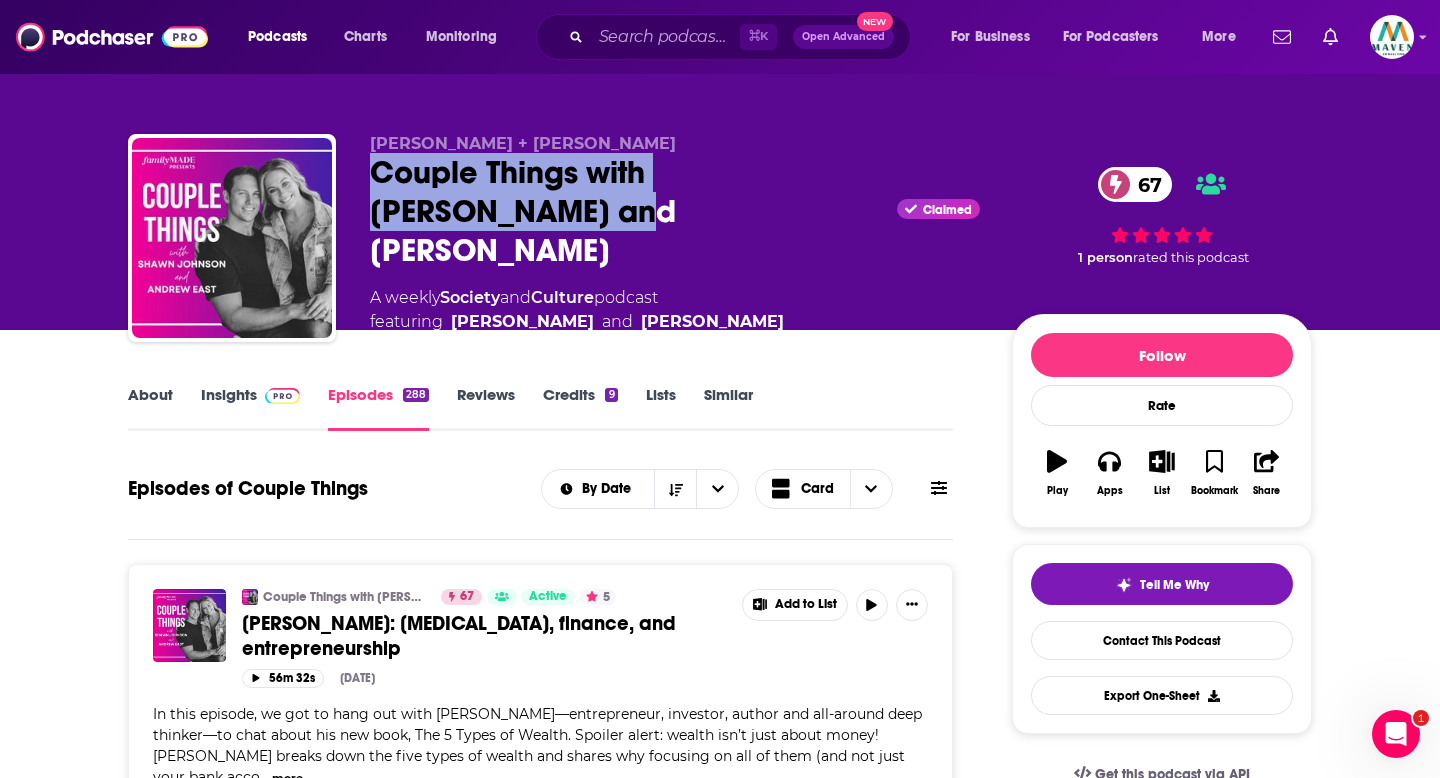 drag, startPoint x: 513, startPoint y: 233, endPoint x: 375, endPoint y: 178, distance: 148.55638 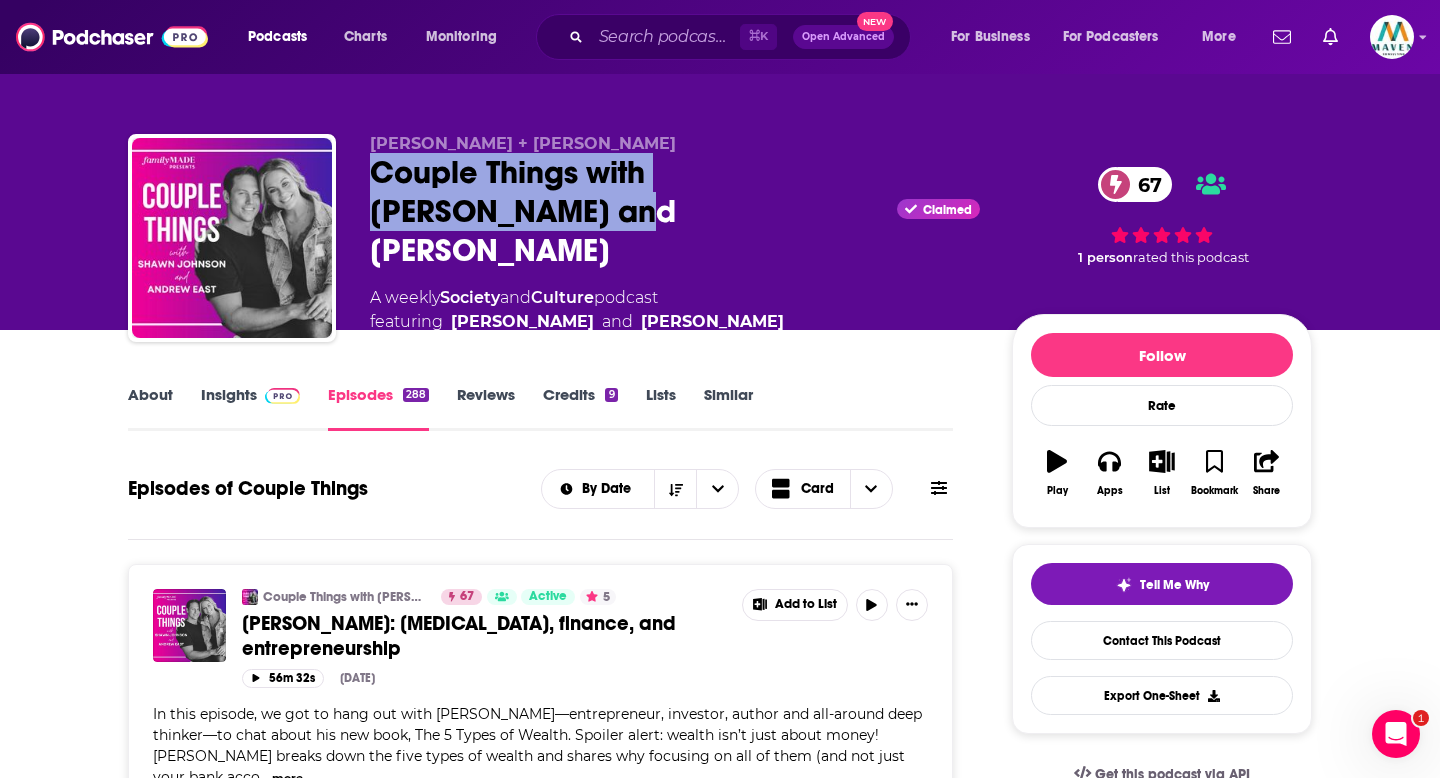 click at bounding box center (278, 394) 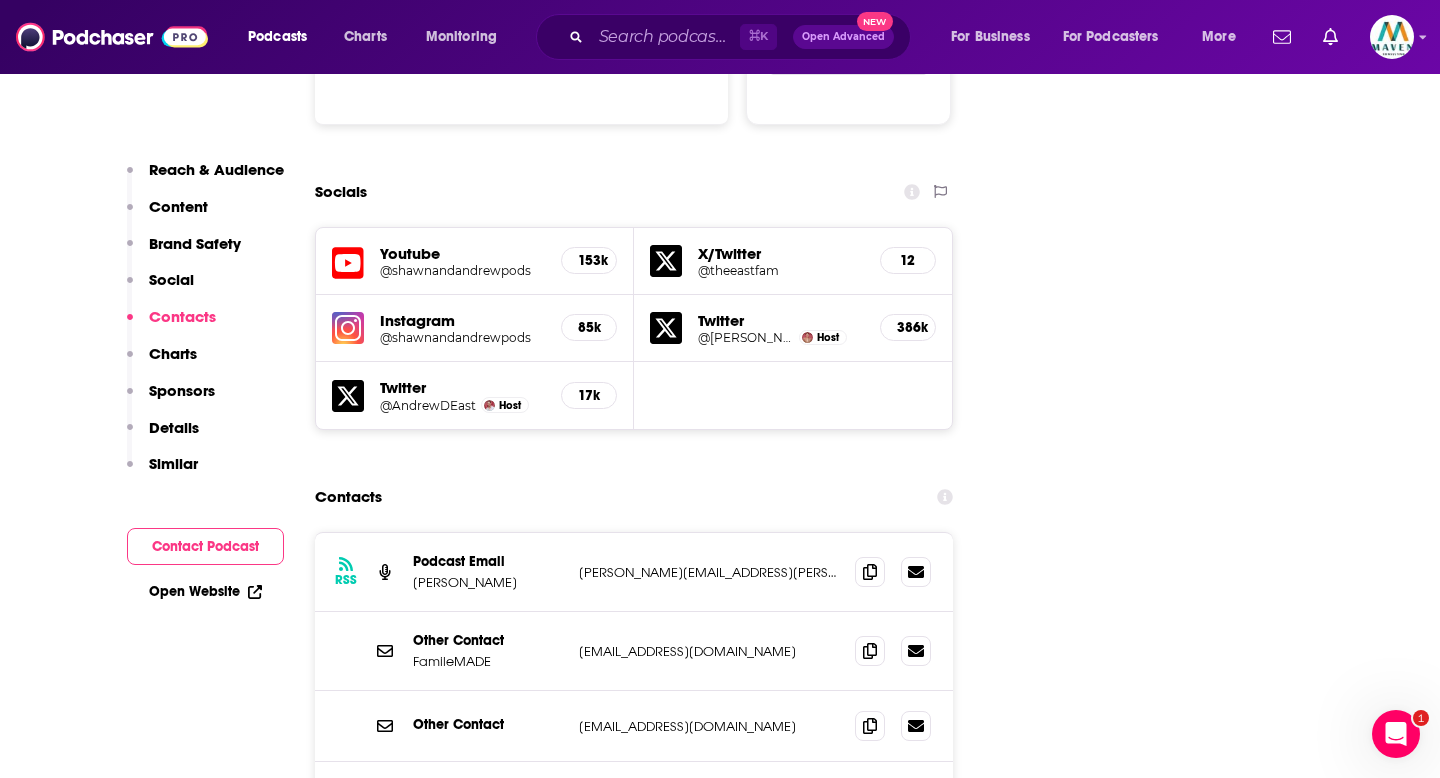 scroll, scrollTop: 2462, scrollLeft: 0, axis: vertical 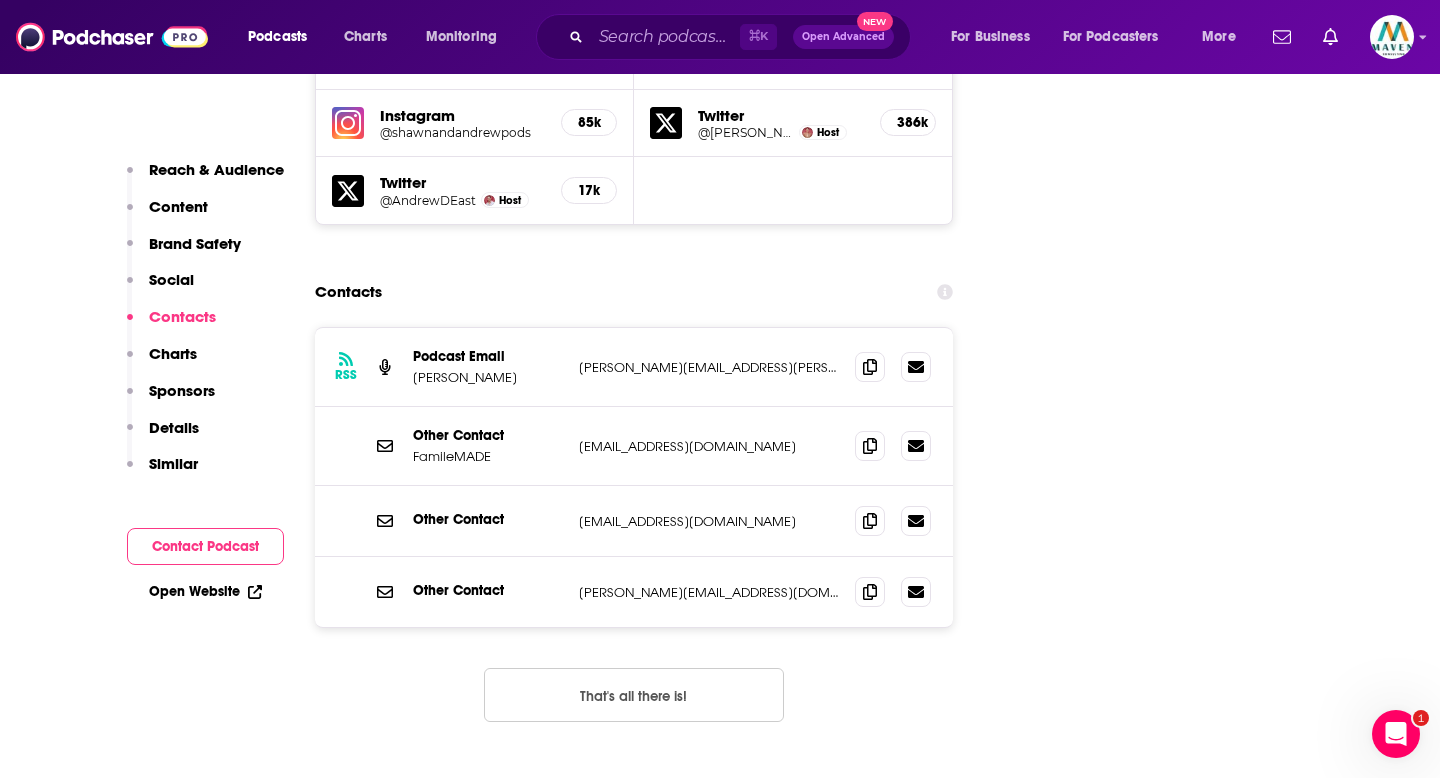 click on "andrew.dean.east@gmail.com" at bounding box center (709, 367) 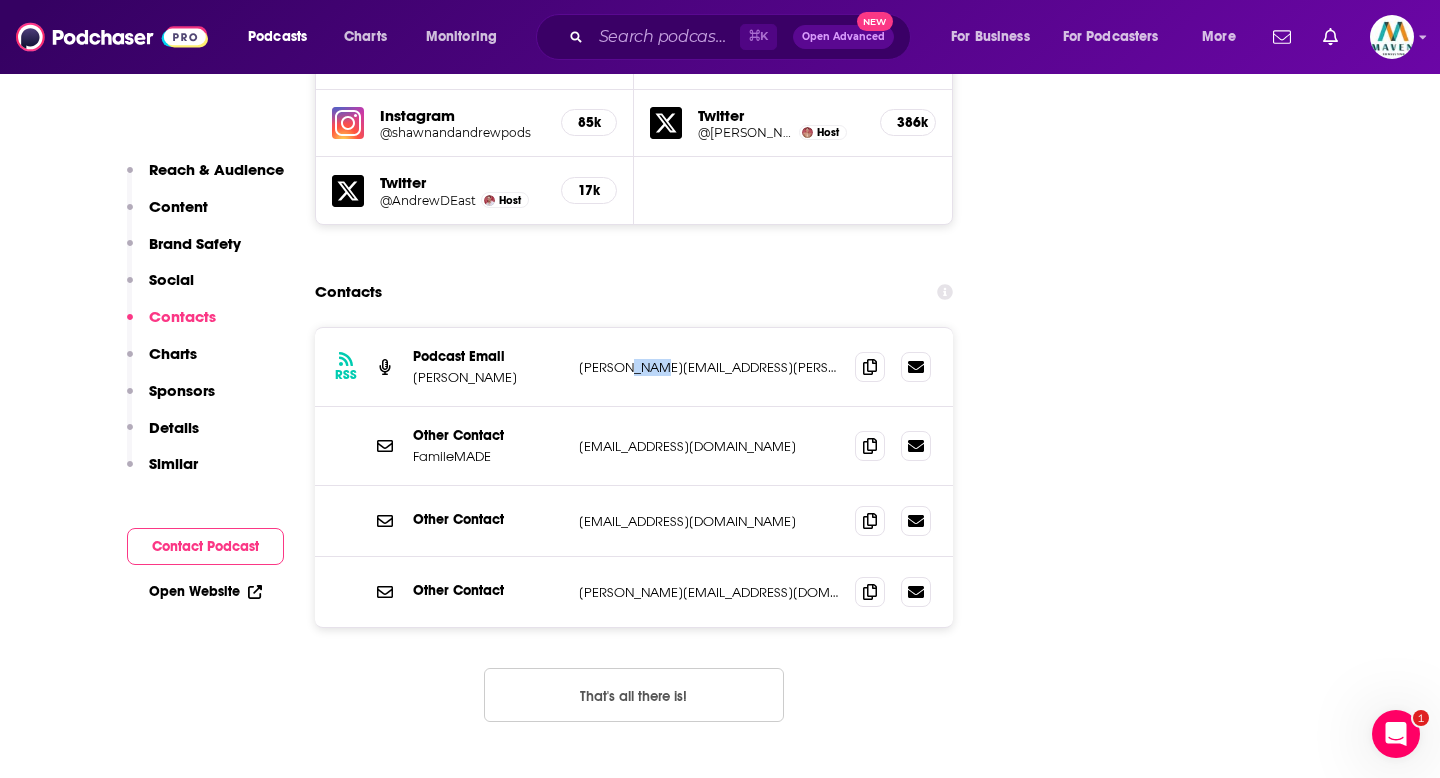 click on "andrew.dean.east@gmail.com" at bounding box center [709, 367] 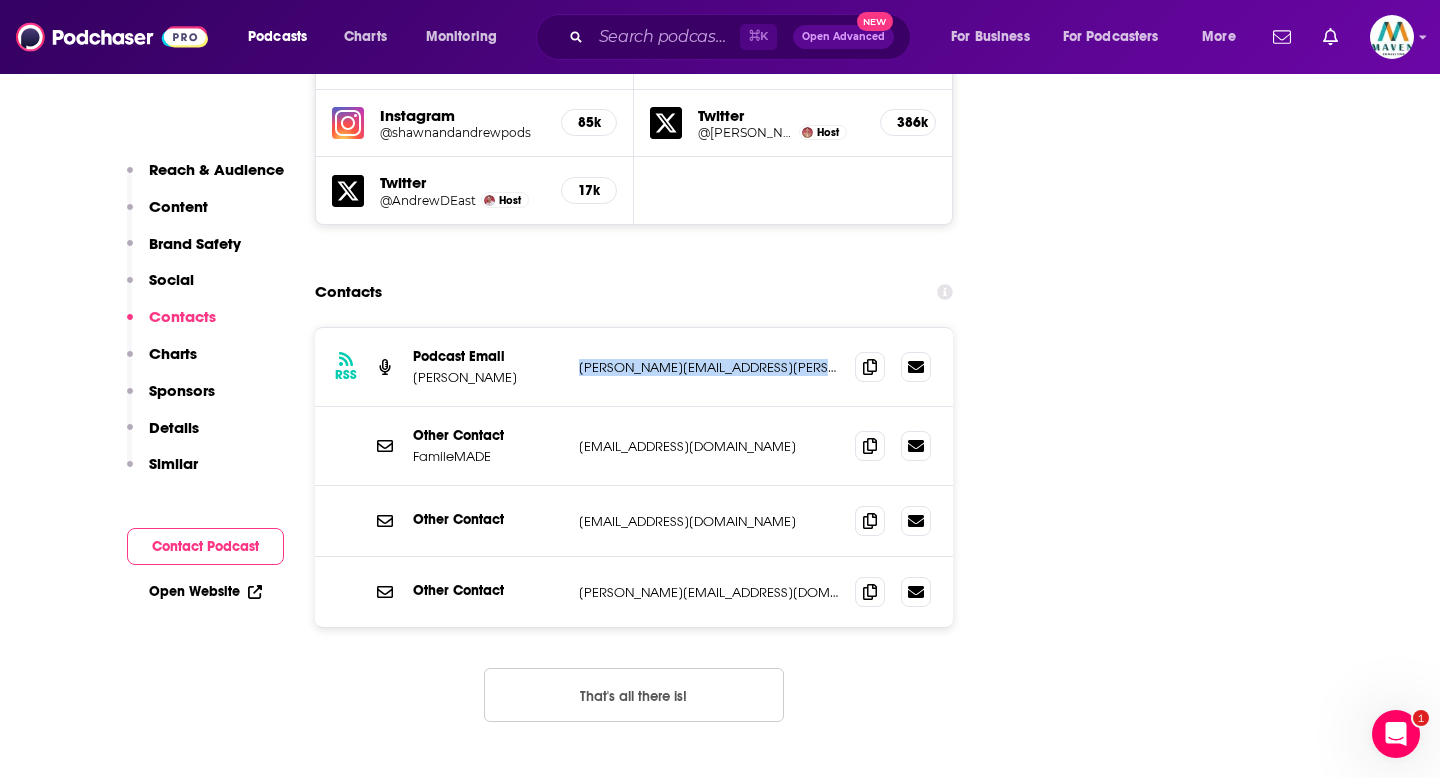 click on "andrew.dean.east@gmail.com" at bounding box center [709, 367] 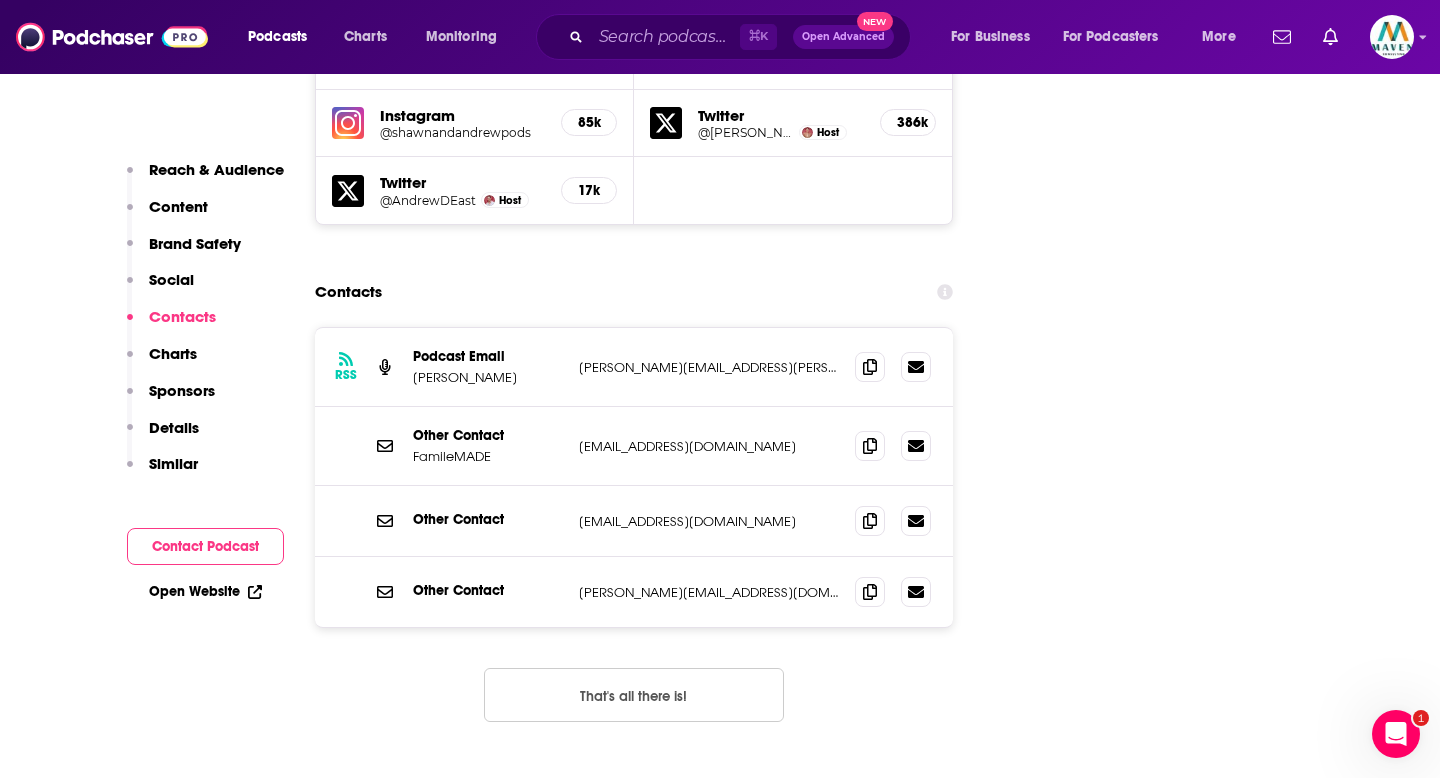 click on "andrew east" at bounding box center [488, 377] 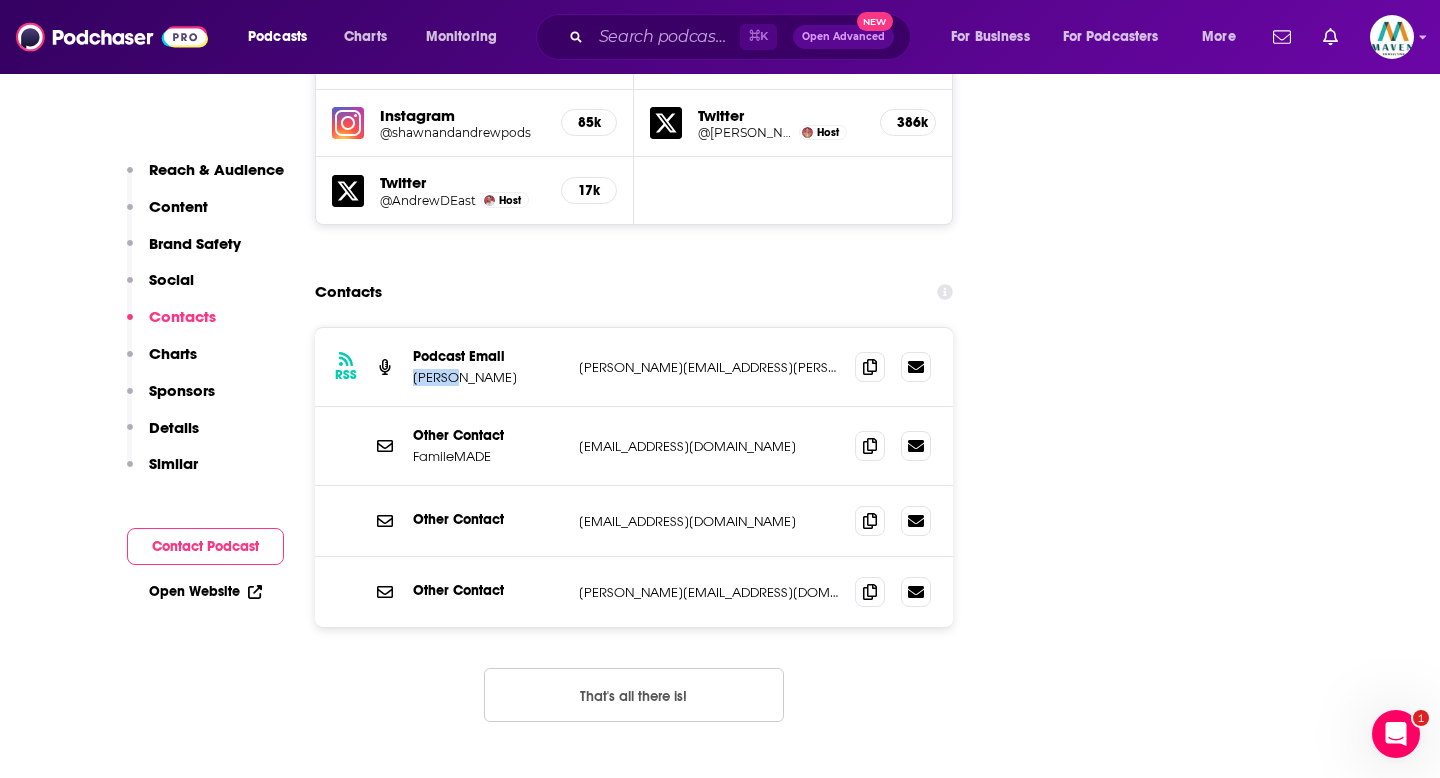 click on "andrew east" at bounding box center (488, 377) 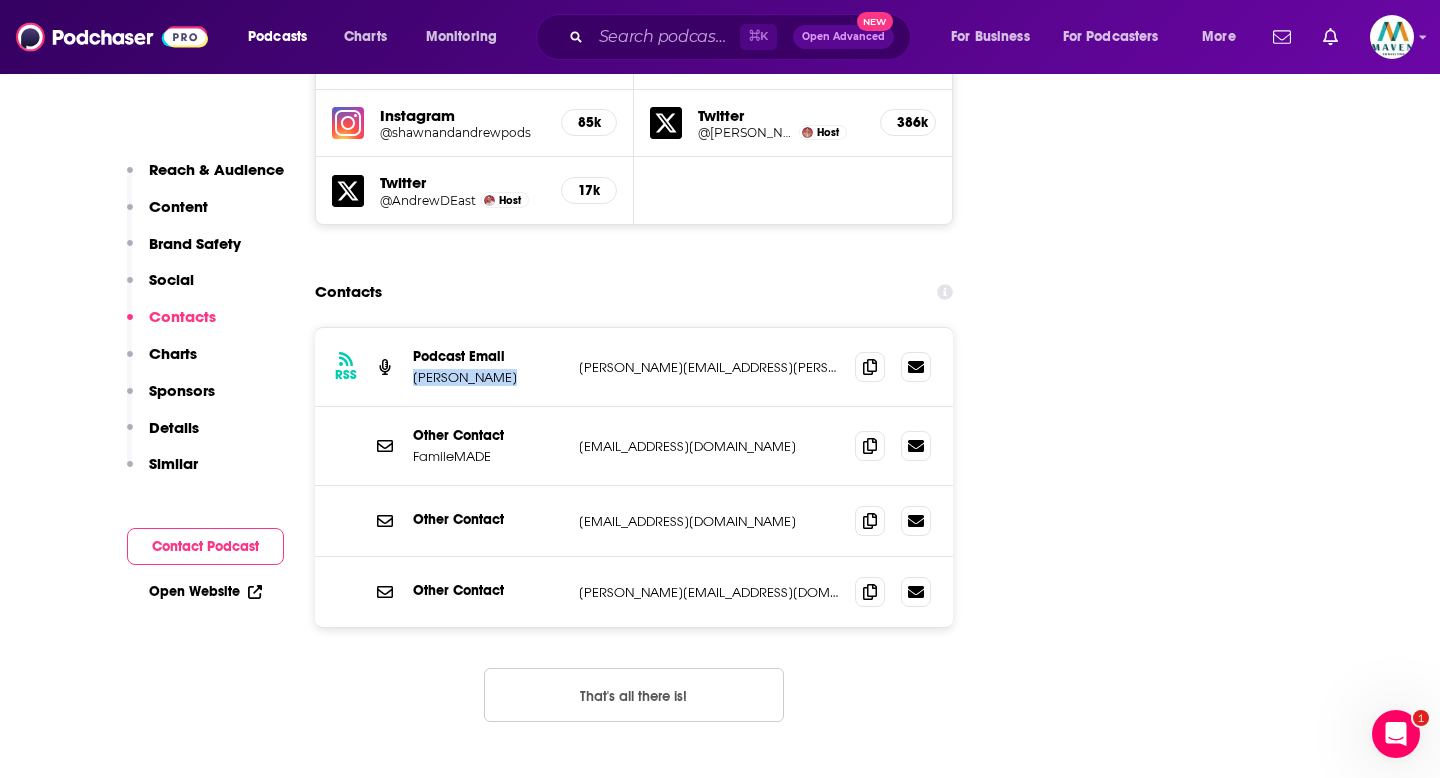 click on "andrew east" at bounding box center [488, 377] 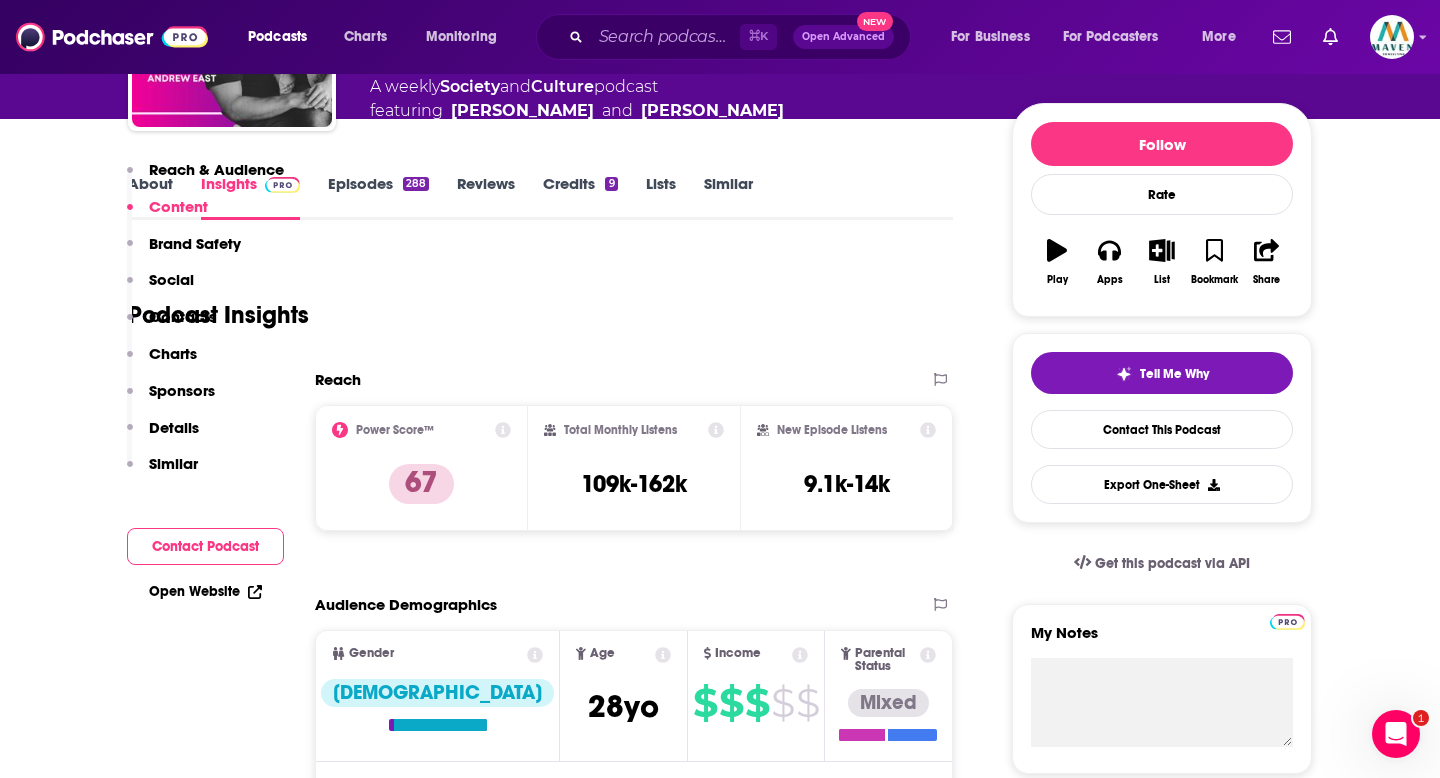 scroll, scrollTop: 0, scrollLeft: 0, axis: both 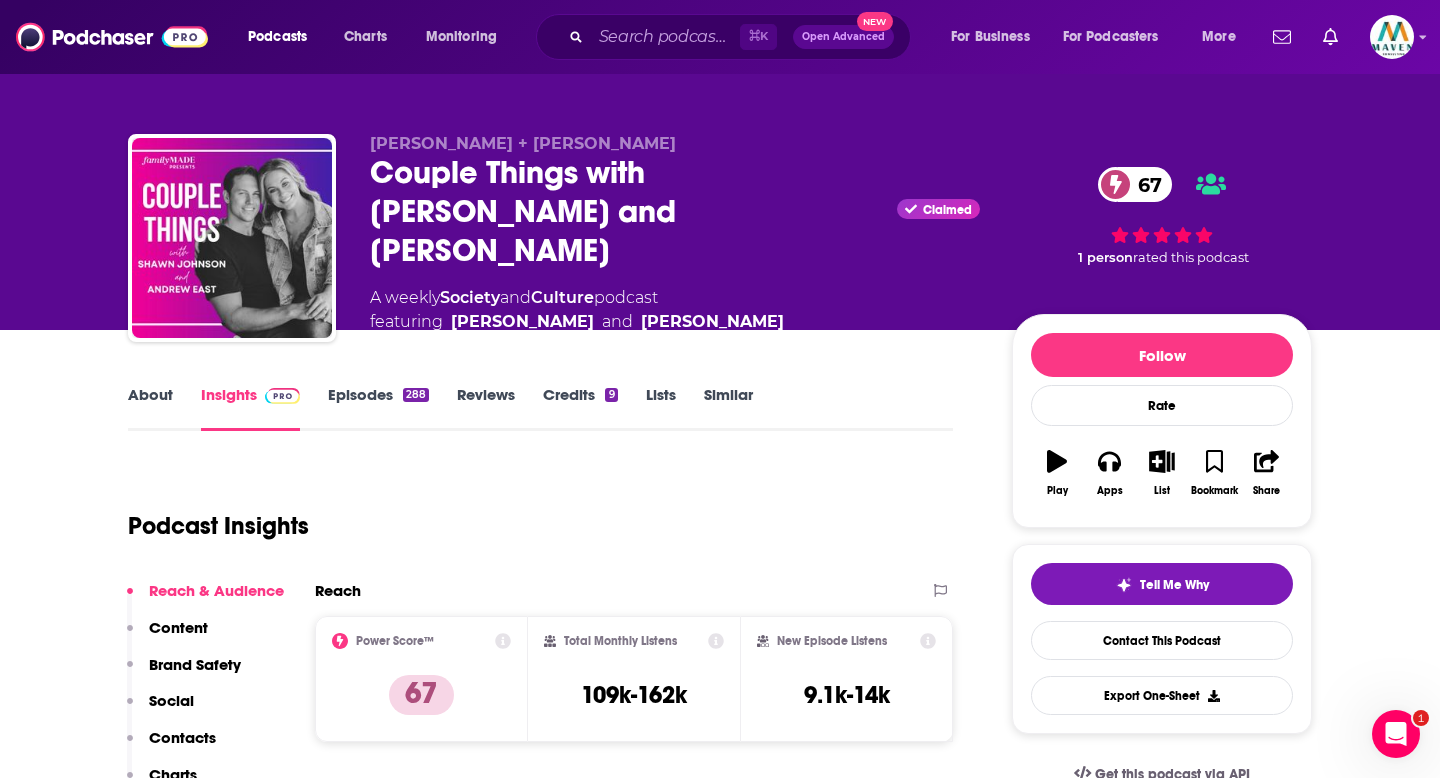 click on "Couple Things with Shawn and Andrew Claimed 67" at bounding box center [675, 211] 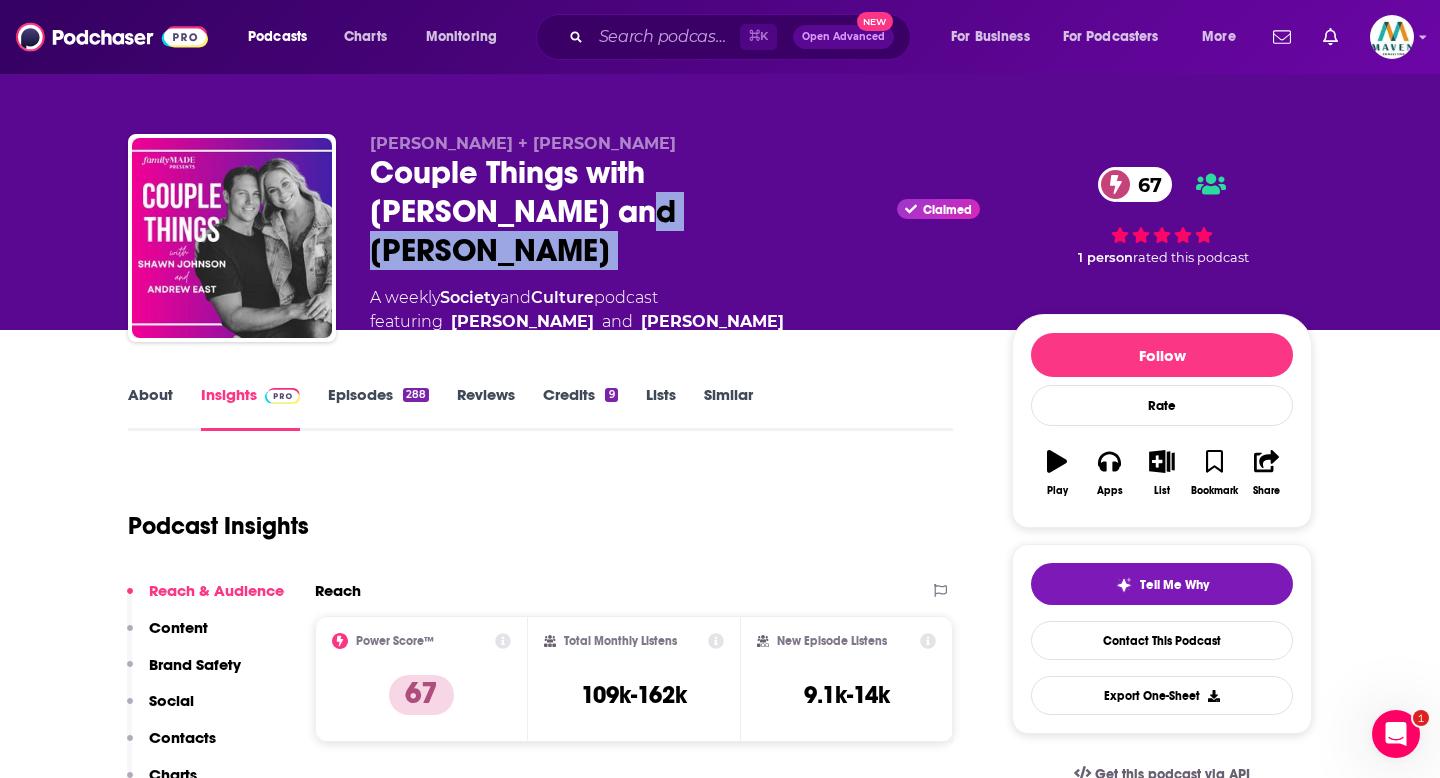 click on "Couple Things with Shawn and Andrew Claimed 67" at bounding box center [675, 211] 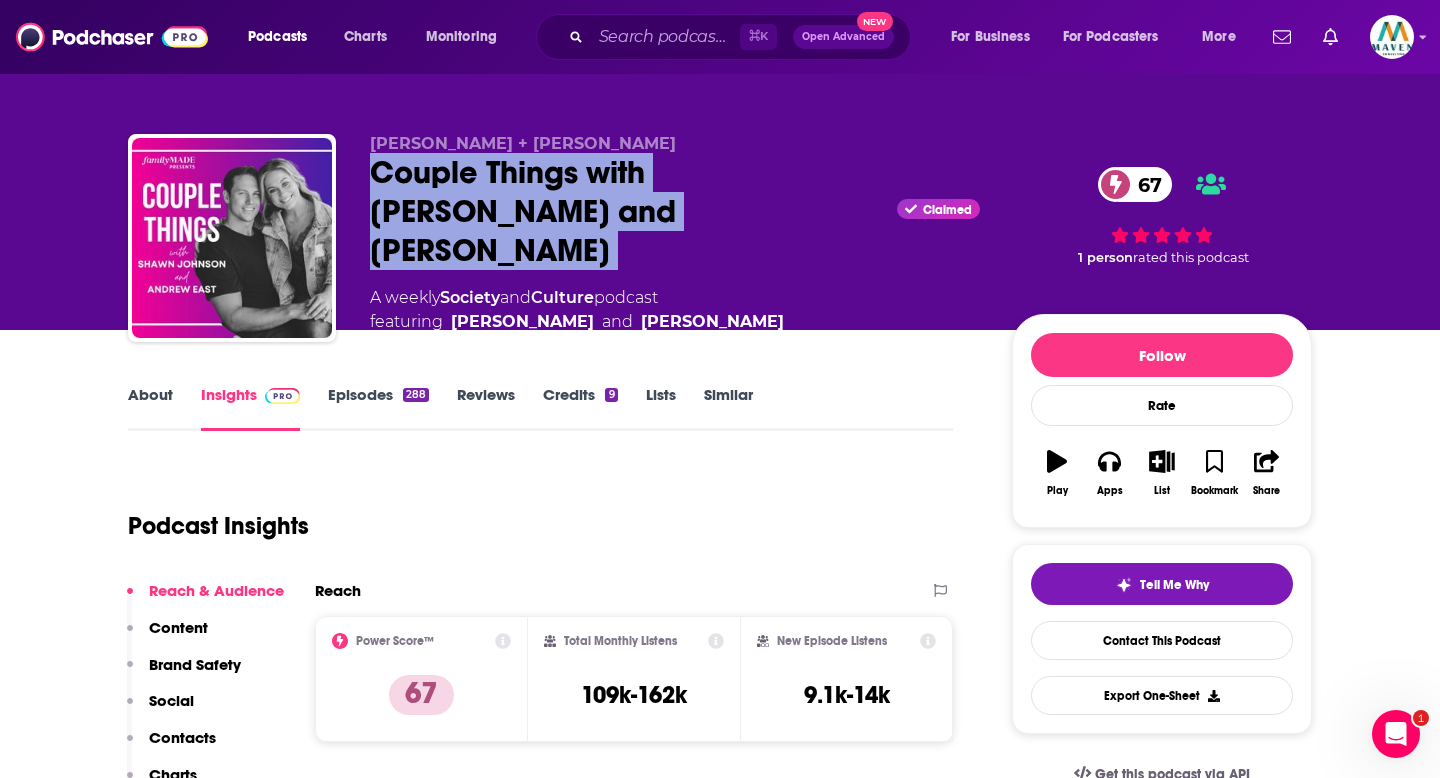 click on "Couple Things with Shawn and Andrew Claimed 67" at bounding box center (675, 211) 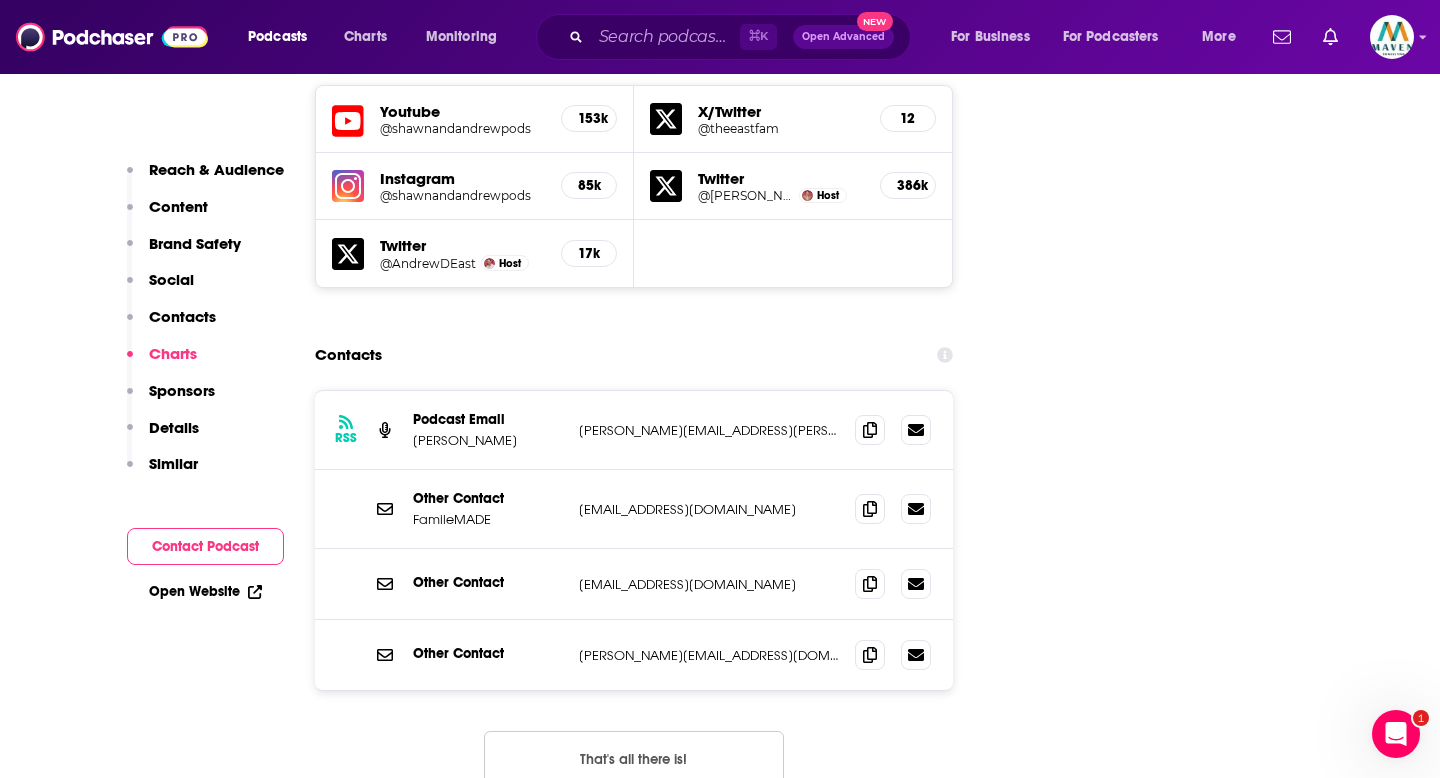 scroll, scrollTop: 2395, scrollLeft: 0, axis: vertical 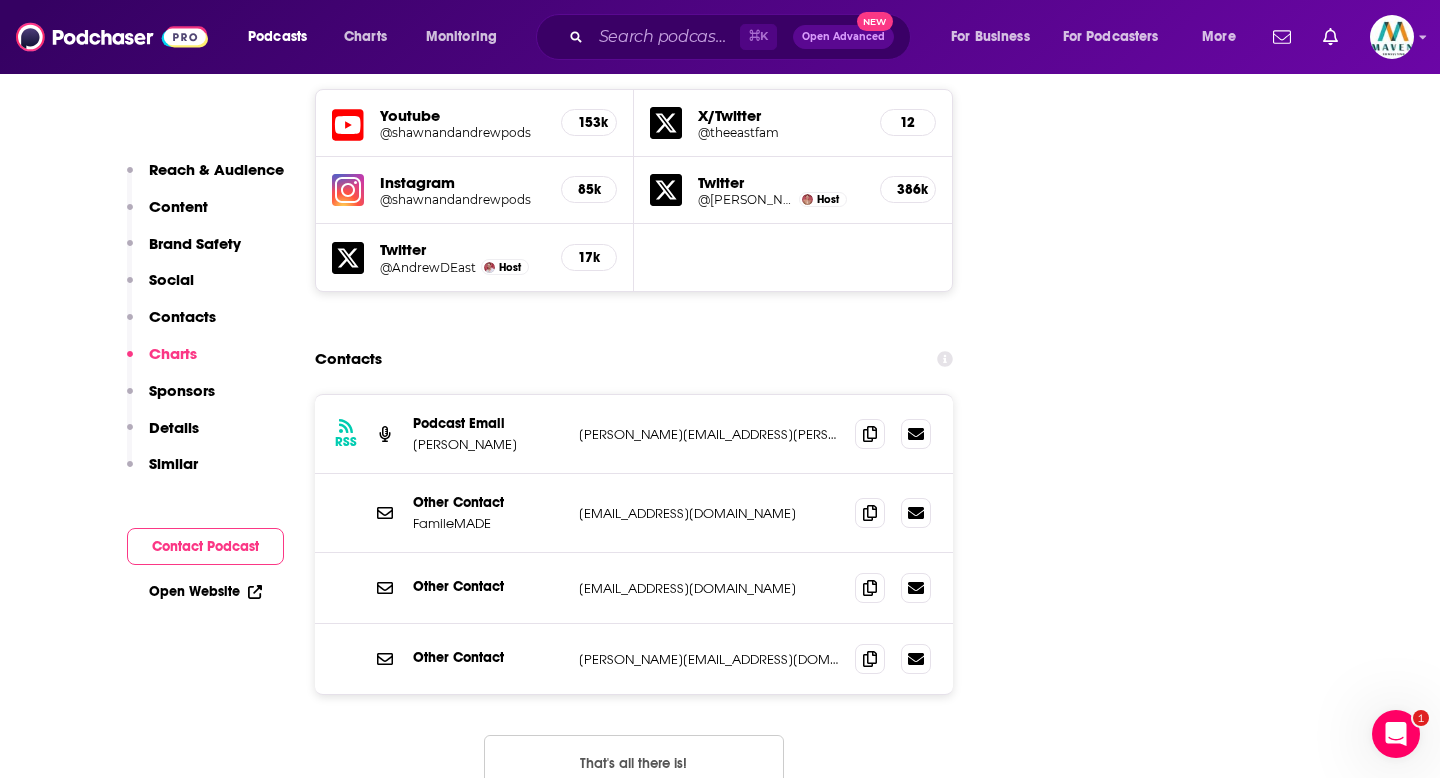 click on "taylor@familymade.com" at bounding box center (709, 659) 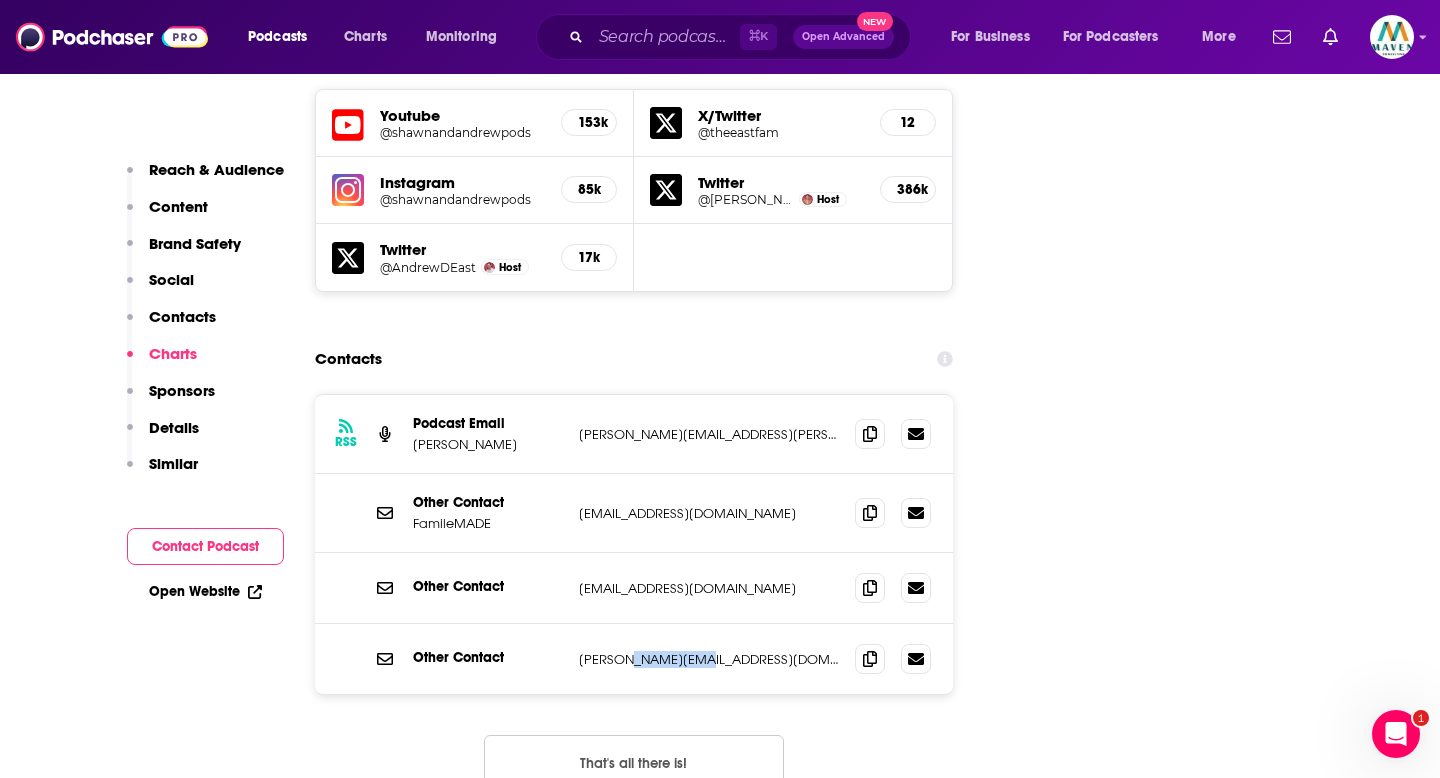 click on "taylor@familymade.com" at bounding box center [709, 659] 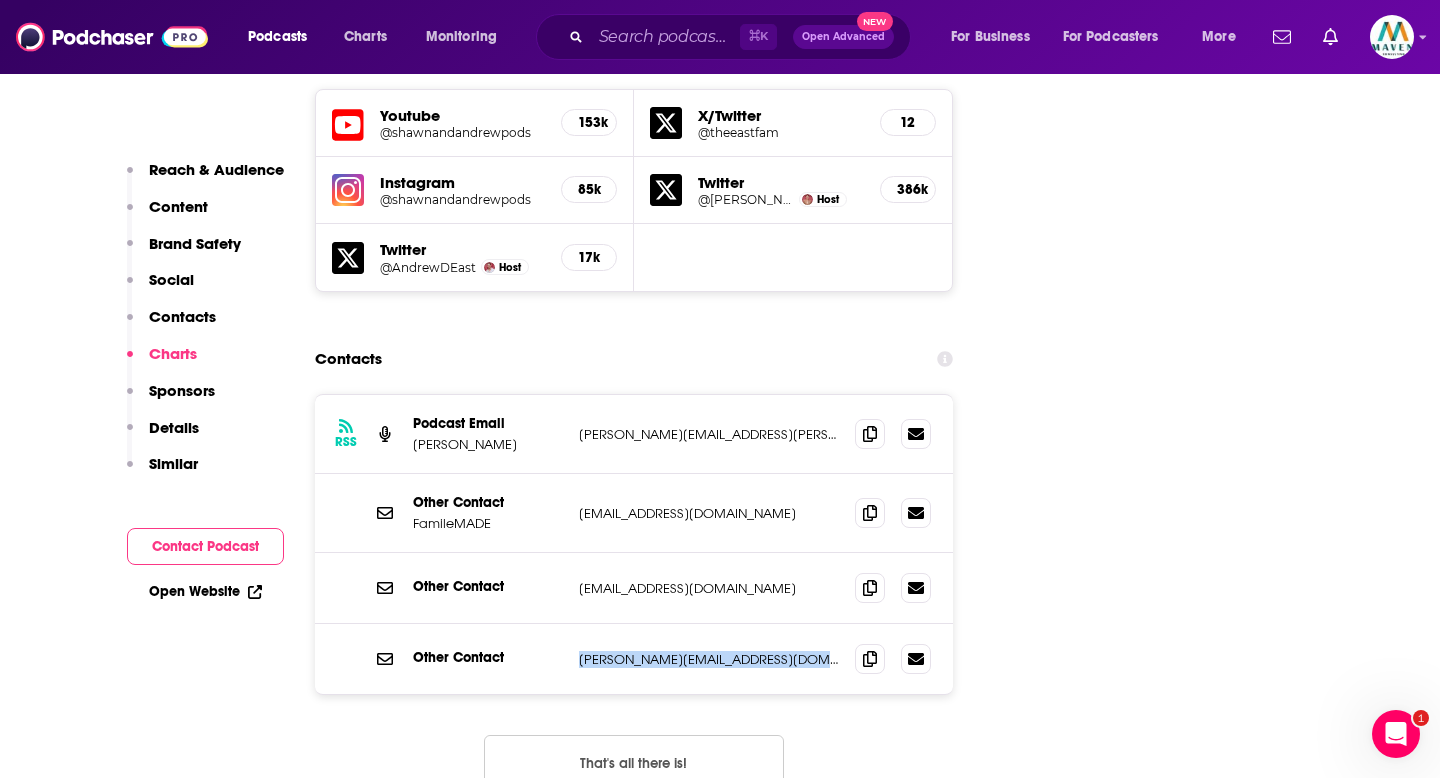 click on "taylor@familymade.com" at bounding box center (709, 659) 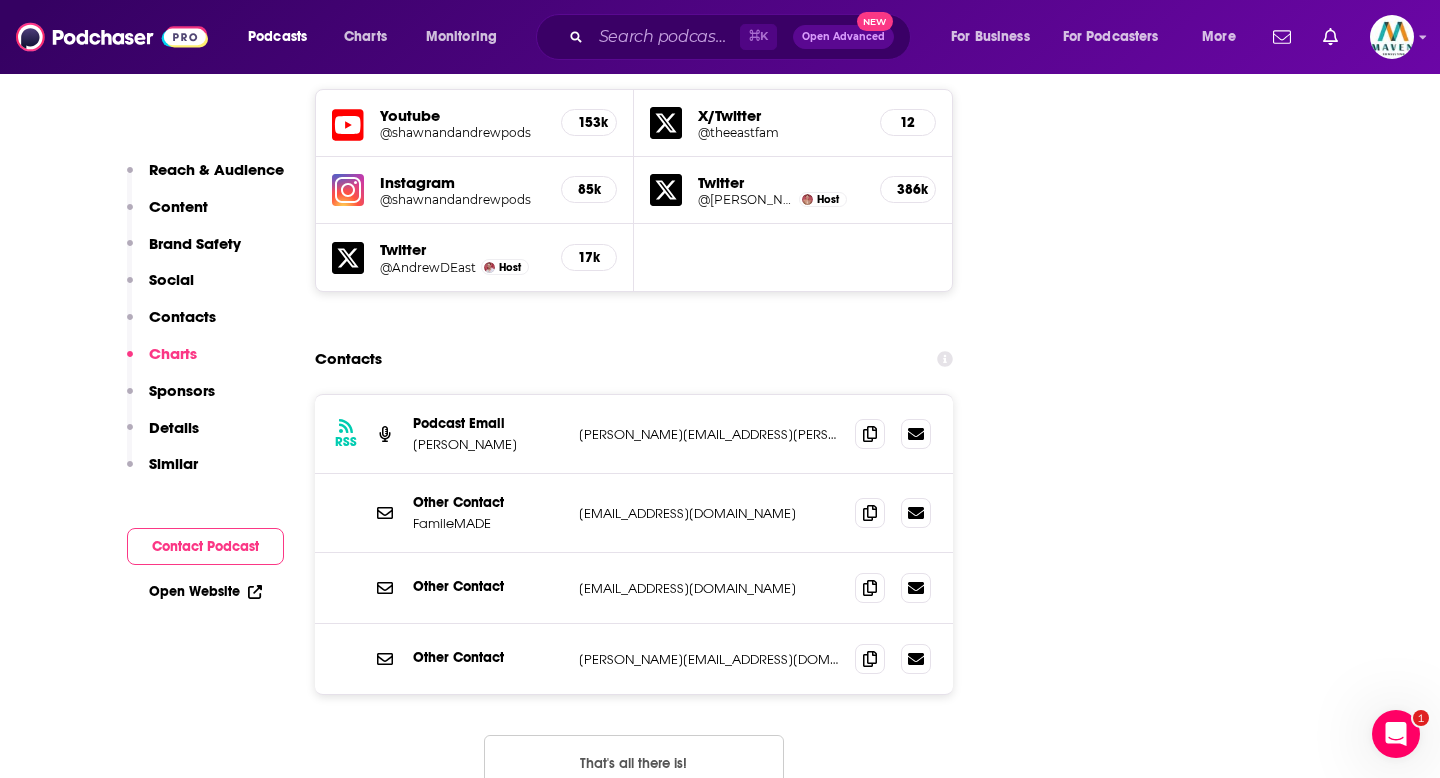 click on "Other Contact hi@familymade.com hi@familymade.com" at bounding box center [634, 588] 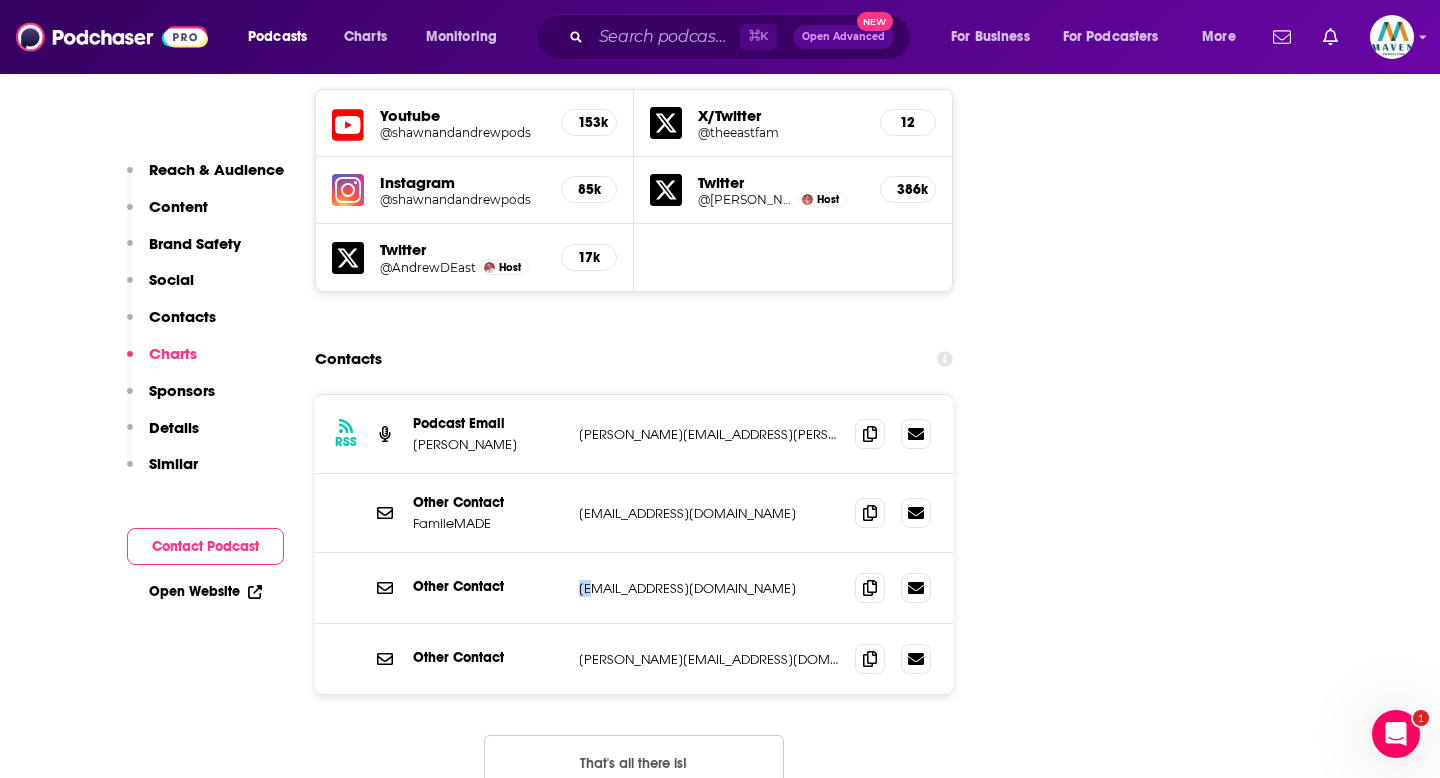 click on "Other Contact hi@familymade.com hi@familymade.com" at bounding box center (634, 588) 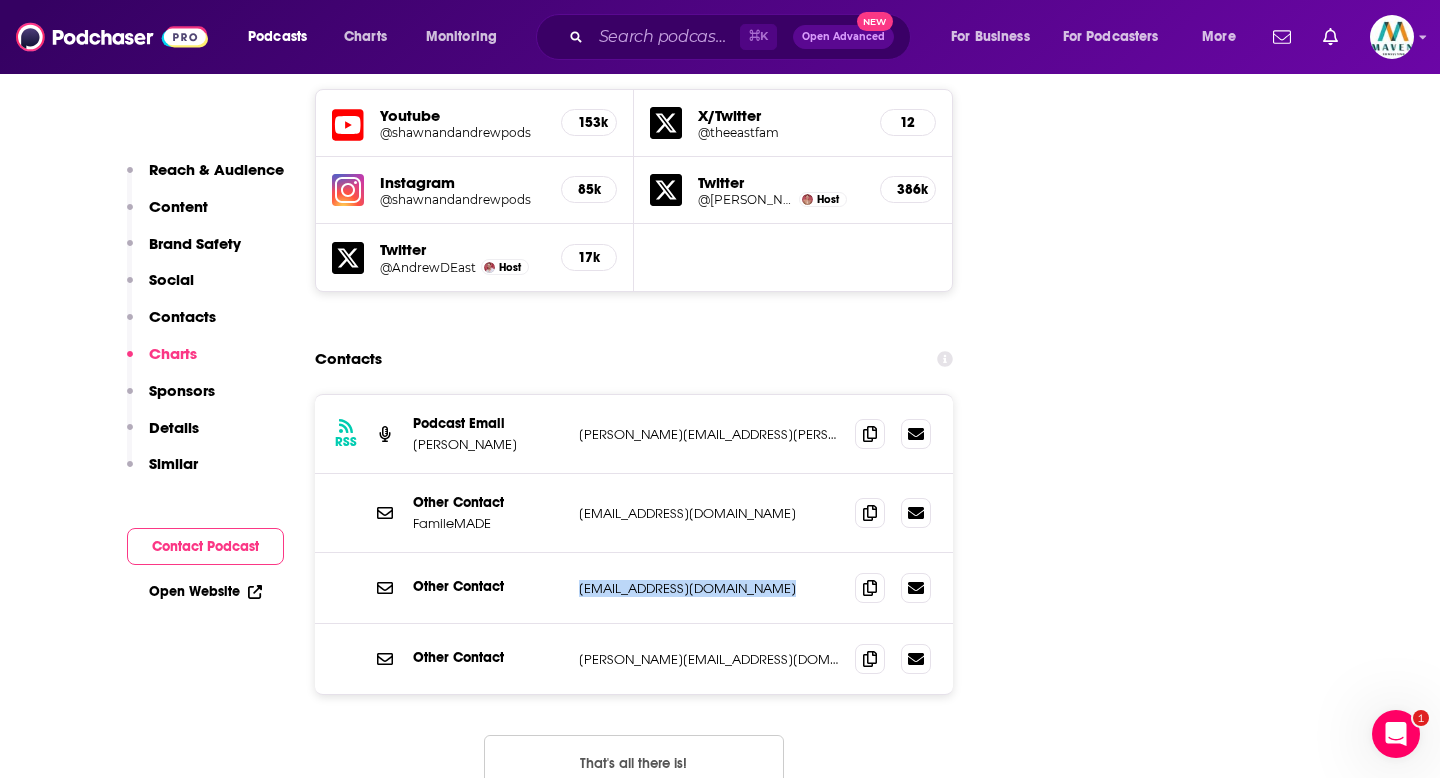 click on "Other Contact hi@familymade.com hi@familymade.com" at bounding box center (634, 588) 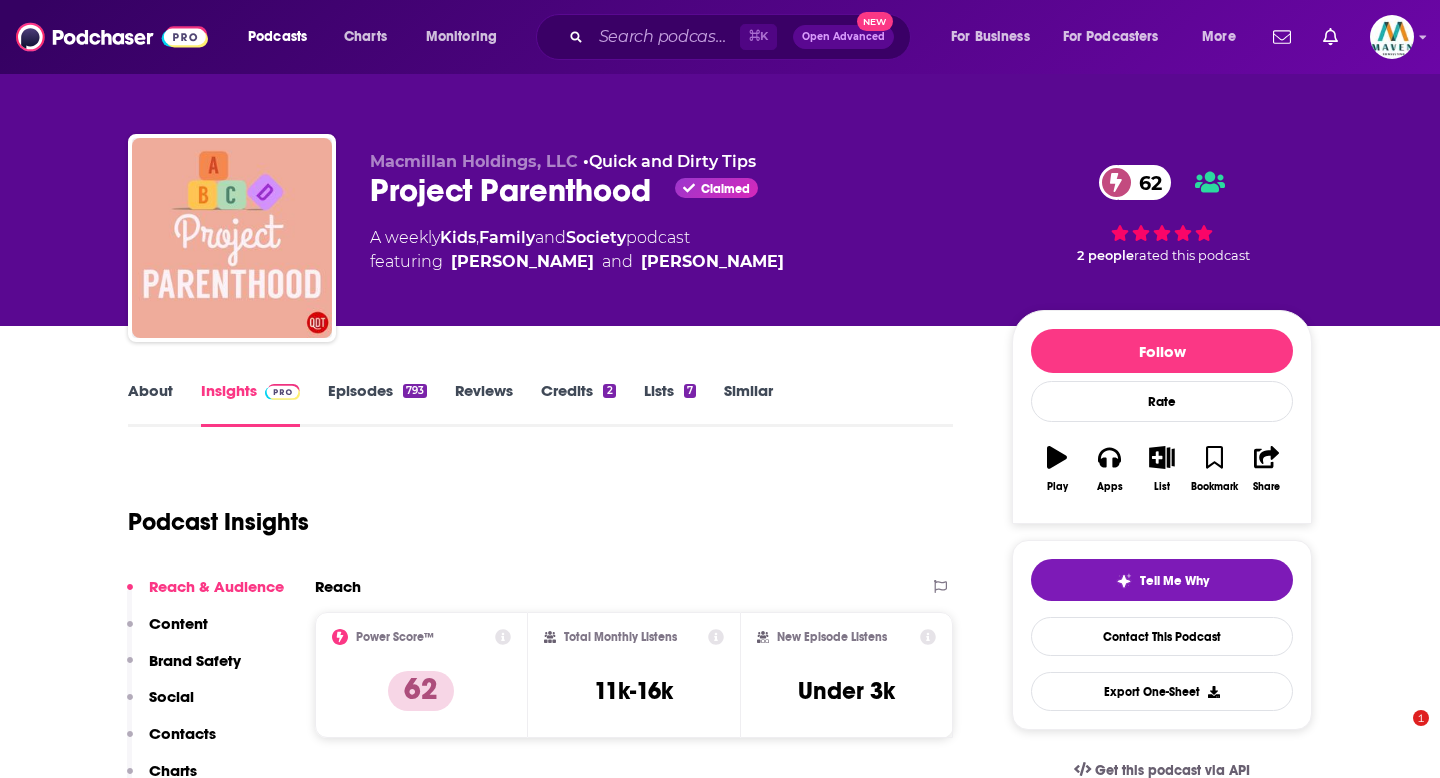 scroll, scrollTop: 0, scrollLeft: 0, axis: both 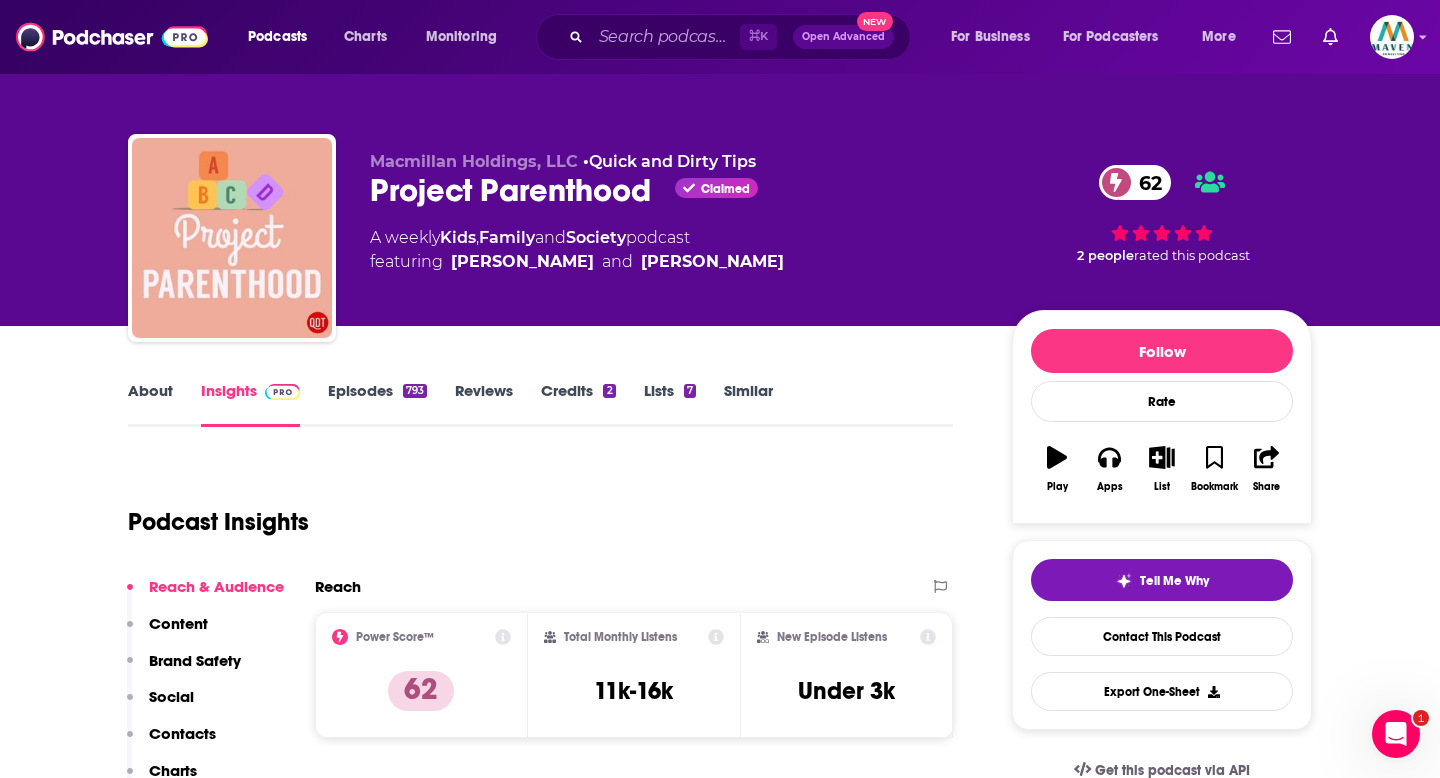 click on "Episodes 793" at bounding box center (377, 404) 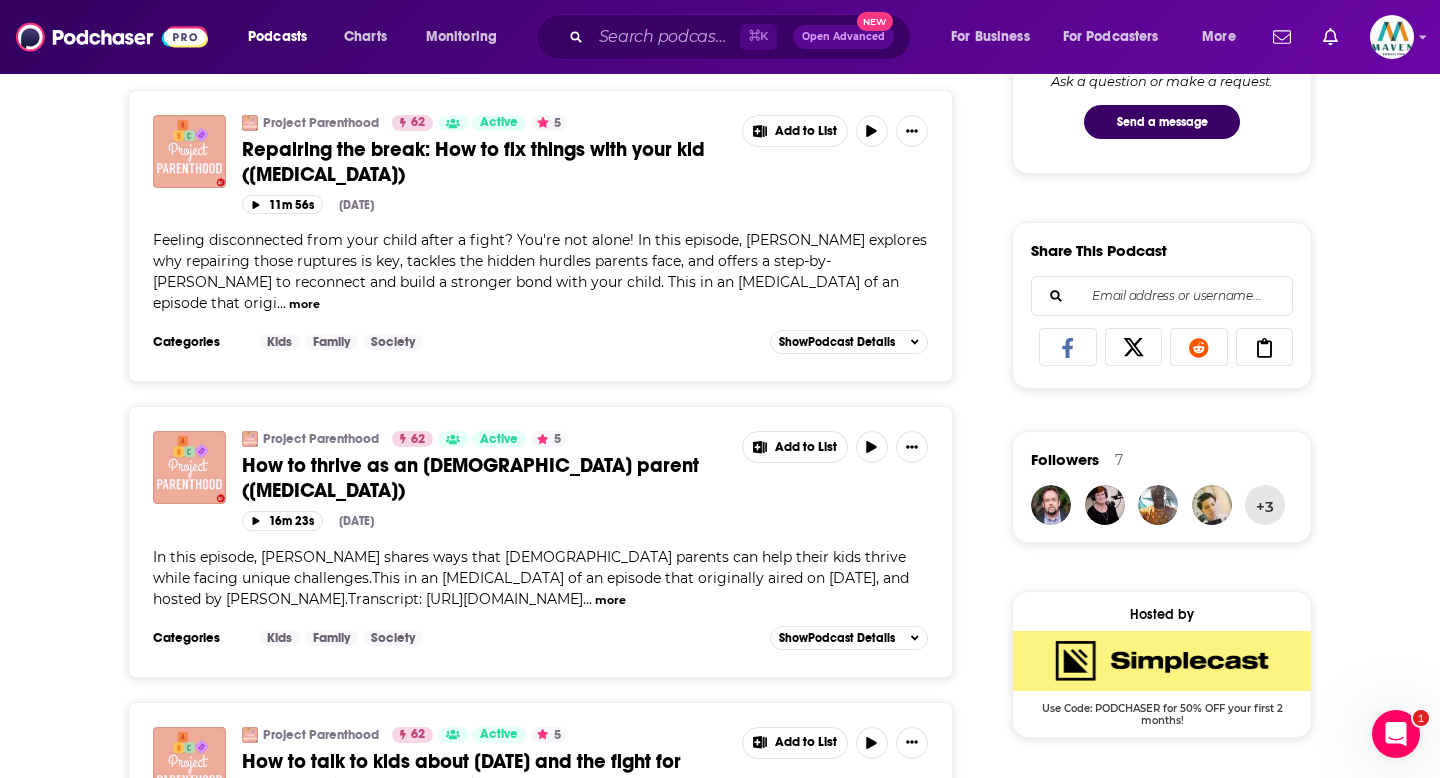 scroll, scrollTop: 0, scrollLeft: 0, axis: both 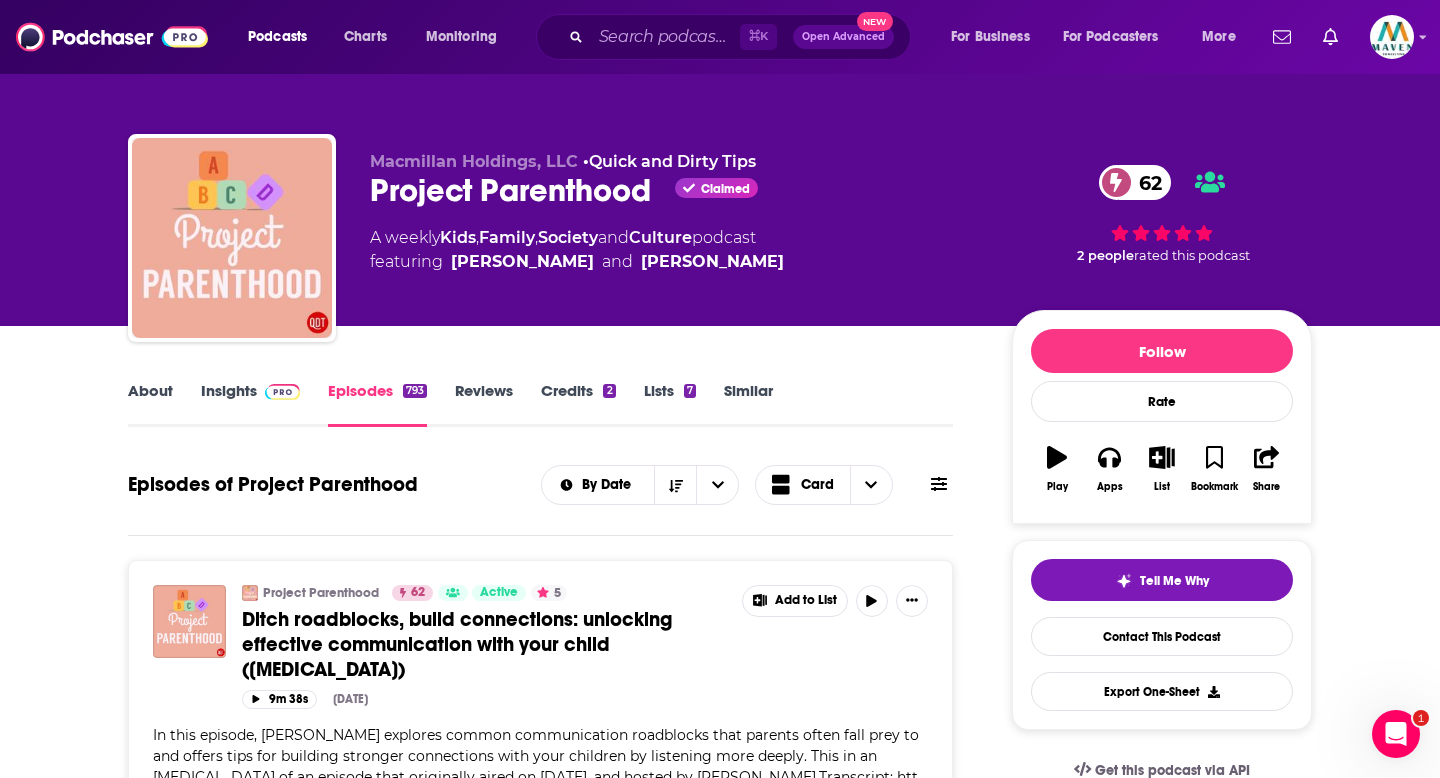 click on "Insights" at bounding box center [250, 404] 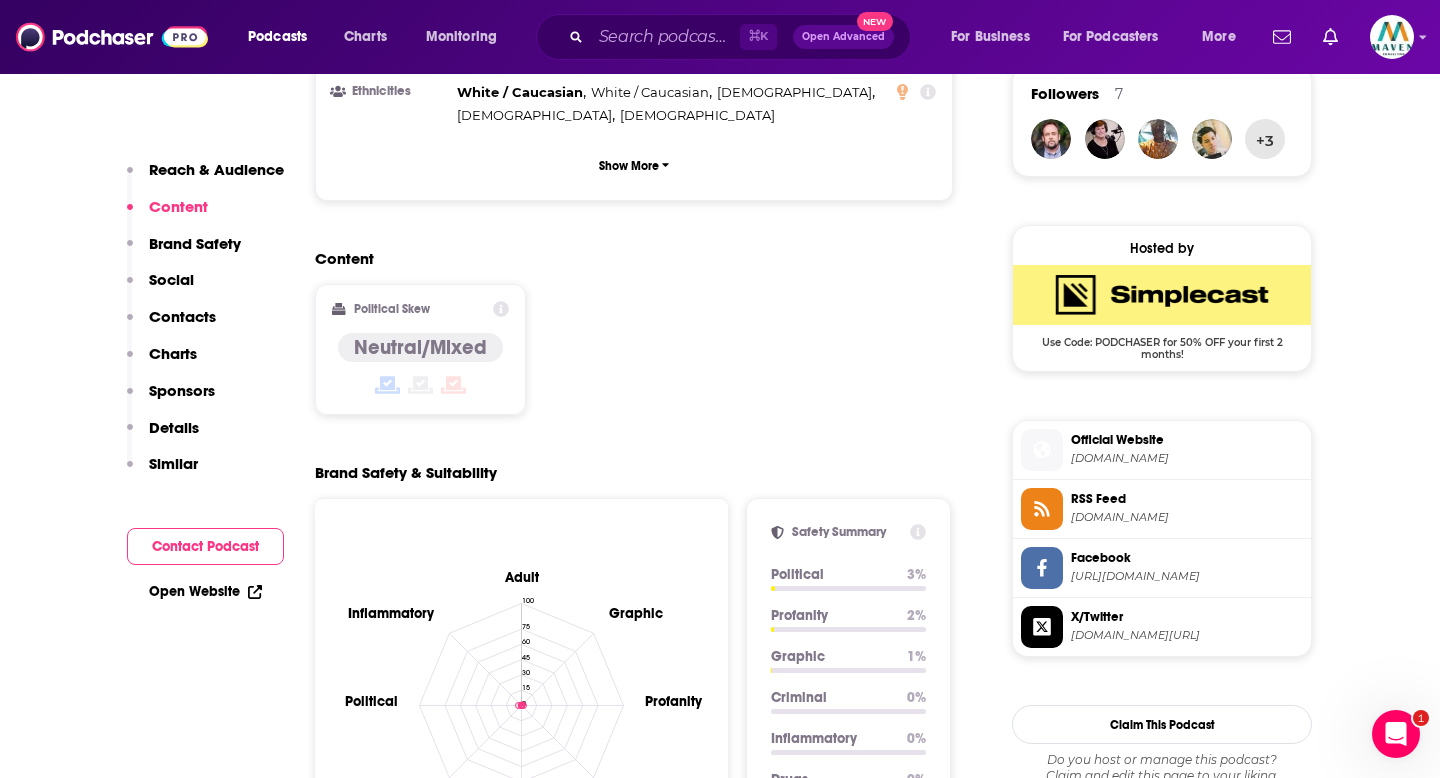 scroll, scrollTop: 0, scrollLeft: 0, axis: both 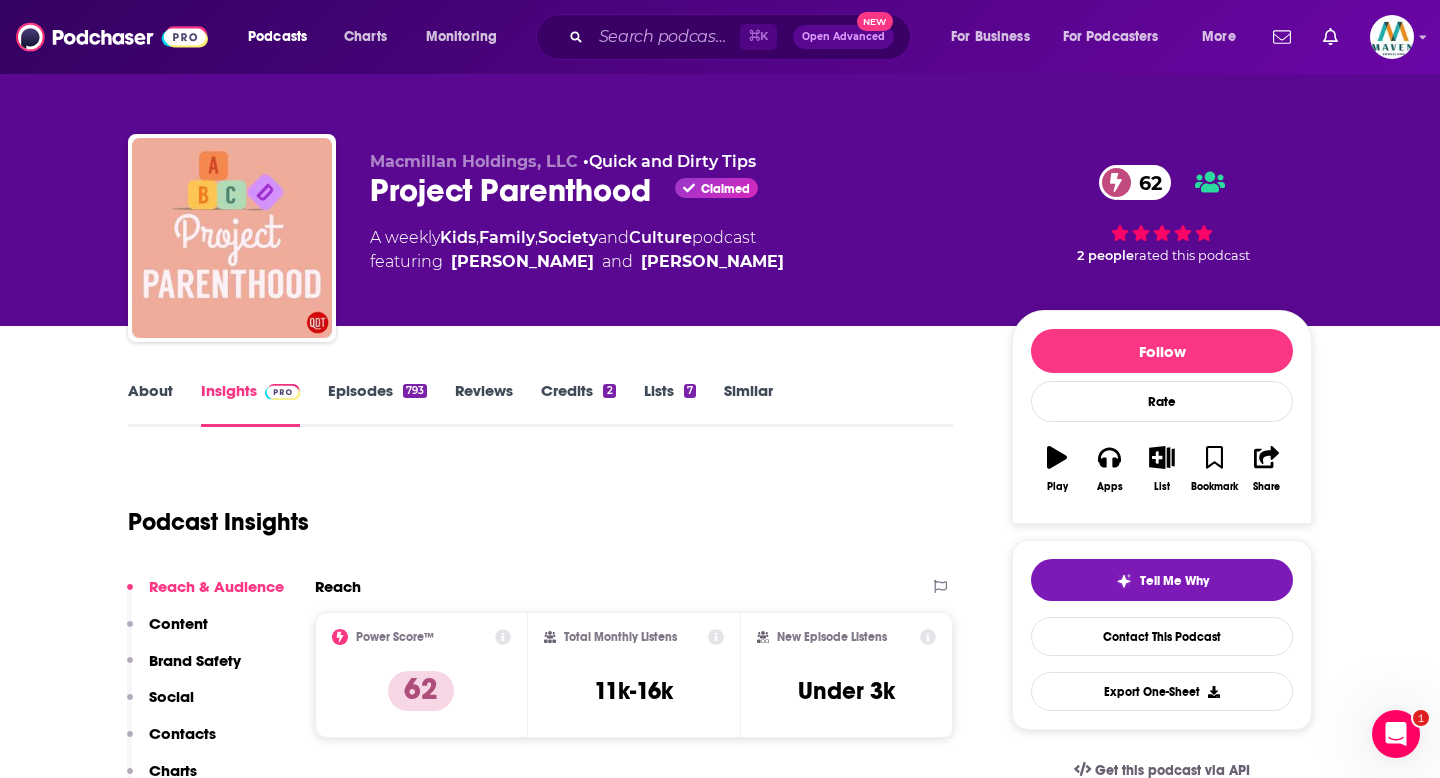 click on "Lists 7" at bounding box center [670, 404] 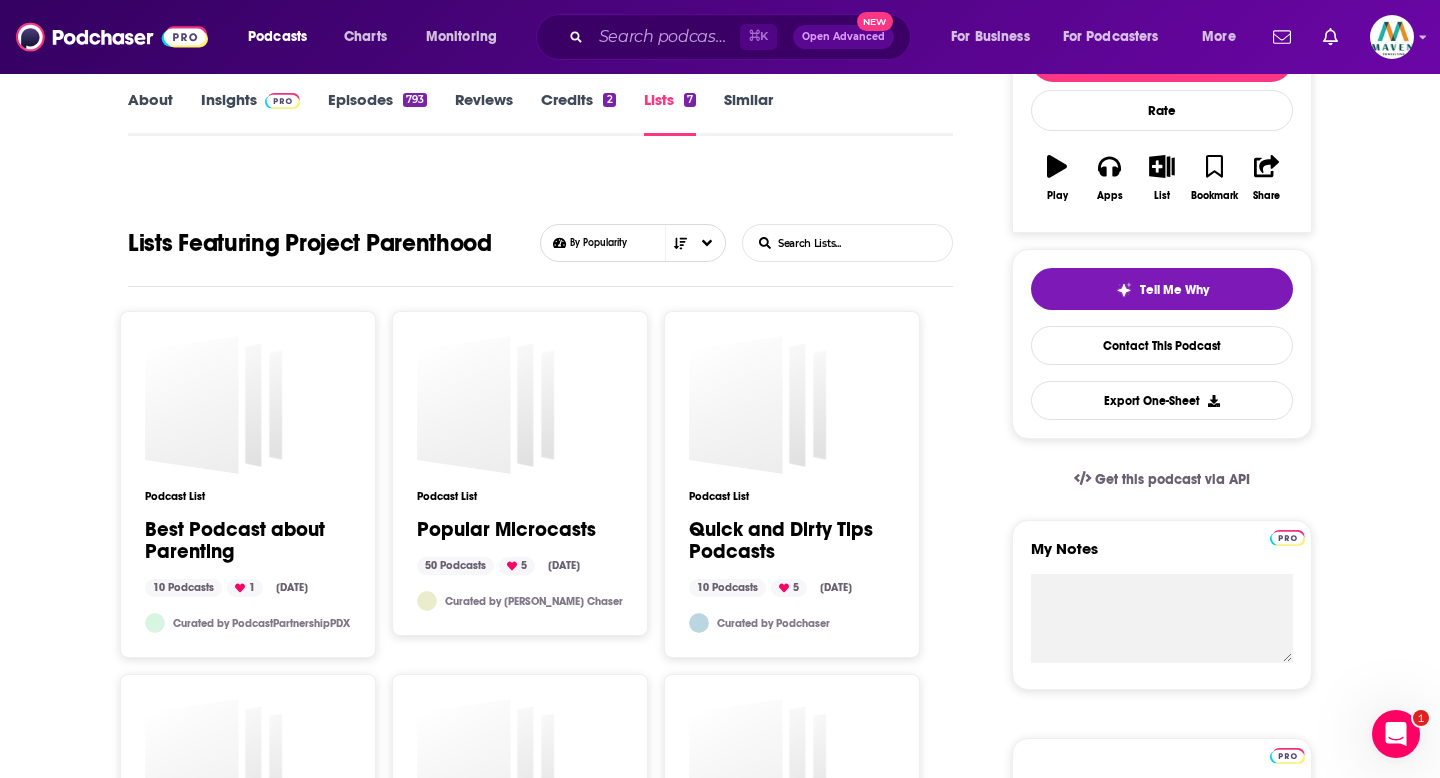 scroll, scrollTop: 292, scrollLeft: 0, axis: vertical 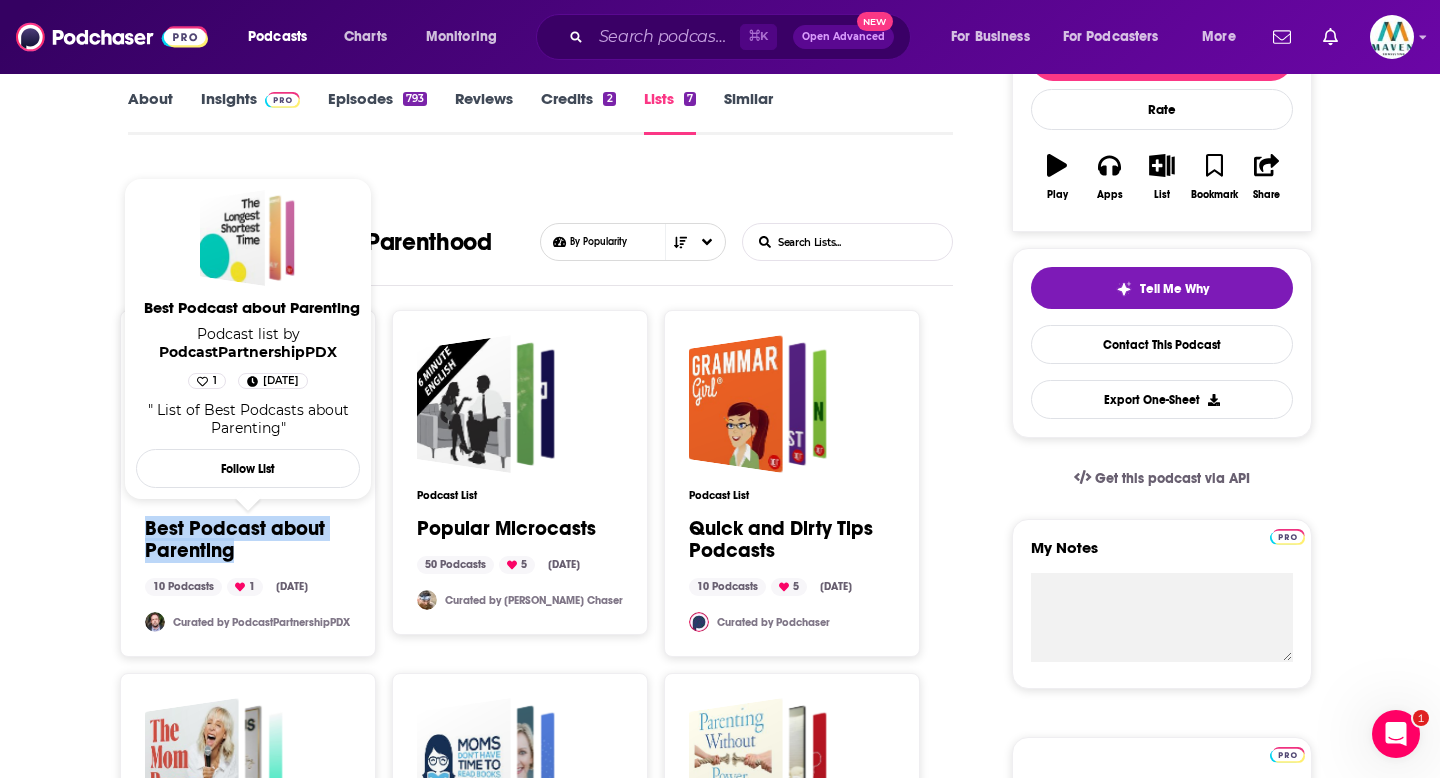 click on "About Insights Episodes 793 Reviews Credits 2 Lists 7 Similar     Lists Featuring Project Parenthood By Popularity List Search Input Search Lists... Podcast List Best Podcast about Parenting 10   Podcasts 1 Nov 15, 2021 Curated by PodcastPartnershipPDX Podcast List Popular Microcasts 50   Podcasts 5 Aug 4, 2024 Curated by Cole P. Chaser Podcast List Quick and Dirty Tips Podcasts 10   Podcasts 5 Feb 13, 2025 Curated by Podchaser Podcast List Parenting 45   Podcasts 2 Sep 24, 2022 Curated by Melinda Mullin Podcast List Children's Books 13   Podcasts 0 Dec 2, 2022 Curated by Little Voice PR Podcast List KIDS THRIVE AT EVERY SIZE Podcast Pitching  13   Podcasts 0 Apr 3, 2024 Curated by workmanpub Podcast List Erin Morrison 105   Podcasts 0 Apr 9, 2025 Curated by Robyn Wilkov Add to a List Follow Rate Play Apps List Bookmark Share Tell Me Why Contact This Podcast Export One-Sheet Get this podcast via API My Notes Your concierge team Ask a question or make a request. Send a message Share This Podcast Copy Link 7 +3" at bounding box center [720, 963] 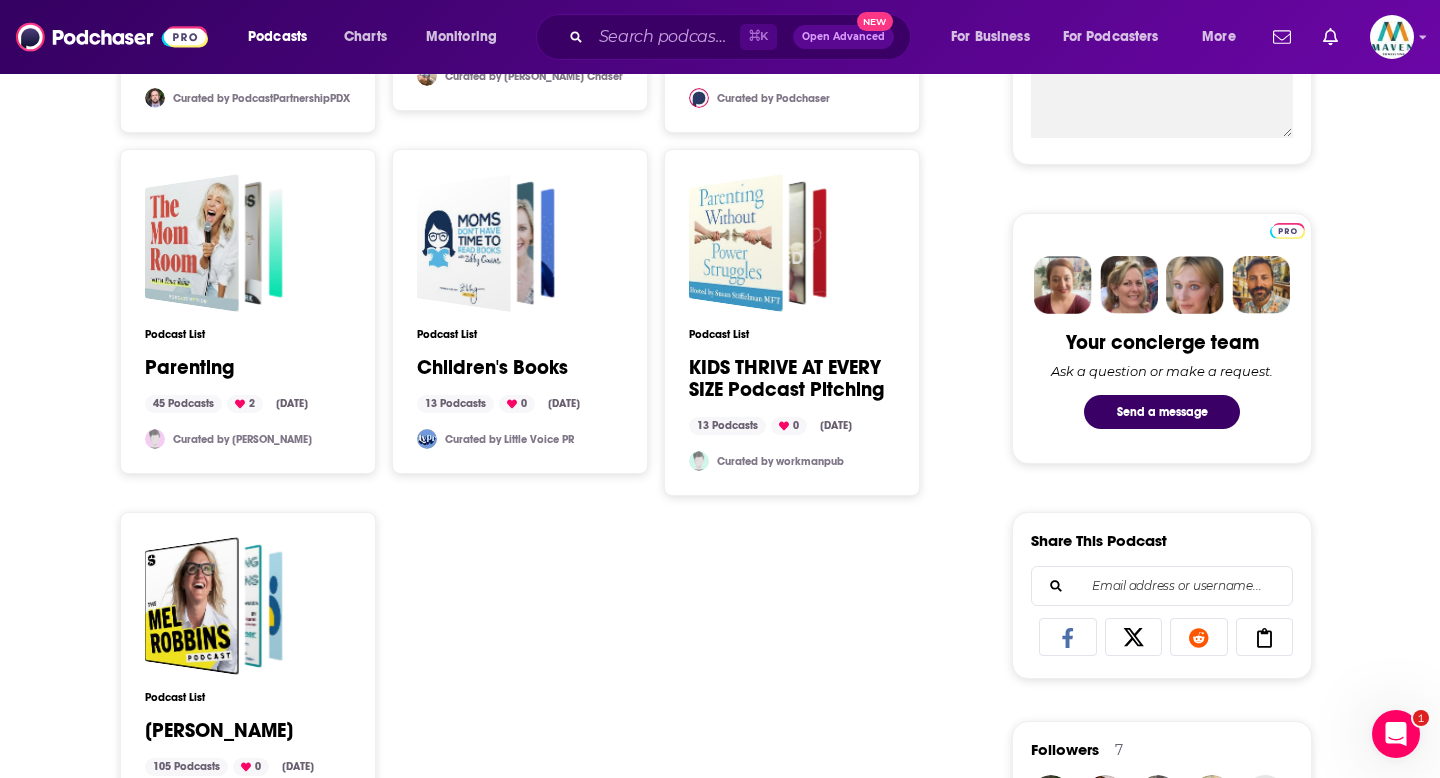 scroll, scrollTop: 821, scrollLeft: 0, axis: vertical 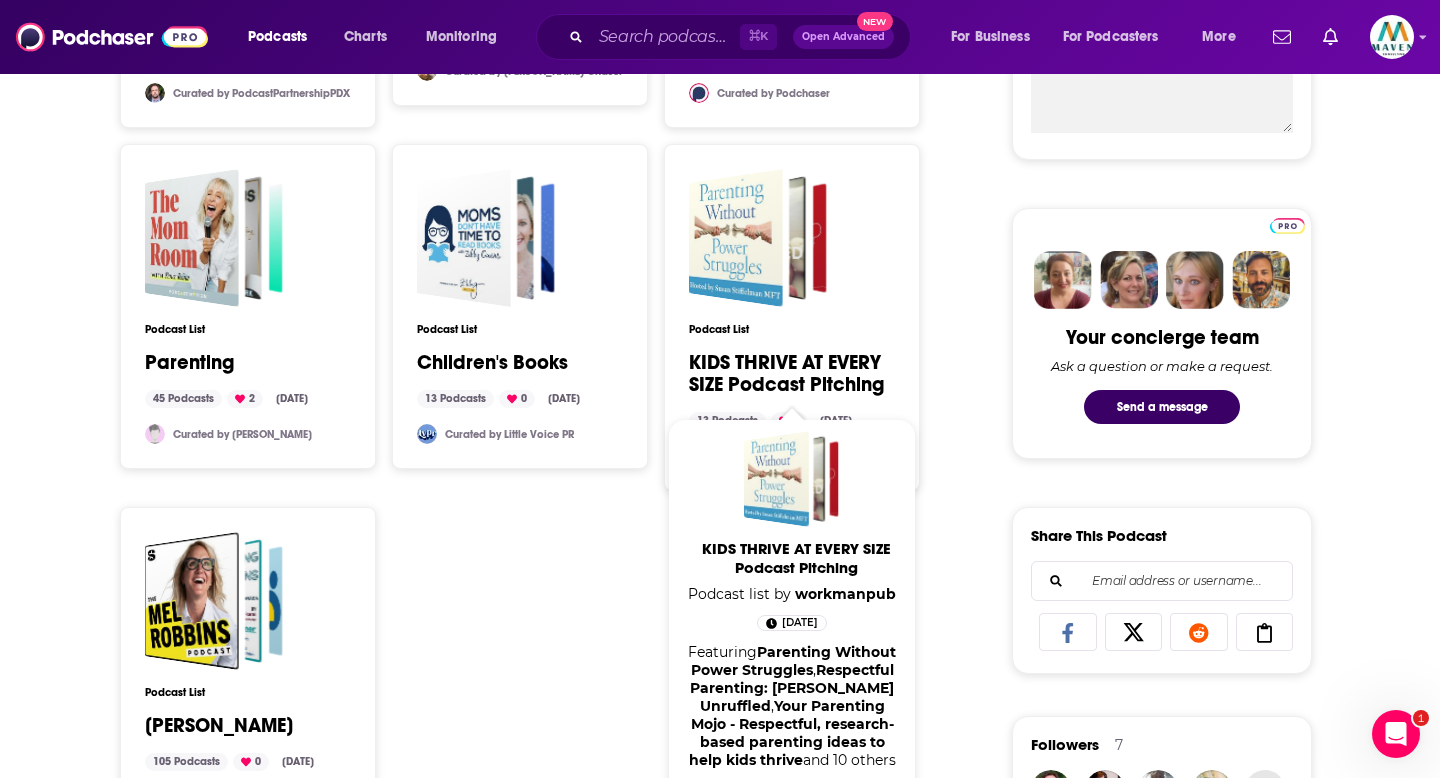 click on "Podcast List Best Podcast about Parenting 10   Podcasts 1 Nov 15, 2021 Curated by PodcastPartnershipPDX Podcast List Popular Microcasts 50   Podcasts 5 Aug 4, 2024 Curated by Cole P. Chaser Podcast List Quick and Dirty Tips Podcasts 10   Podcasts 5 Feb 13, 2025 Curated by Podchaser Podcast List Parenting 45   Podcasts 2 Sep 24, 2022 Curated by Melinda Mullin Podcast List Children's Books 13   Podcasts 0 Dec 2, 2022 Curated by Little Voice PR Podcast List KIDS THRIVE AT EVERY SIZE Podcast Pitching  13   Podcasts 0 Apr 3, 2024 Curated by workmanpub Podcast List Erin Morrison 105   Podcasts 0 Apr 9, 2025 Curated by Robyn Wilkov" at bounding box center (540, 315) 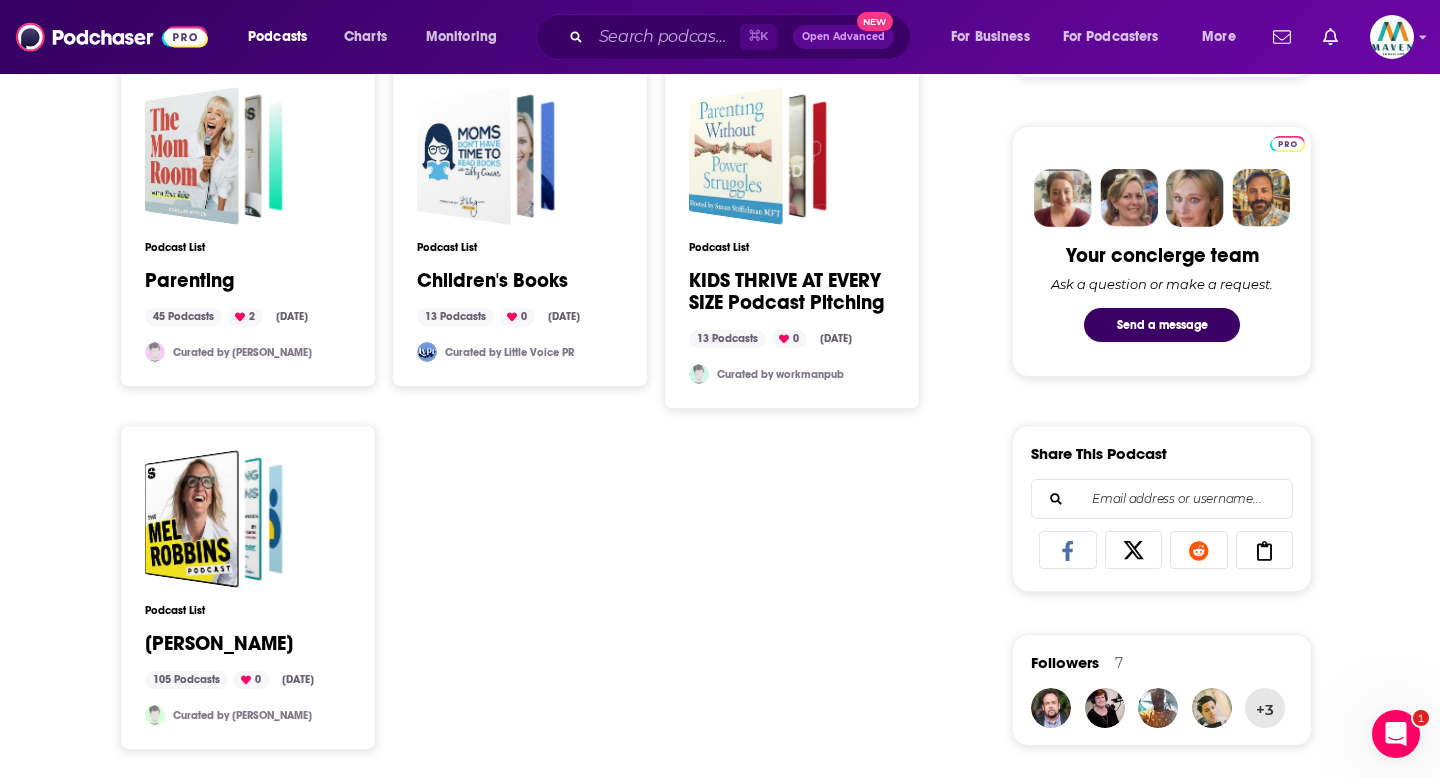 scroll, scrollTop: 901, scrollLeft: 0, axis: vertical 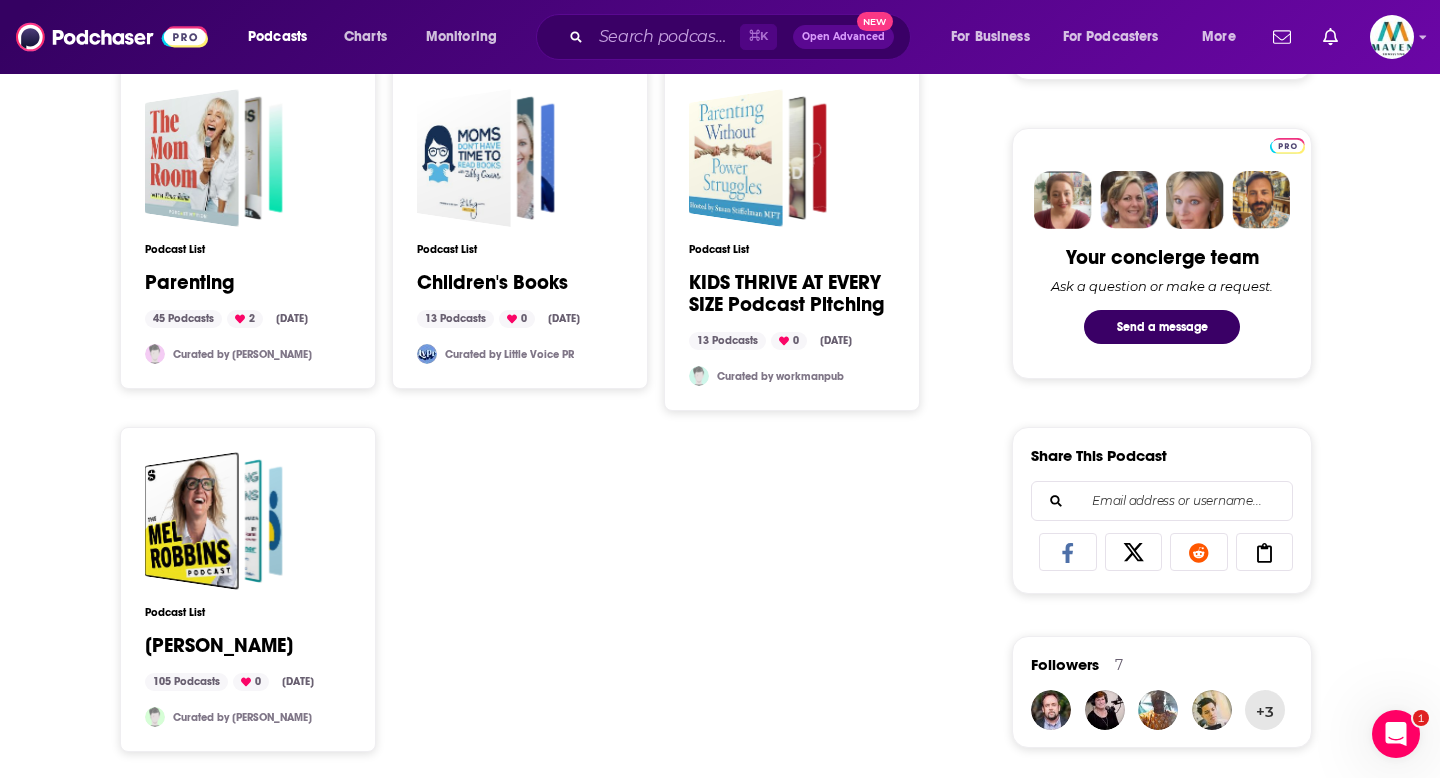 click on "About Insights Episodes 793 Reviews Credits 2 Lists 7 Similar     Lists Featuring Project Parenthood By Popularity List Search Input Search Lists... Podcast List Best Podcast about Parenting 10   Podcasts 1 Nov 15, 2021 Curated by PodcastPartnershipPDX Podcast List Popular Microcasts 50   Podcasts 5 Aug 4, 2024 Curated by Cole P. Chaser Podcast List Quick and Dirty Tips Podcasts 10   Podcasts 5 Feb 13, 2025 Curated by Podchaser Podcast List Parenting 45   Podcasts 2 Sep 24, 2022 Curated by Melinda Mullin Podcast List Children's Books 13   Podcasts 0 Dec 2, 2022 Curated by Little Voice PR Podcast List KIDS THRIVE AT EVERY SIZE Podcast Pitching  13   Podcasts 0 Apr 3, 2024 Curated by workmanpub Podcast List Erin Morrison 105   Podcasts 0 Apr 9, 2025 Curated by Robyn Wilkov Add to a List Follow Rate Play Apps List Bookmark Share Tell Me Why Contact This Podcast Export One-Sheet Get this podcast via API My Notes Your concierge team Ask a question or make a request. Send a message Share This Podcast Copy Link 7 +3" at bounding box center [720, 605] 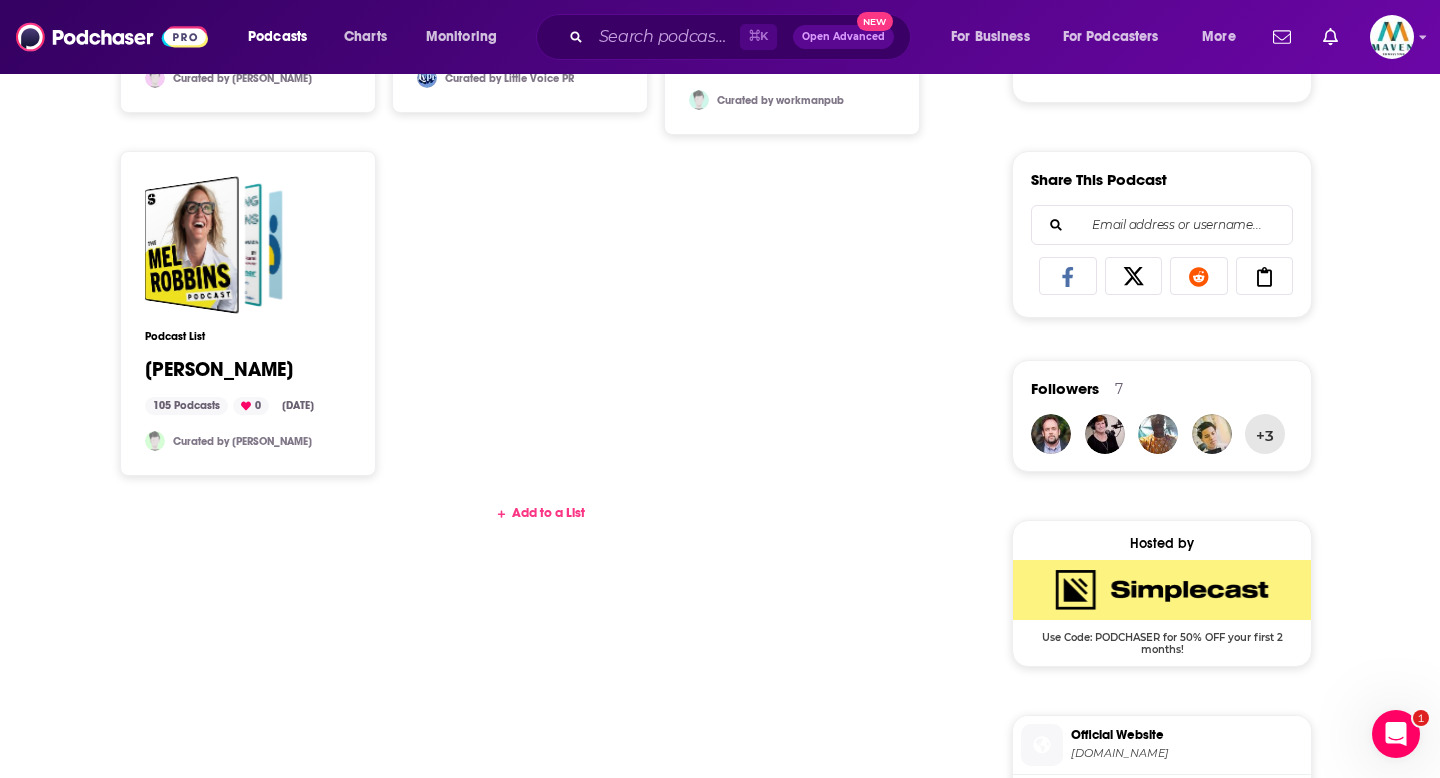 scroll, scrollTop: 1179, scrollLeft: 0, axis: vertical 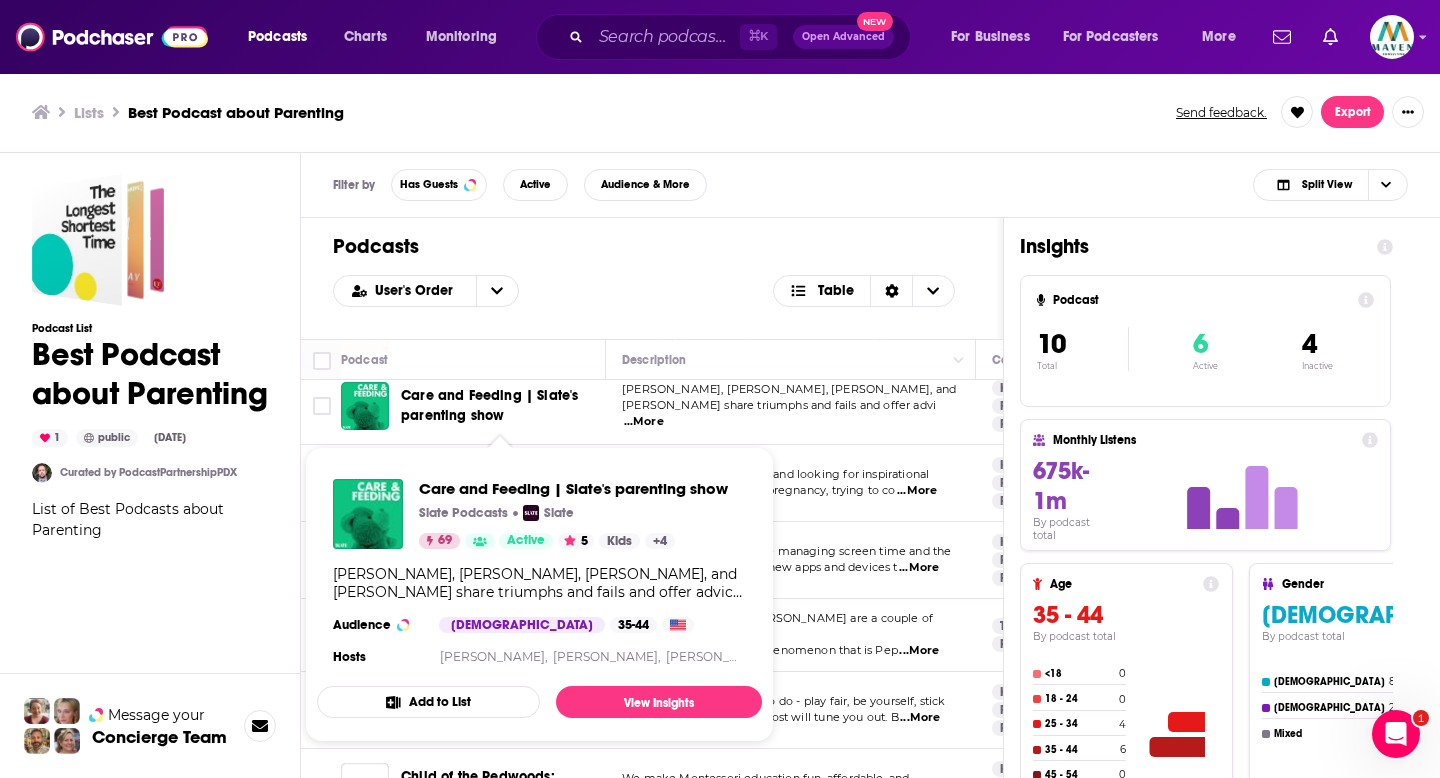 click on "Whether you are pregnant and looking for inspirational" at bounding box center [775, 474] 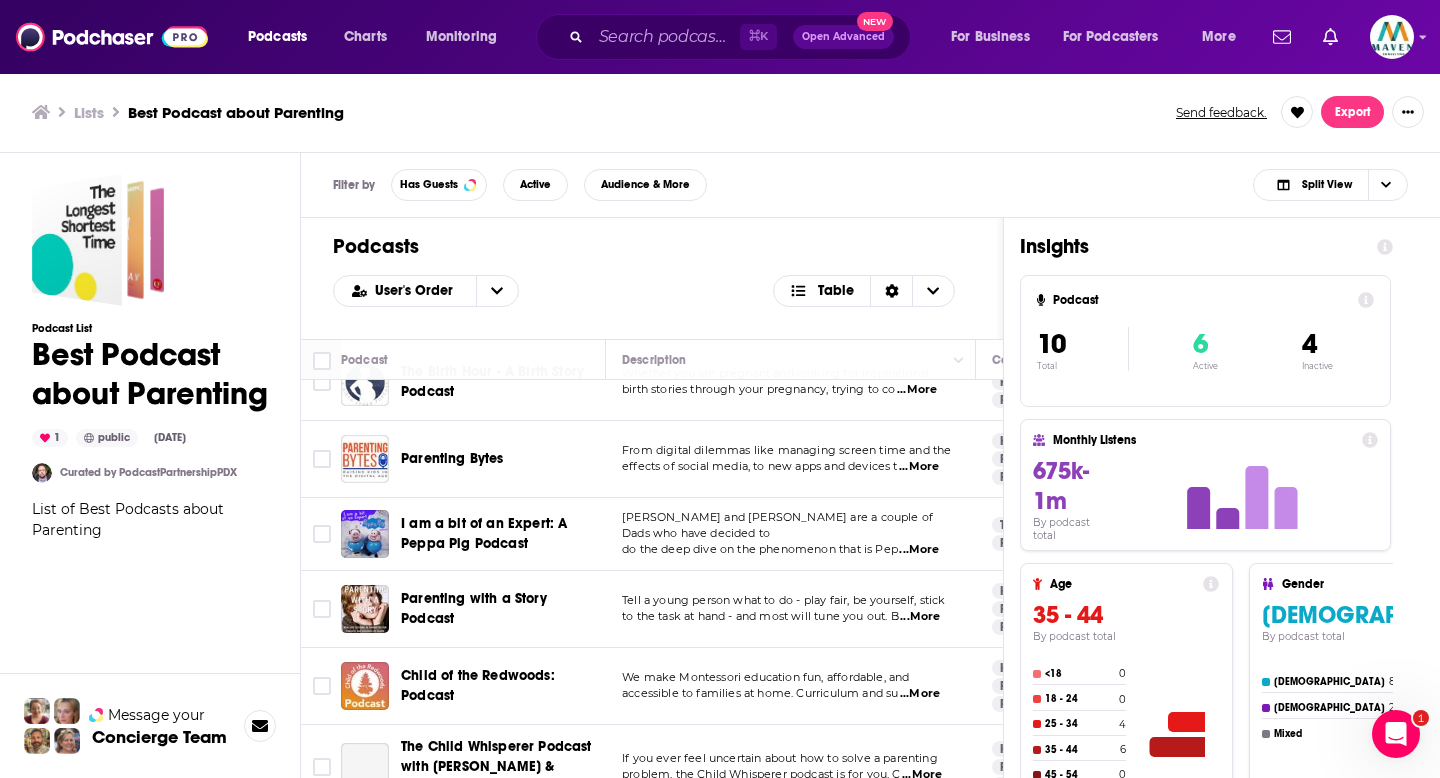 scroll, scrollTop: 371, scrollLeft: 0, axis: vertical 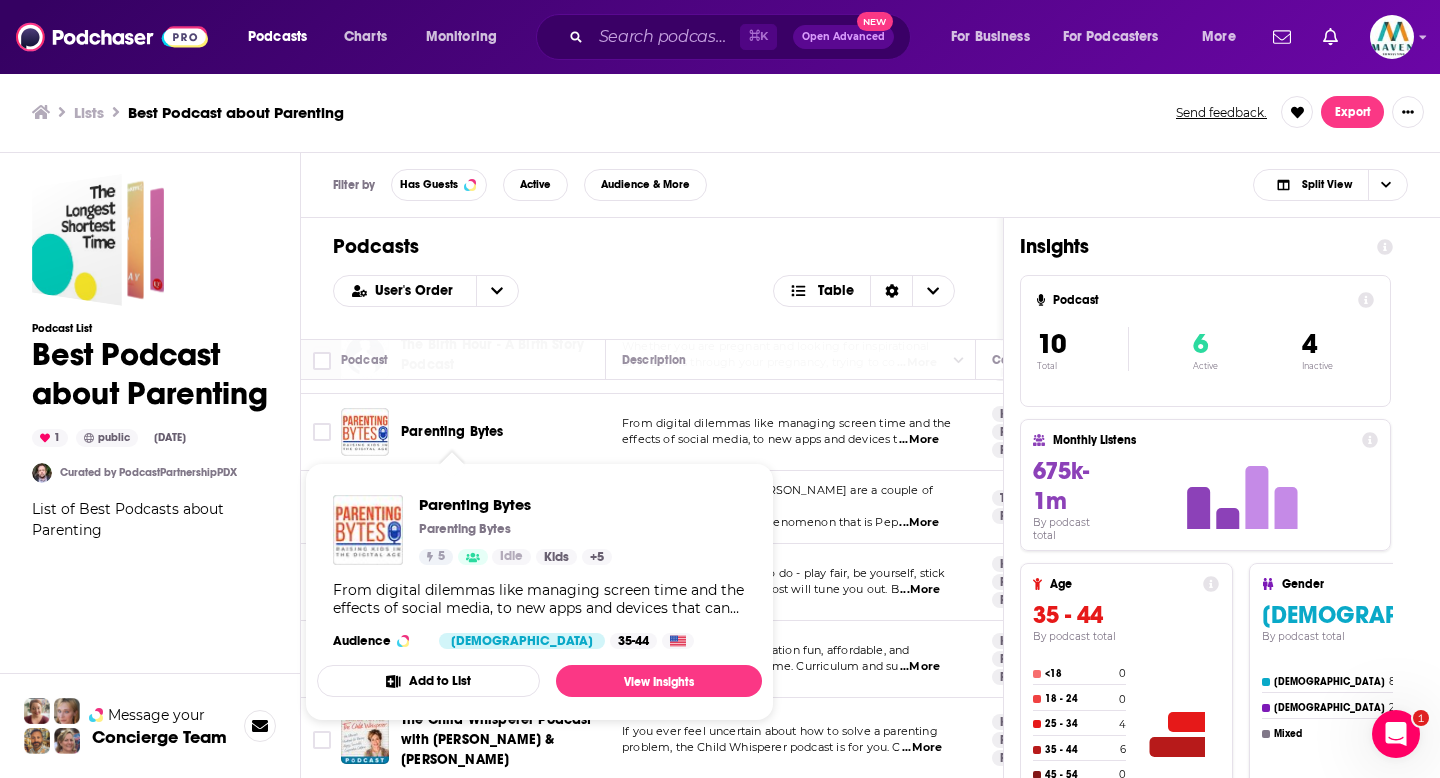 click on "Josh and Matt are a couple of Dads who have decided to do the deep dive on the phenomenon that is Pep  ...More" at bounding box center (791, 507) 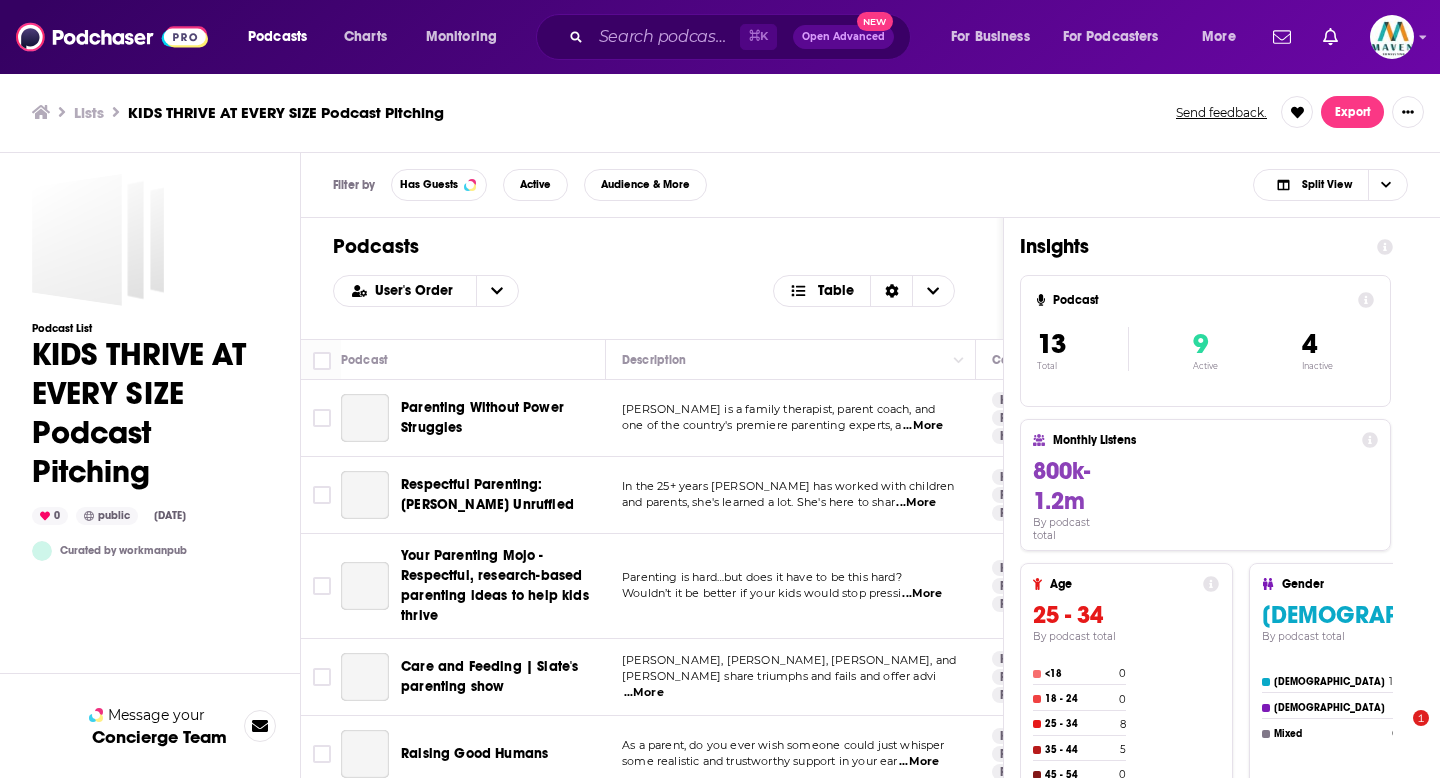 scroll, scrollTop: 0, scrollLeft: 0, axis: both 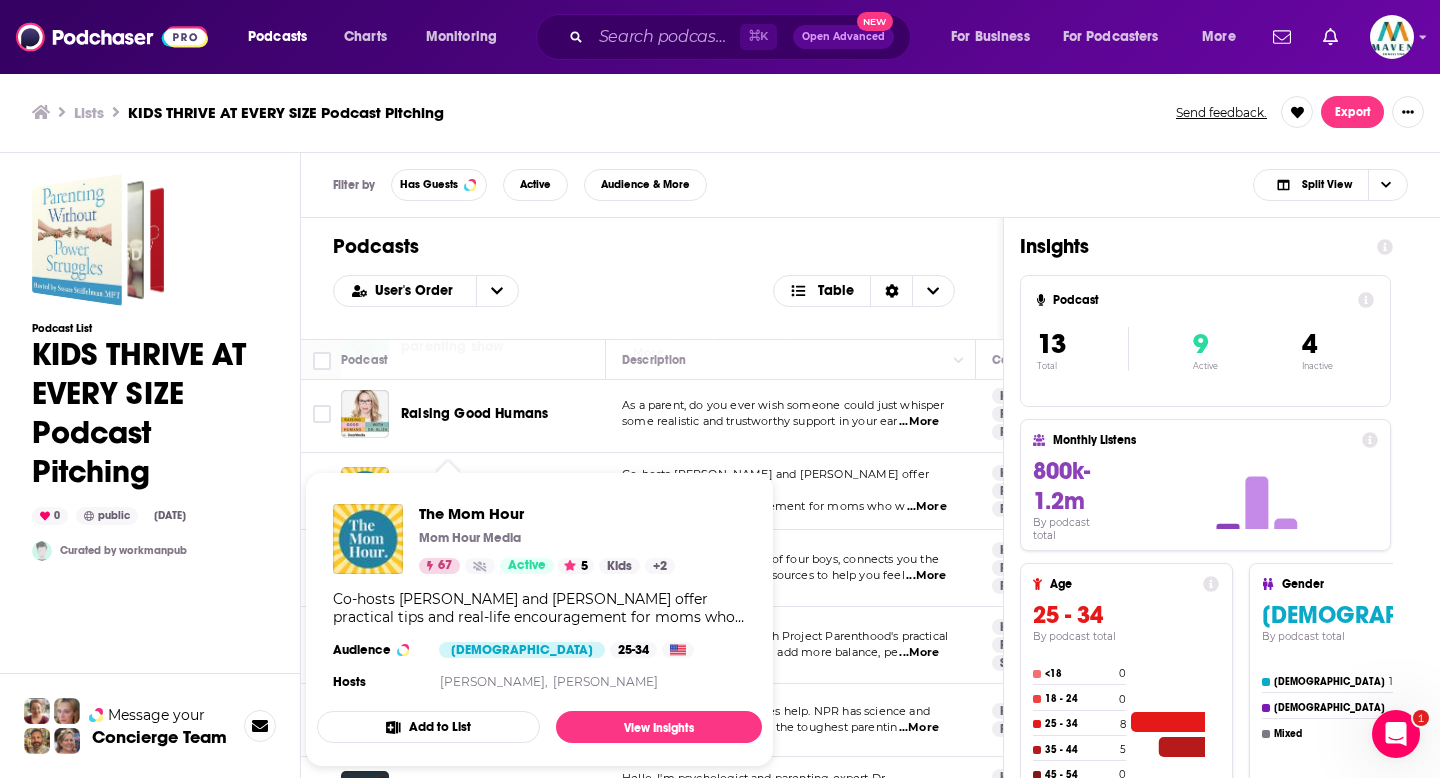 click on "Co-hosts [PERSON_NAME] and [PERSON_NAME] offer practical tips and real-life encouragement for moms who w  ...More" at bounding box center [791, 491] 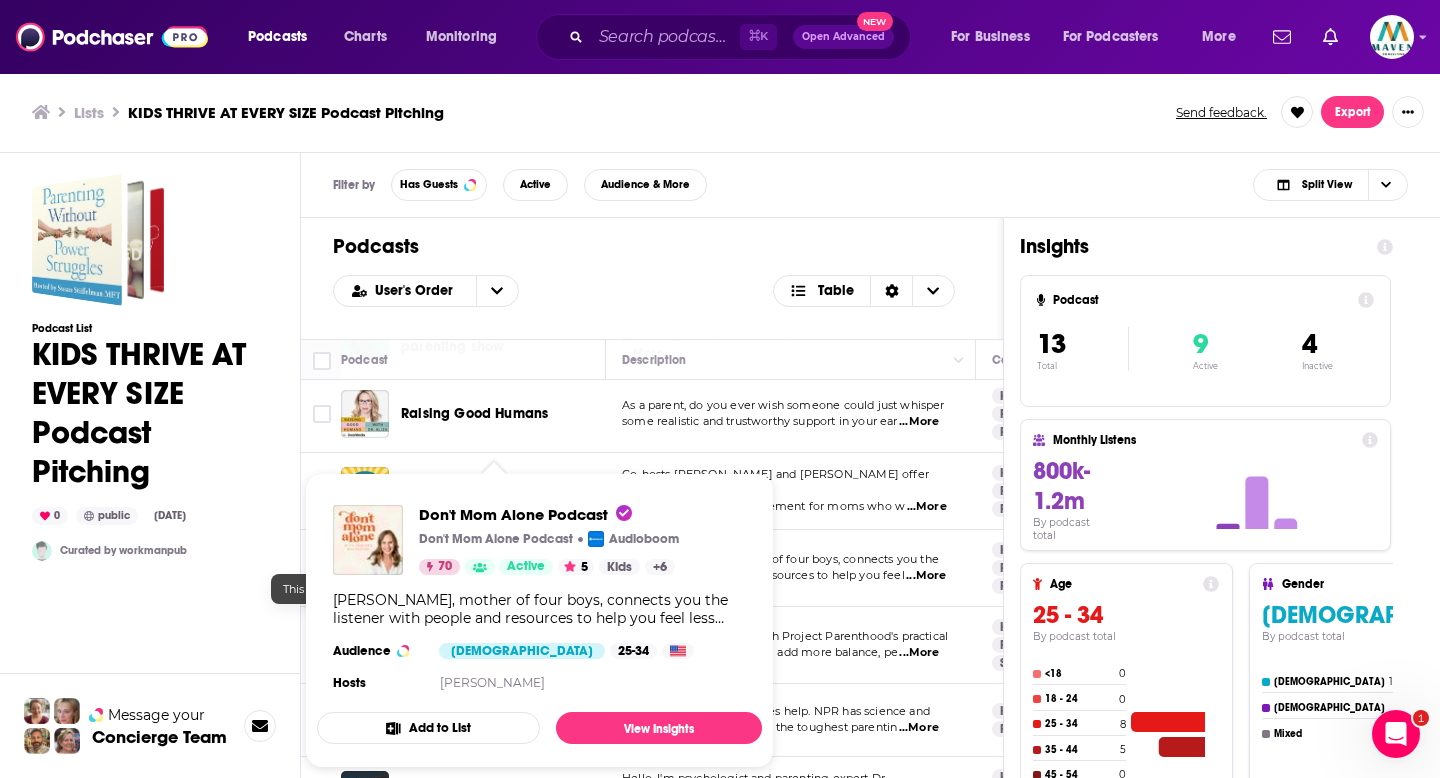 click on "Co-hosts [PERSON_NAME] and [PERSON_NAME] offer practical" at bounding box center [775, 482] 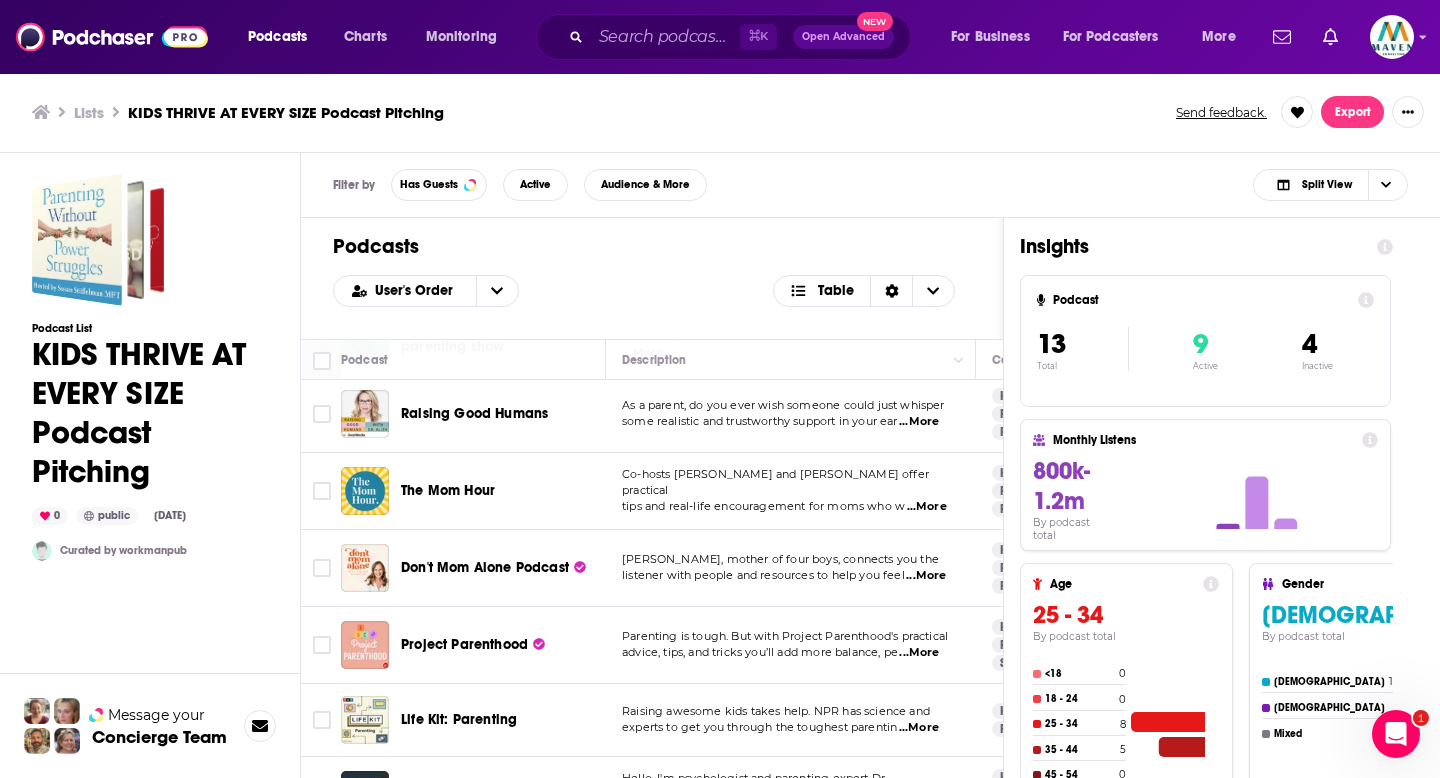 scroll, scrollTop: 622, scrollLeft: 0, axis: vertical 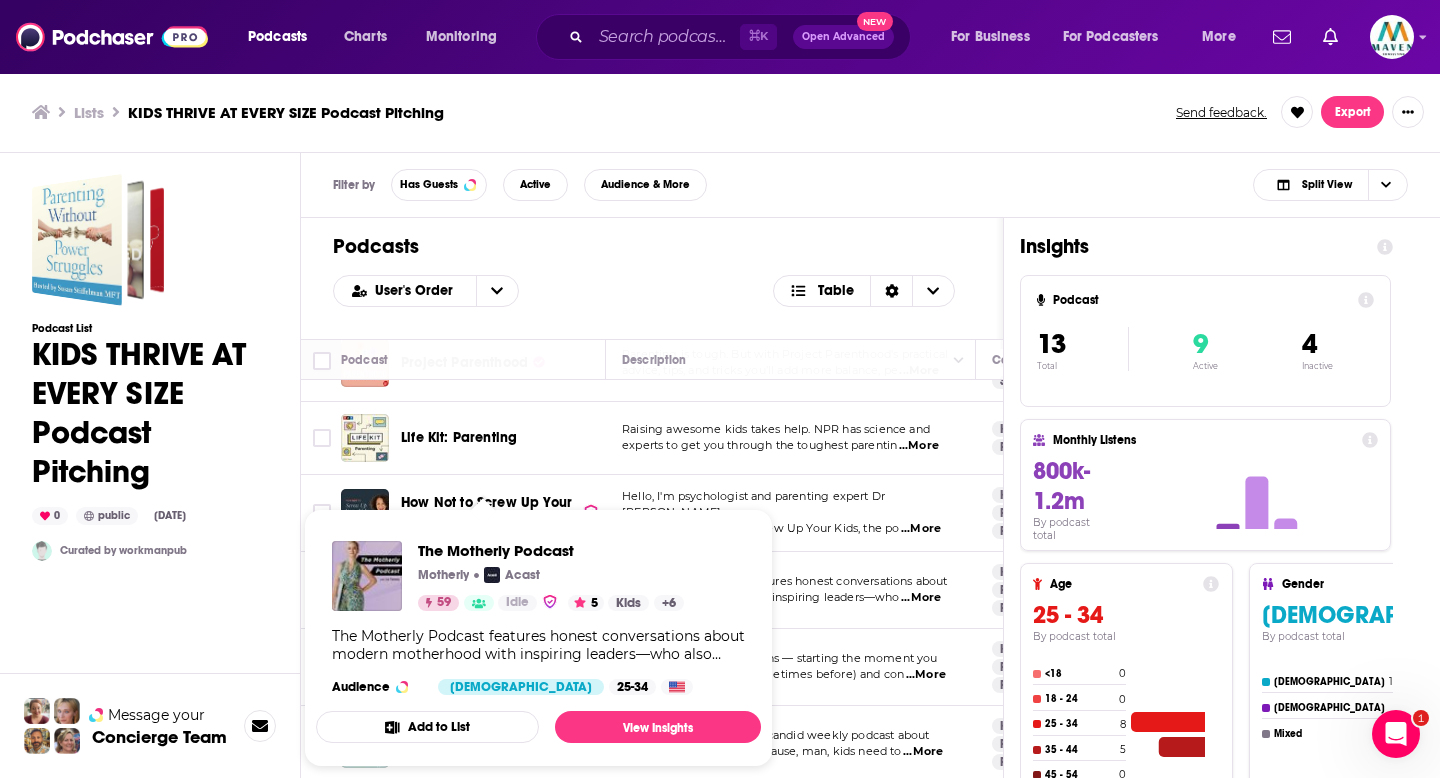 click on "Hello, I'm psychologist and parenting expert Dr [PERSON_NAME]" at bounding box center (753, 504) 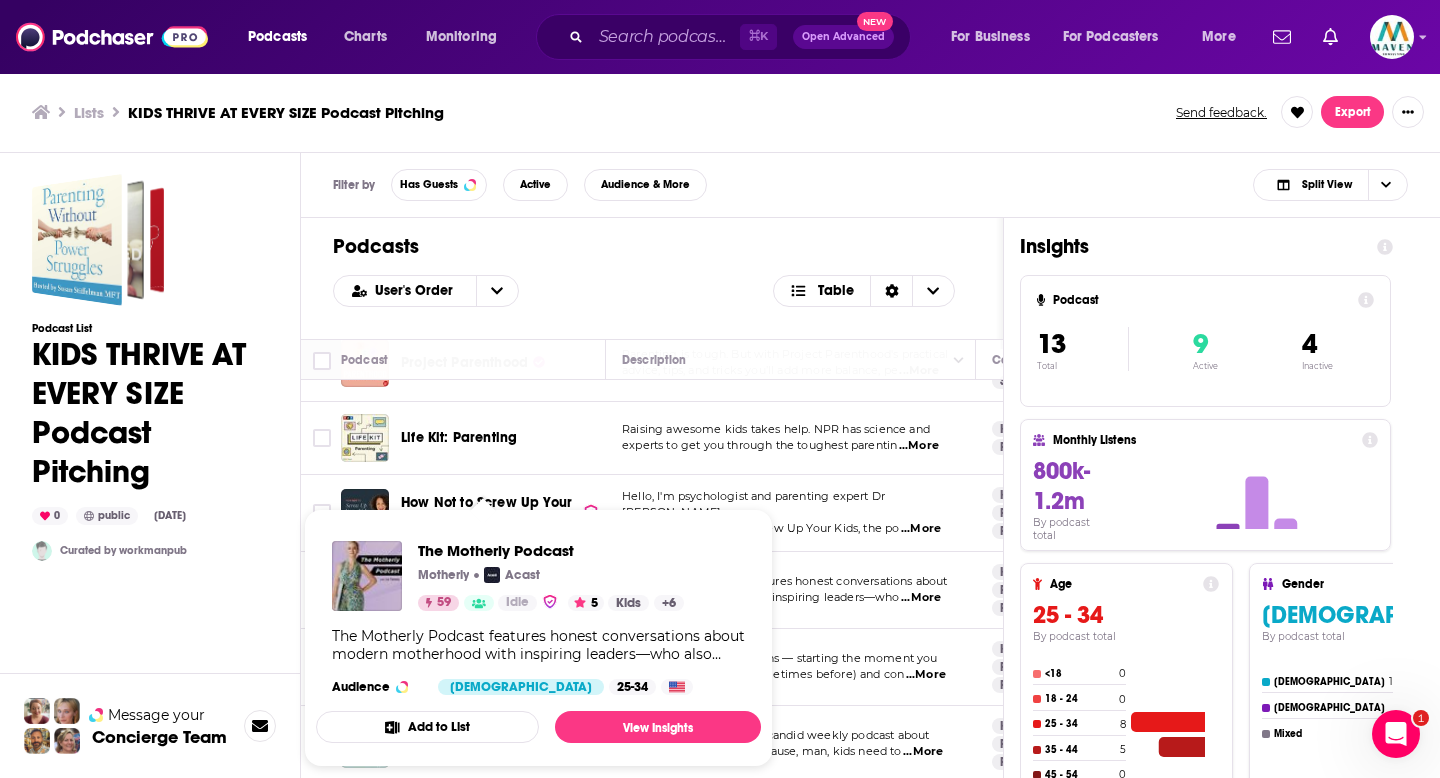click on "experts to get you through the toughest parentin" at bounding box center [759, 445] 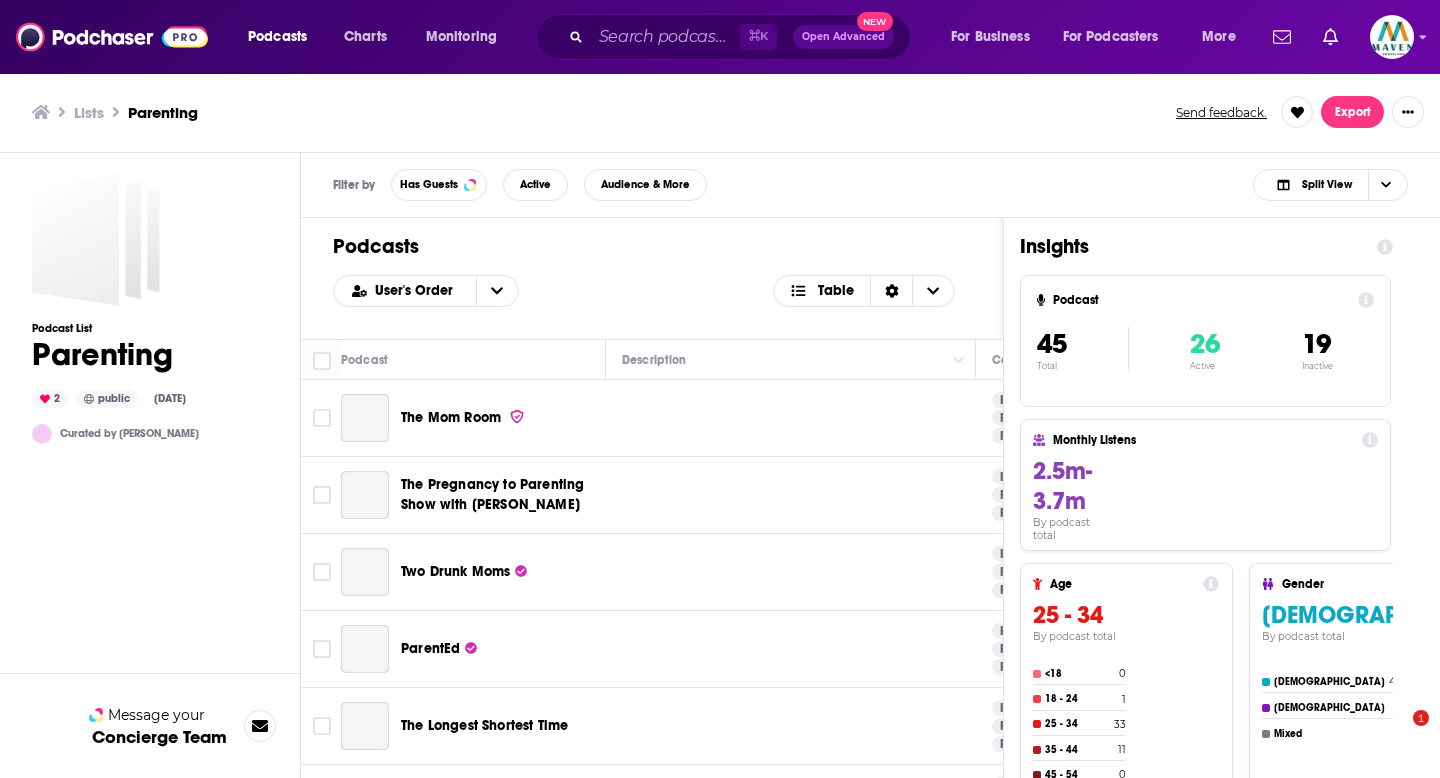 scroll, scrollTop: 0, scrollLeft: 0, axis: both 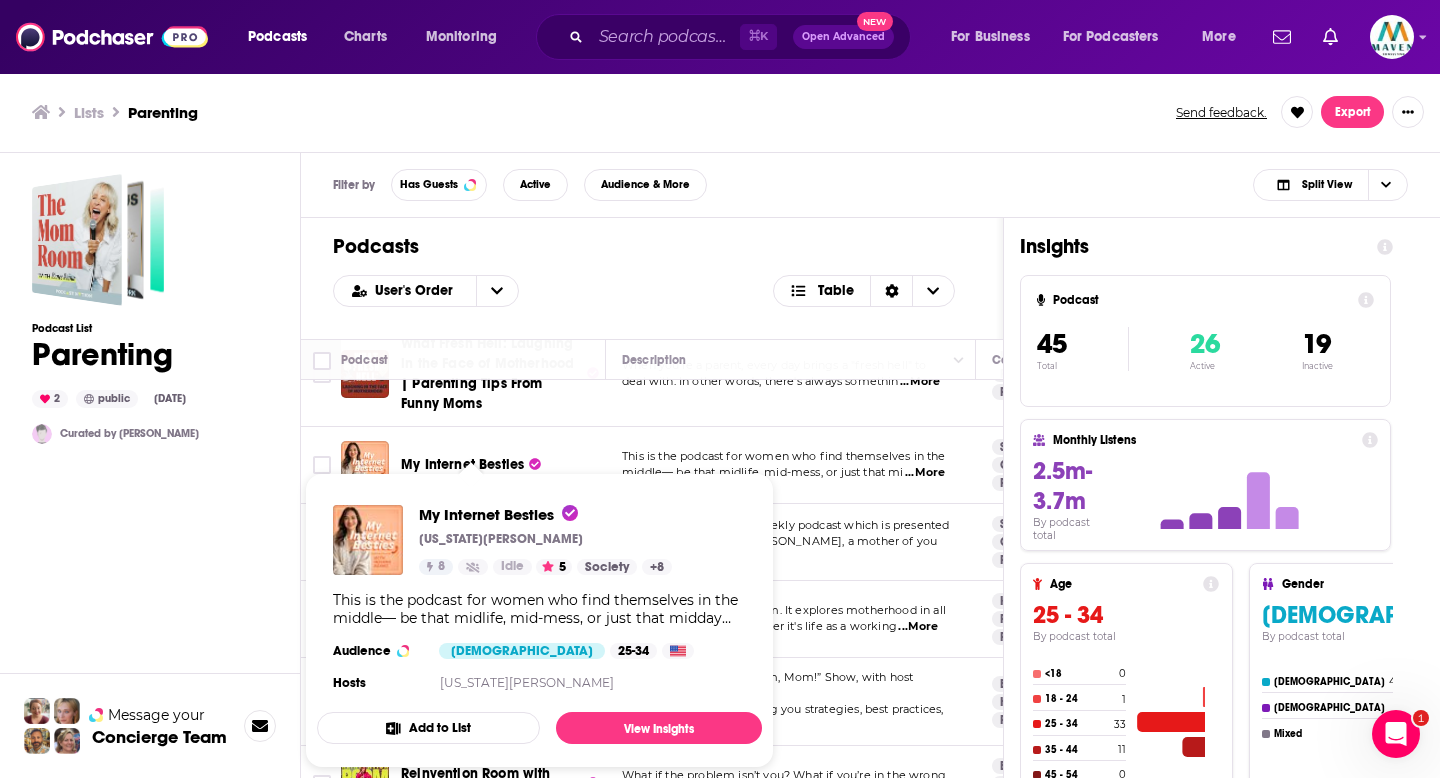 click on "This is the podcast for women who find themselves in the" at bounding box center (784, 456) 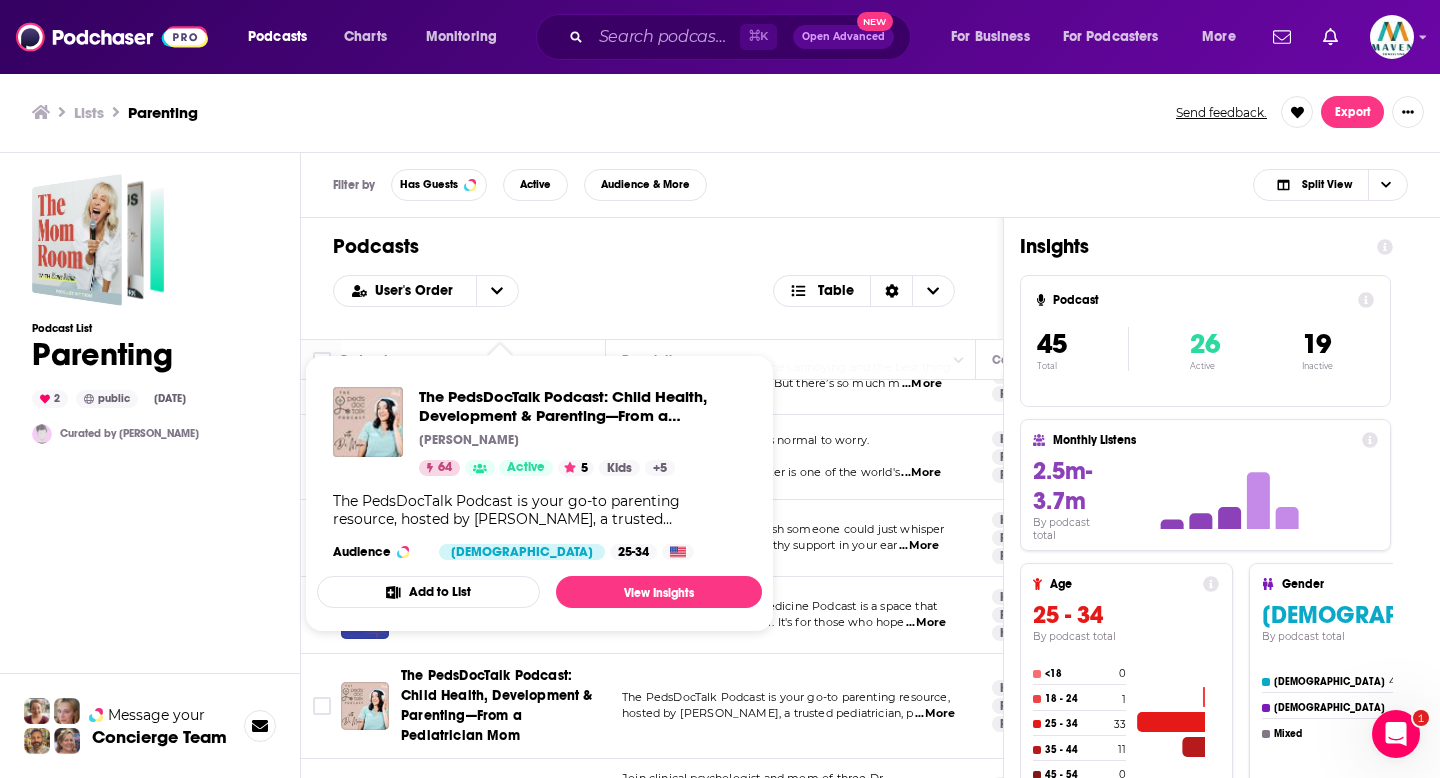 scroll, scrollTop: 984, scrollLeft: 0, axis: vertical 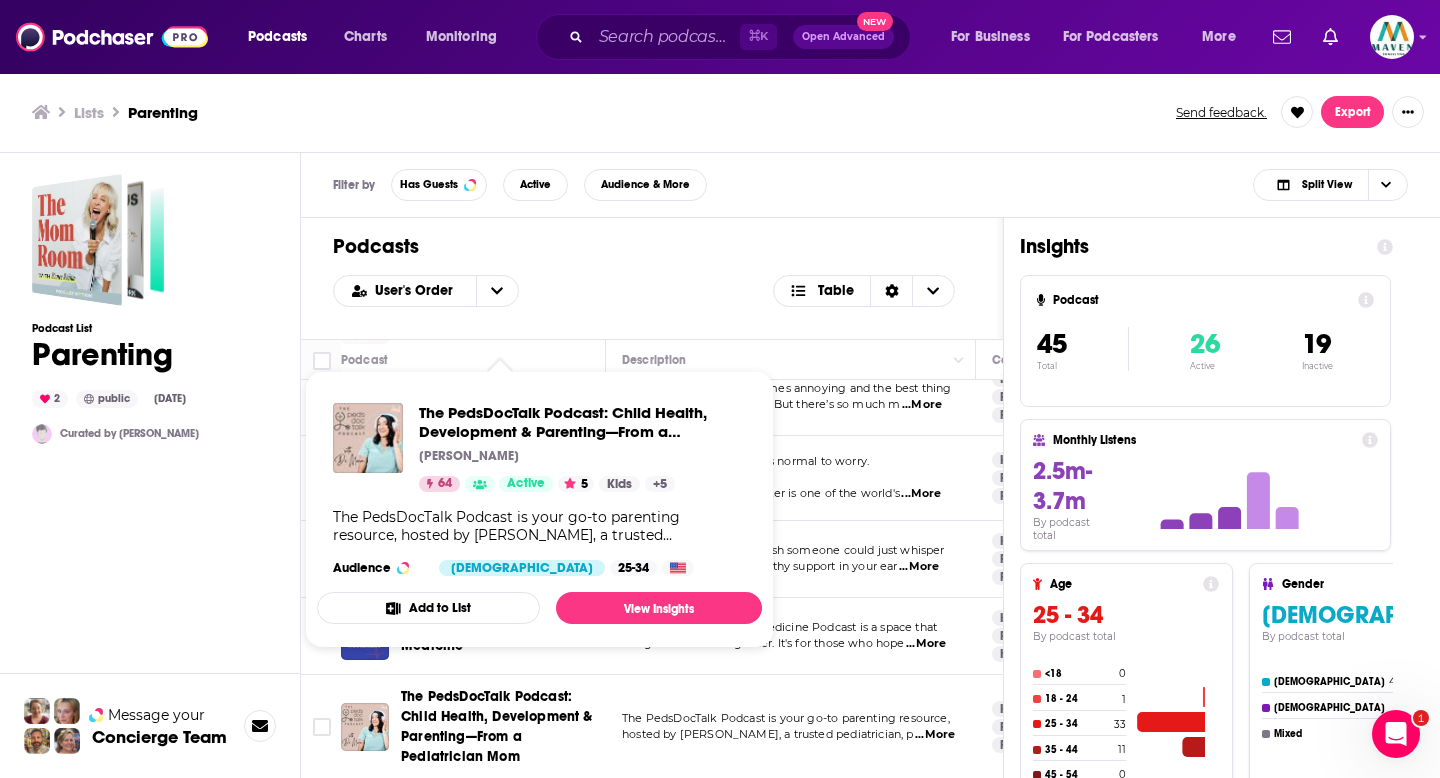 click on "As a parent, do you ever wish someone could just whisper some realistic and trustworthy support in your ear  ...More" at bounding box center [791, 559] 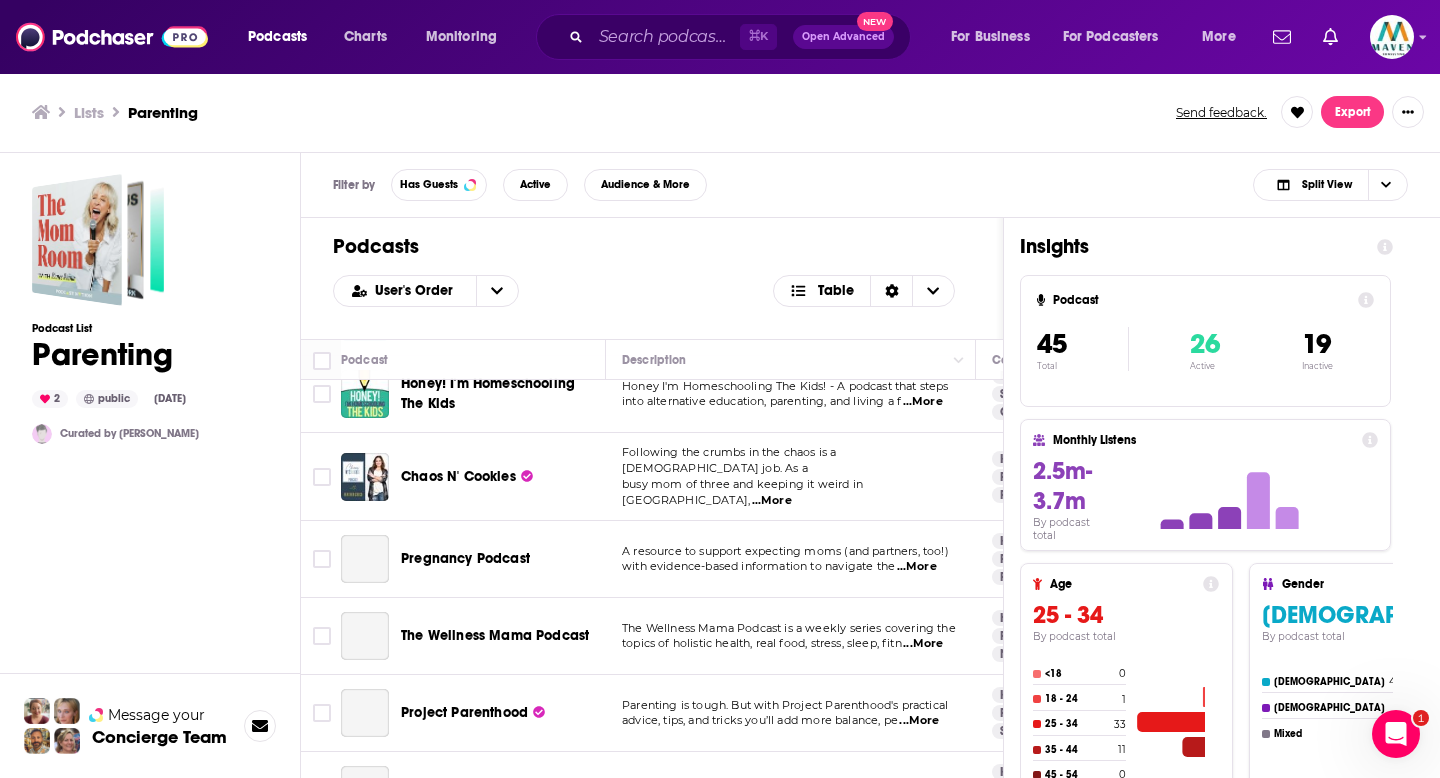 scroll, scrollTop: 3018, scrollLeft: 0, axis: vertical 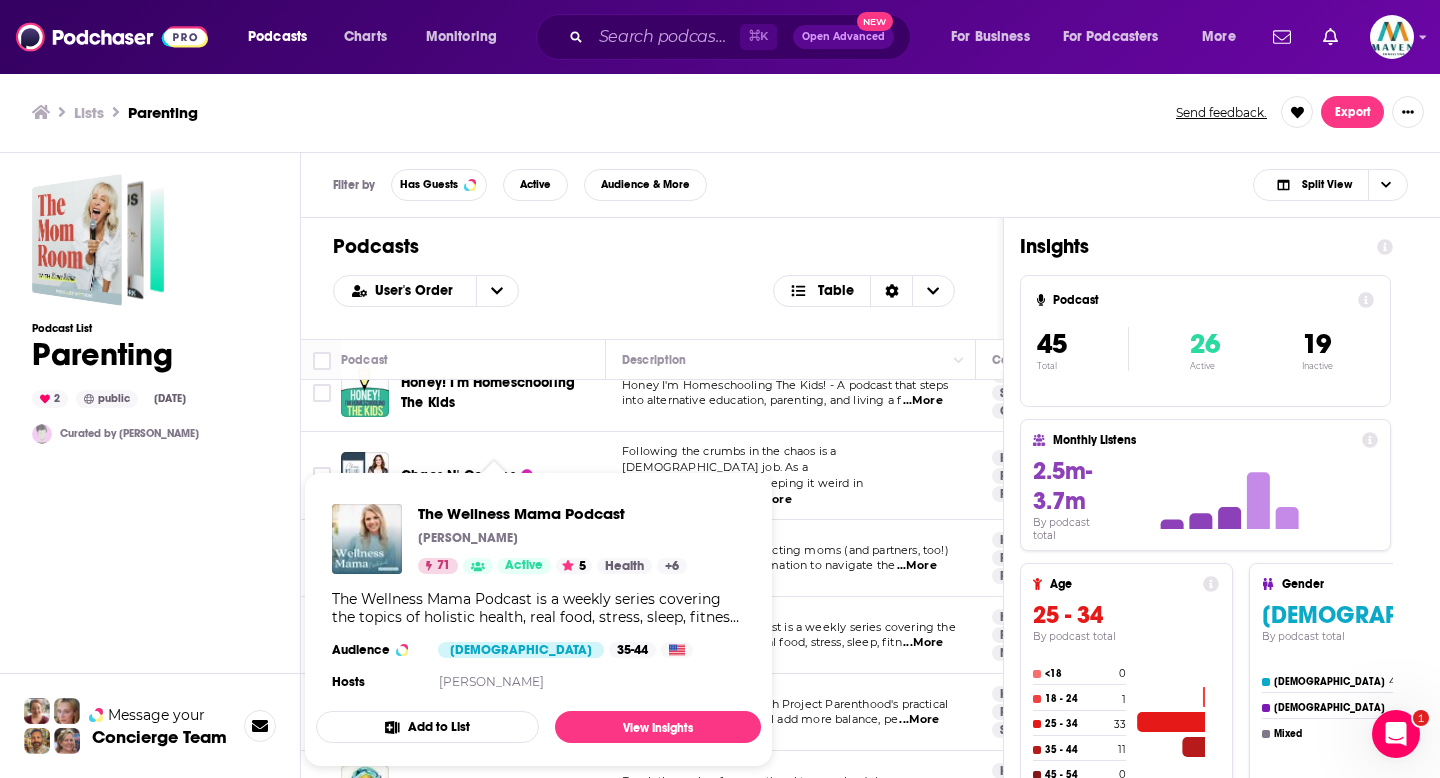 click on "A resource to support expecting moms (and partners, too!) with evidence-based information to navigate the   ...More" at bounding box center [791, 558] 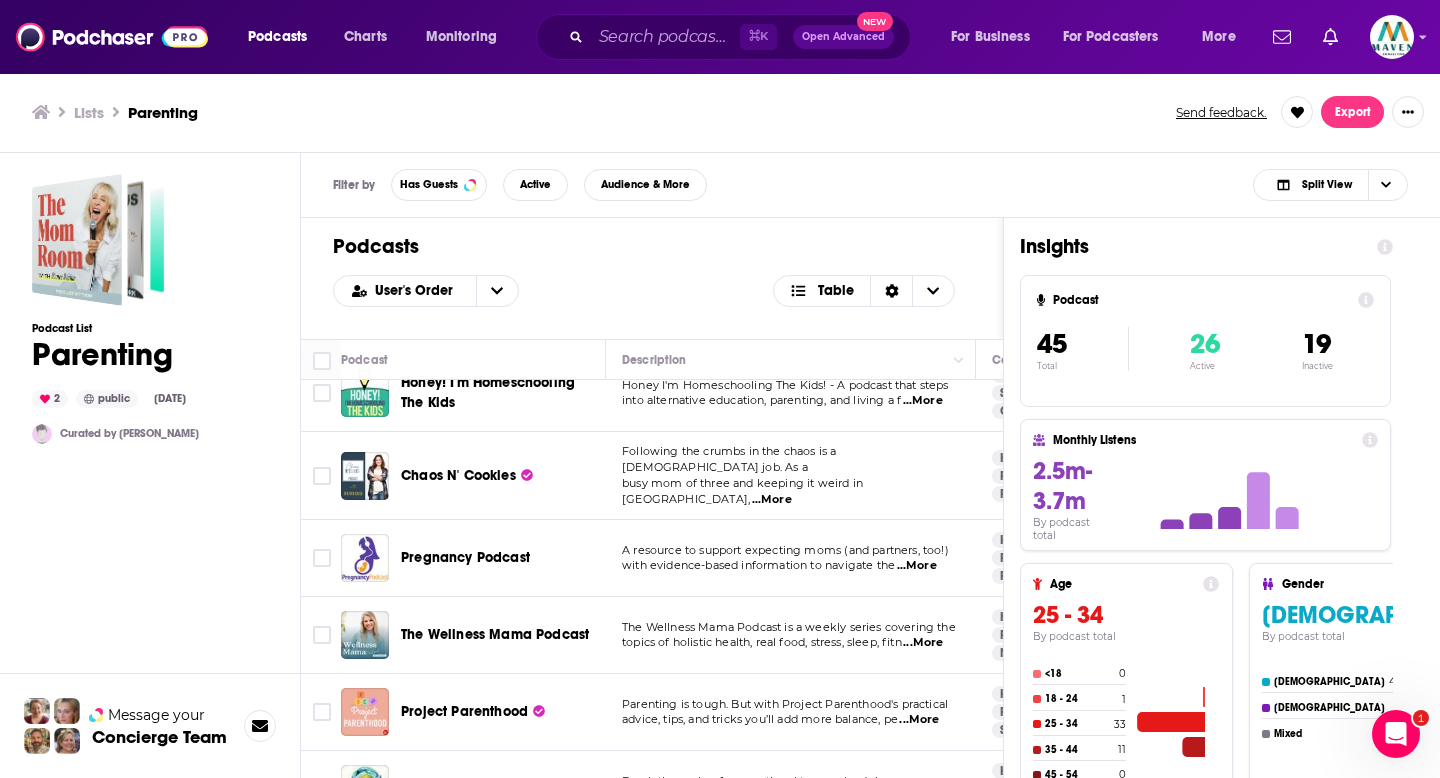 scroll, scrollTop: 3182, scrollLeft: 0, axis: vertical 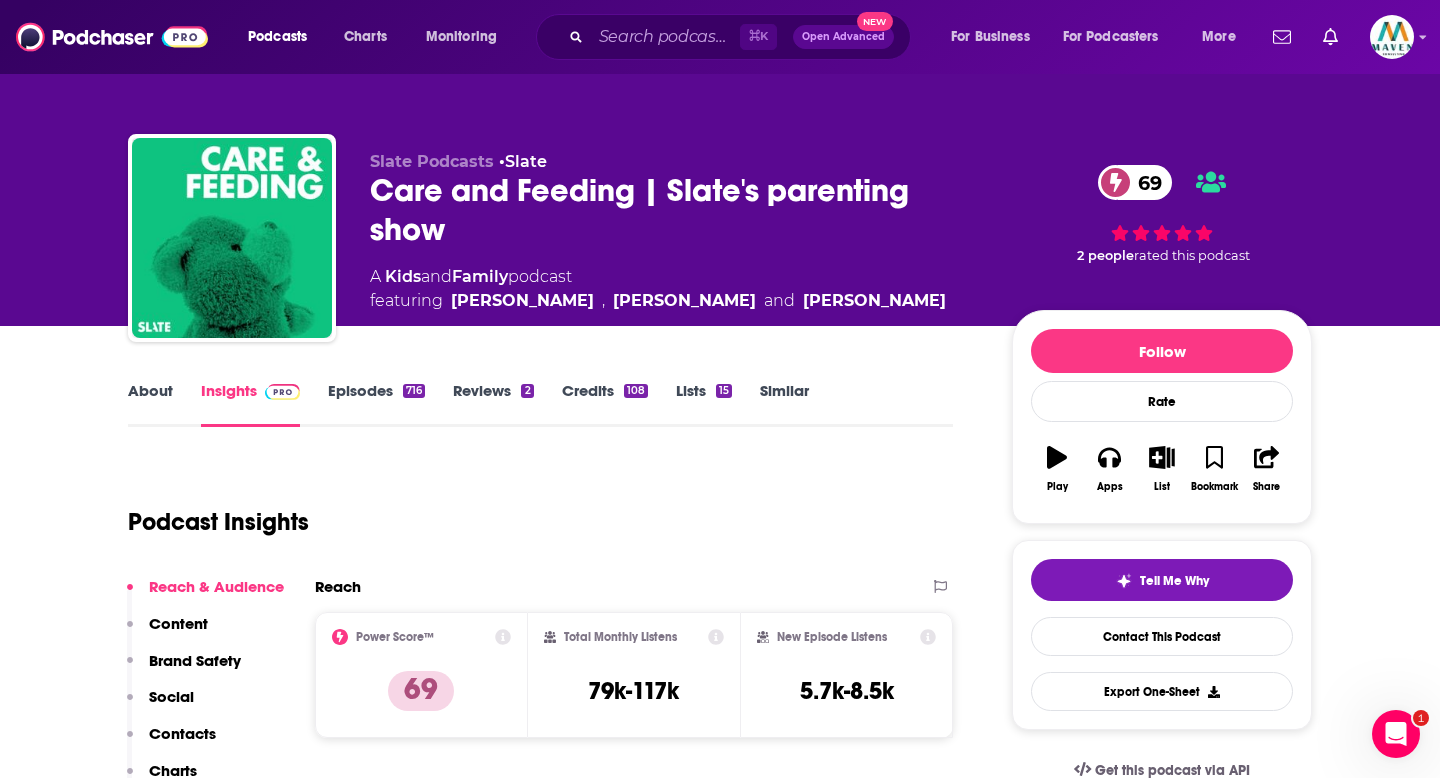 click on "Episodes 716" at bounding box center (376, 404) 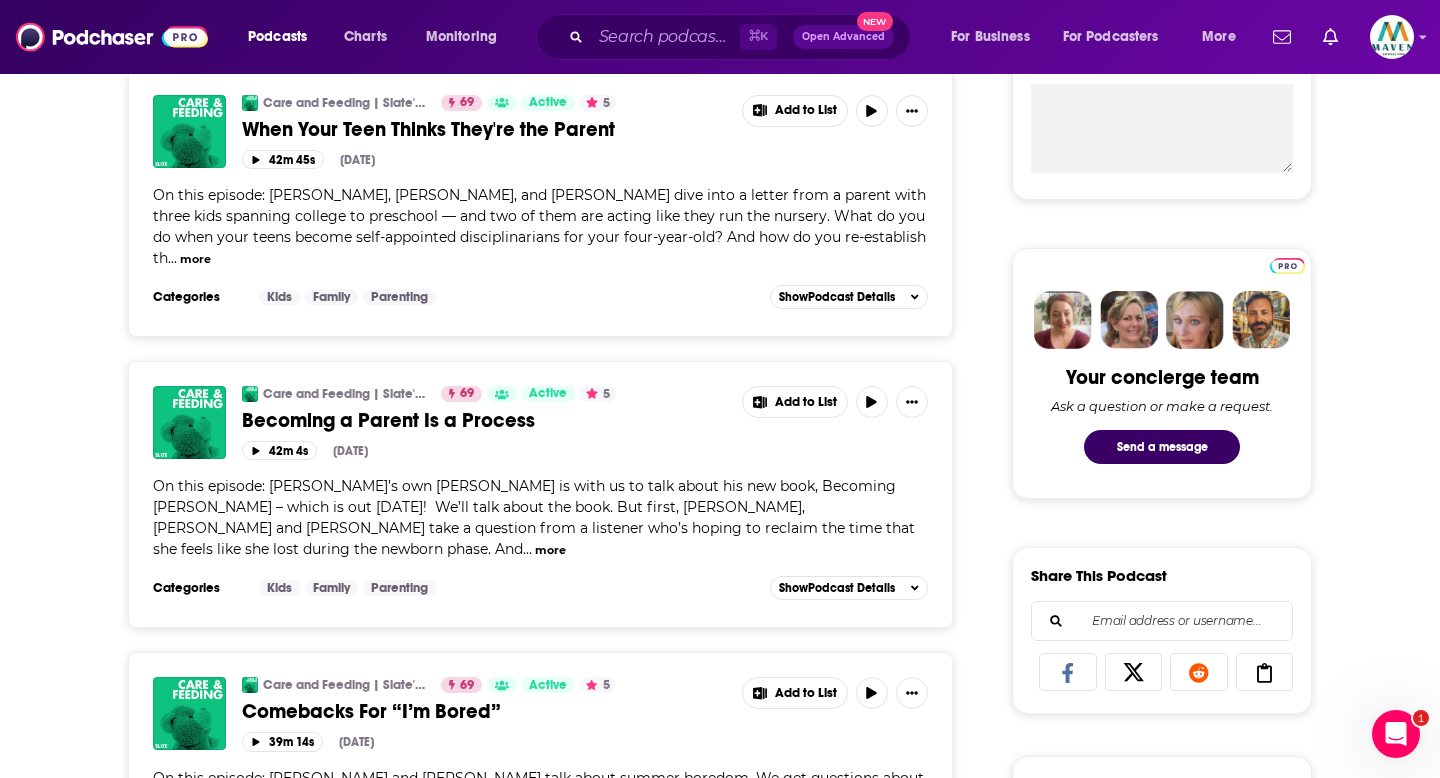 scroll, scrollTop: 783, scrollLeft: 0, axis: vertical 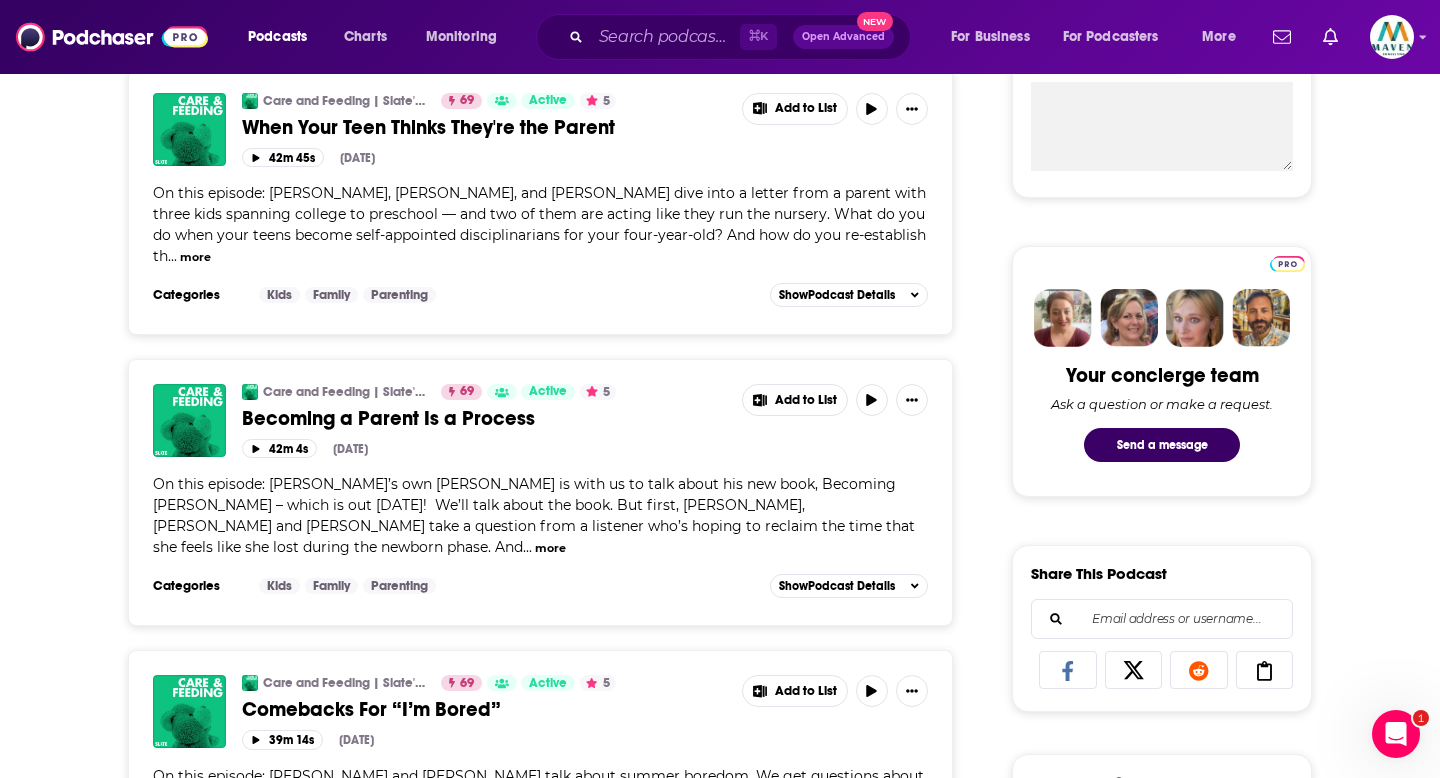 click on "About Insights Episodes 716 Reviews 2 Credits 108 Lists 15 Similar Episodes of Care and Feeding By Date Card Care and Feeding | Slate's parenting show 69 Active 5 When Your Kids Can’t Eat the Same Thing Add to List 38m 3s  Jul 14th, 2025 On this episode: Elizabeth Newcamp, Zak Rosen, and Lucy Lopez dive into a letter from a parent who’s stuck in the food fight crossfire between their college-aged child—who has both celiac and ARFID—and a preschooler who’s suddenly mimicking the restrictive eating. Is this a passing phase? A red flag? Or just one of tho ...   more Categories Kids Family Parenting Add to List Show  Podcast Details Care and Feeding | Slate's parenting show 69 Active 5 When Your Teen Thinks They're the Parent Add to List 42m 45s  Jul 10th, 2025 ...   more Categories Kids Family Parenting Add to List Show  Podcast Details Care and Feeding | Slate's parenting show 69 Active 5 Becoming a Parent Is a Process Add to List 42m 4s  Jul 7th, 2025 ...   more Categories Kids Family Parenting Show" at bounding box center (720, 3365) 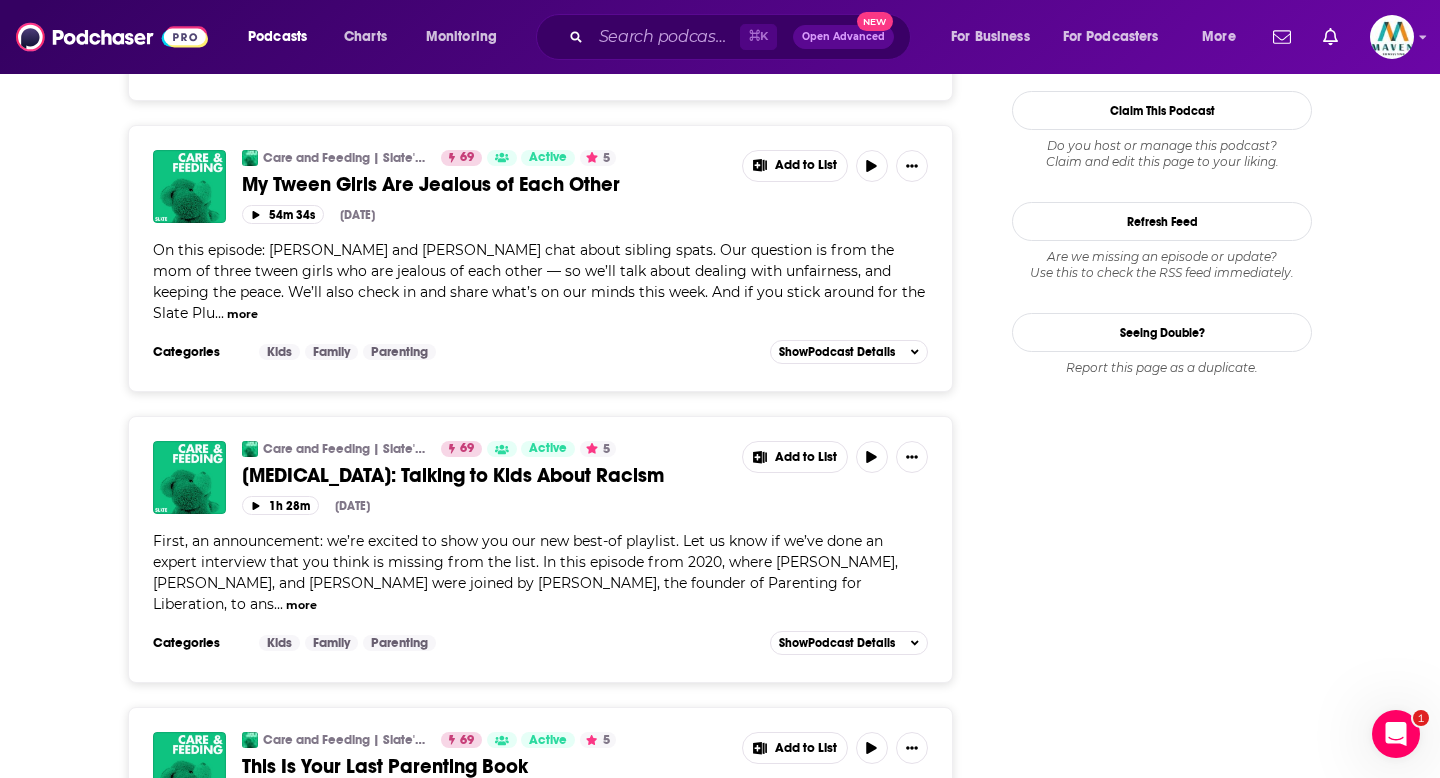 scroll, scrollTop: 2245, scrollLeft: 0, axis: vertical 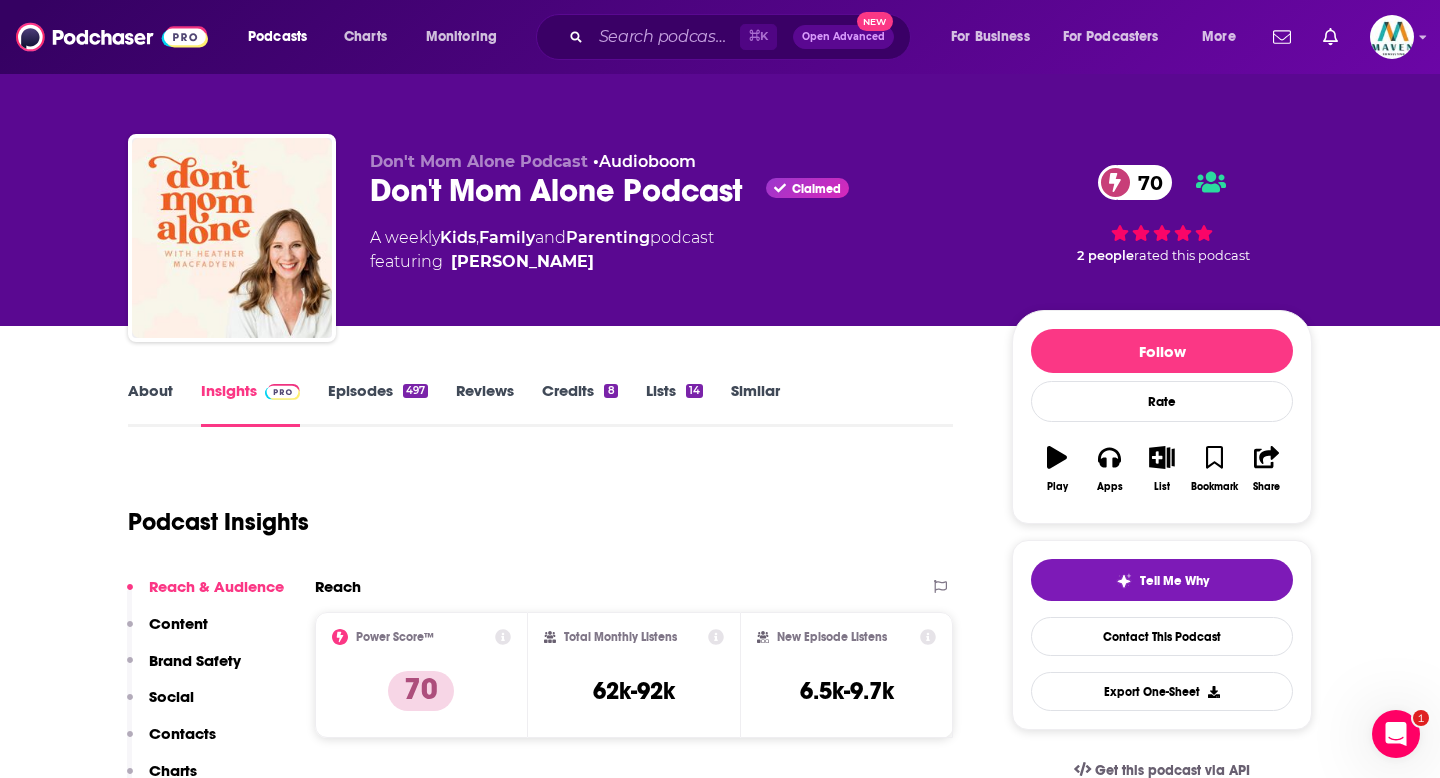 click on "Episodes 497" at bounding box center (378, 404) 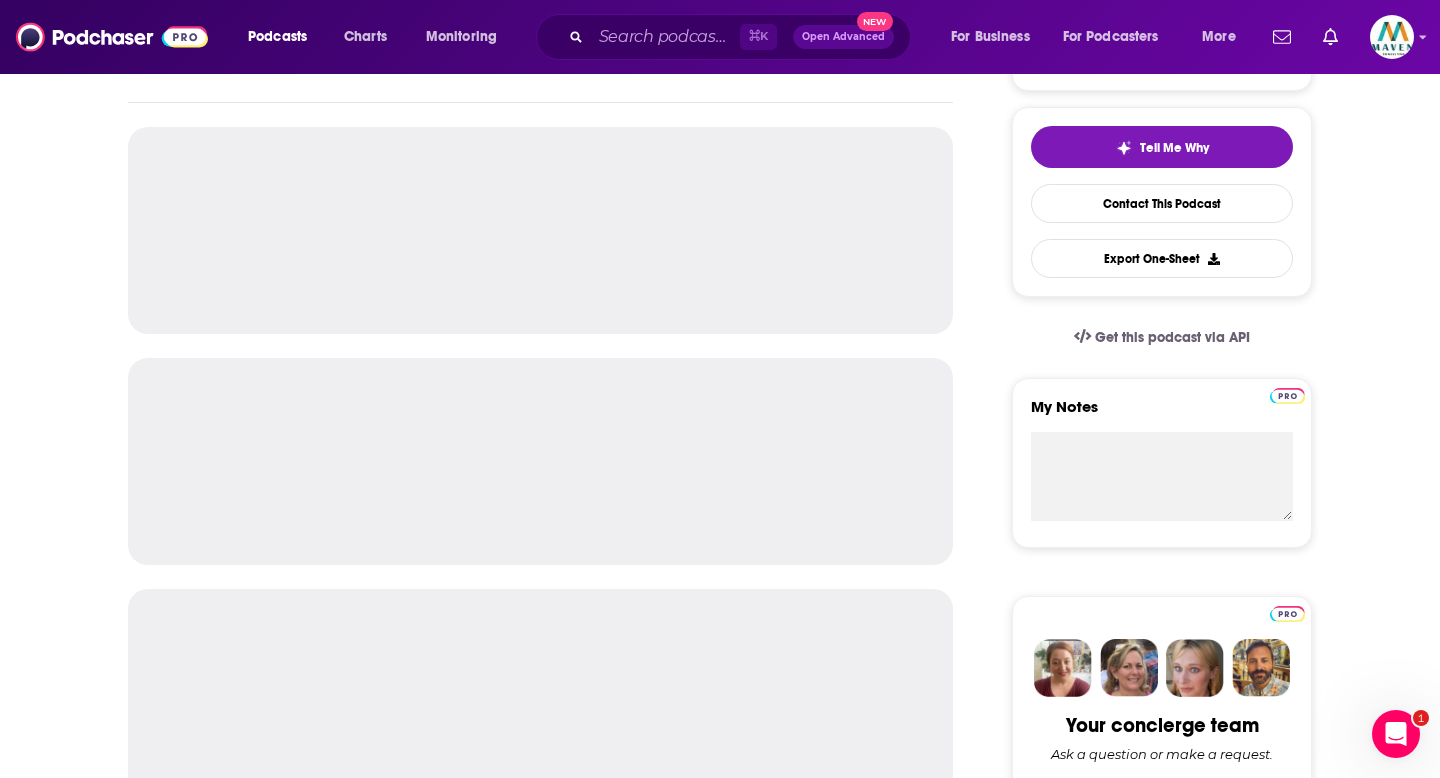 scroll, scrollTop: 436, scrollLeft: 0, axis: vertical 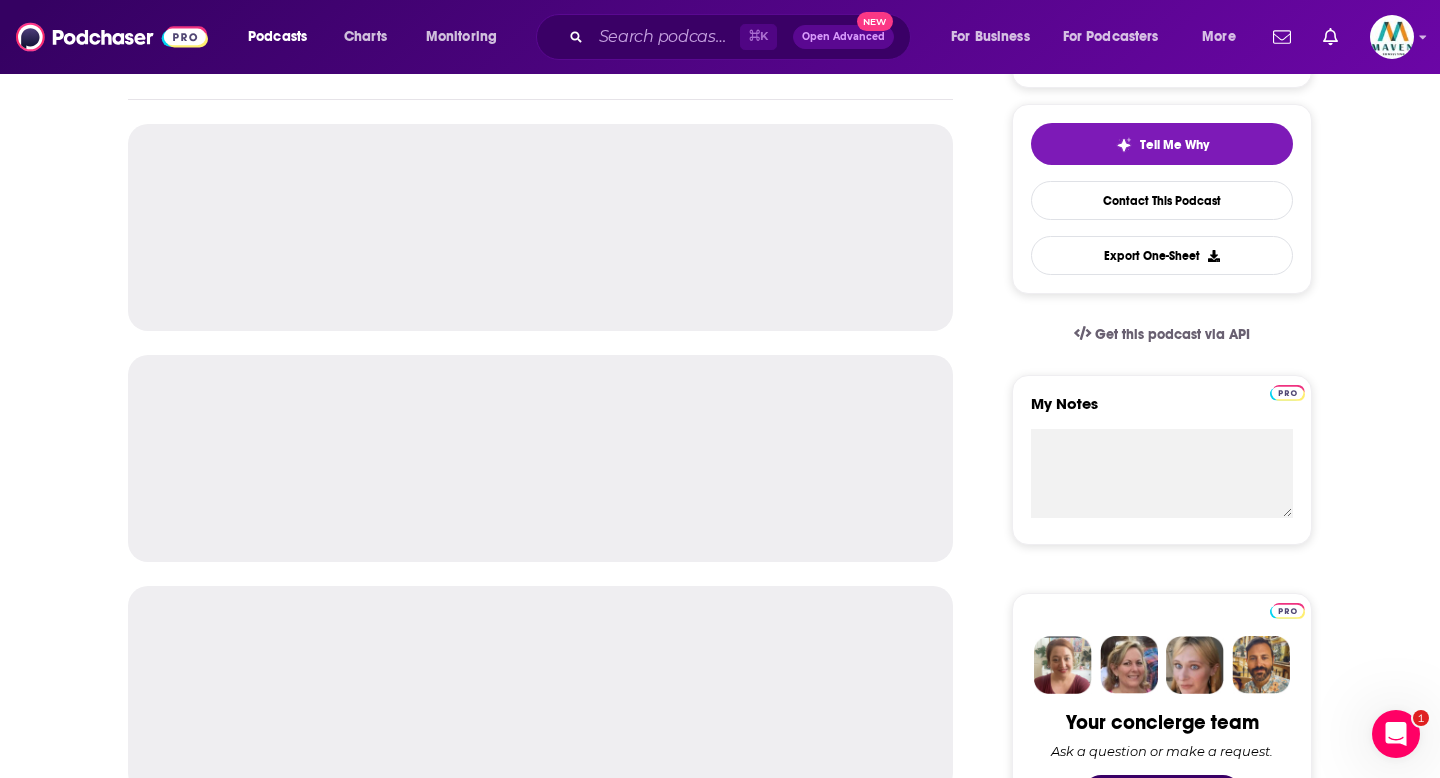 click on "About Insights Episodes 497 Reviews Credits 8 Lists 14 Similar Episodes of Don't Mom Alone Podcast By Date Card Follow Rate Play Apps List Bookmark Share Tell Me Why Contact This Podcast Export One-Sheet Get this podcast via API My Notes Your concierge team Ask a question or make a request. Send a message Share This Podcast Recommendation sent https://www.podchaser.com/podcasts/dont-mom-alone-podcast-15084 Copy Link Followers 11 +7 Official Website heathermacfadyen.com RSS Feed godcenteredmom.libsyn.com Facebook https://www.facebook.com/DontMomAlone Instagram instagram.com/dontmomalone Patreon https://www.patreon.com/dontmomalone" at bounding box center (720, 1228) 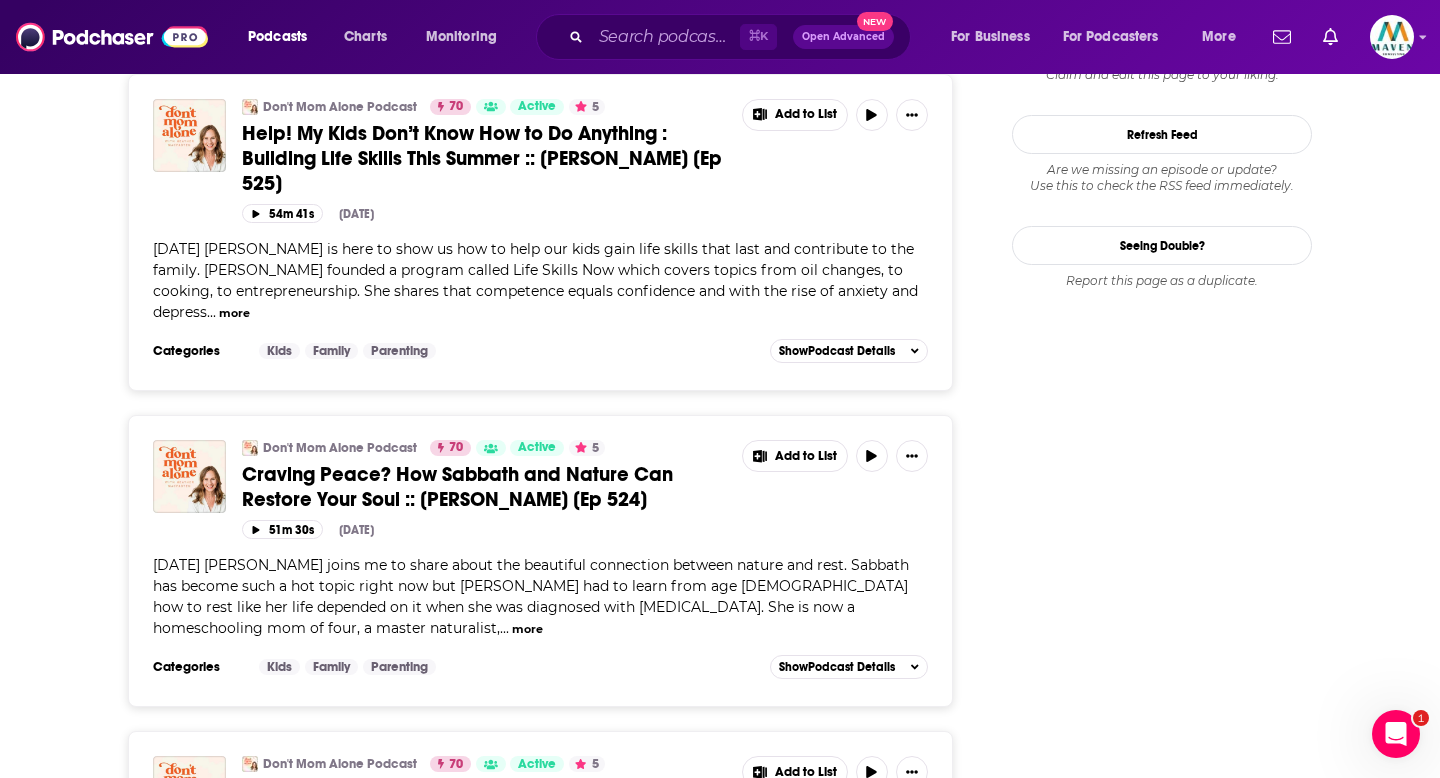 scroll, scrollTop: 2638, scrollLeft: 0, axis: vertical 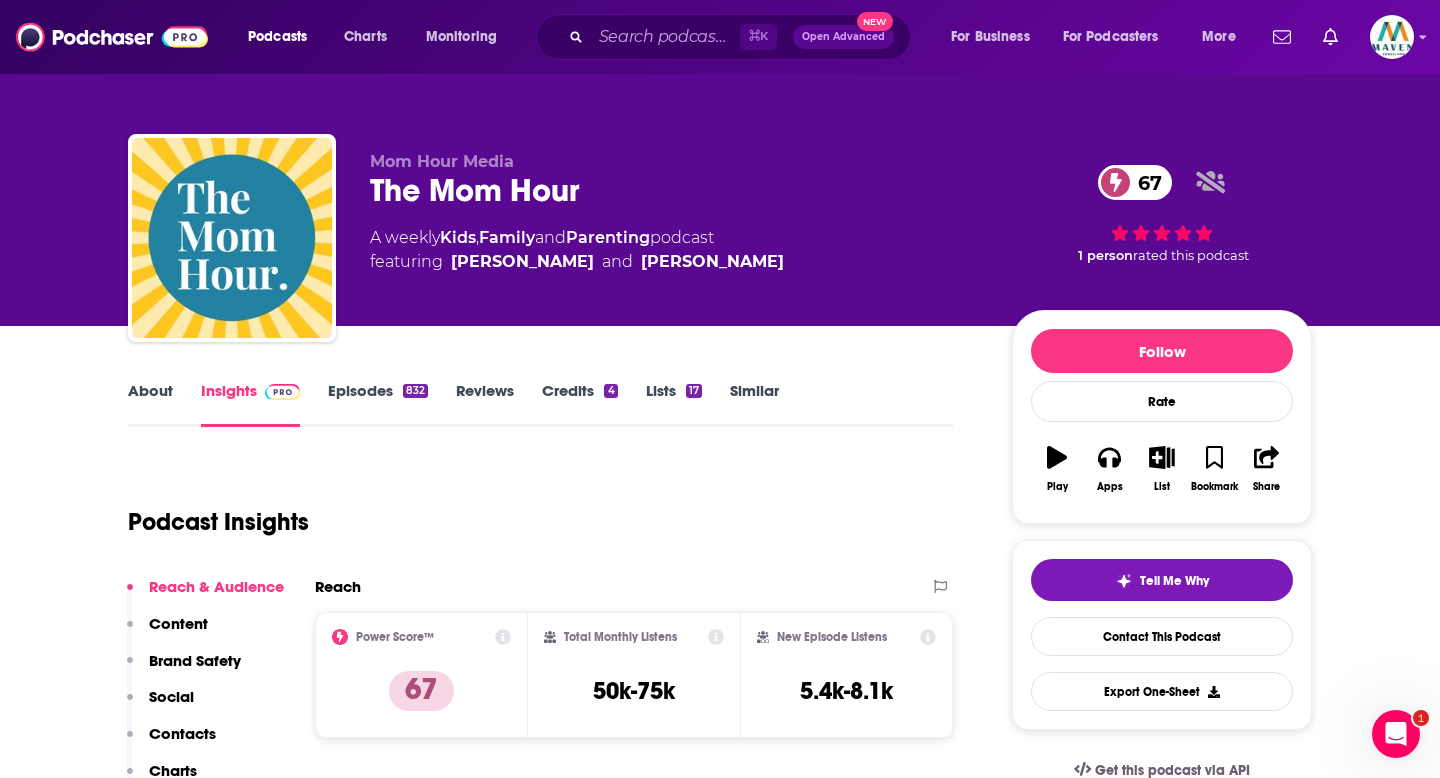 click on "Episodes 832" at bounding box center (378, 404) 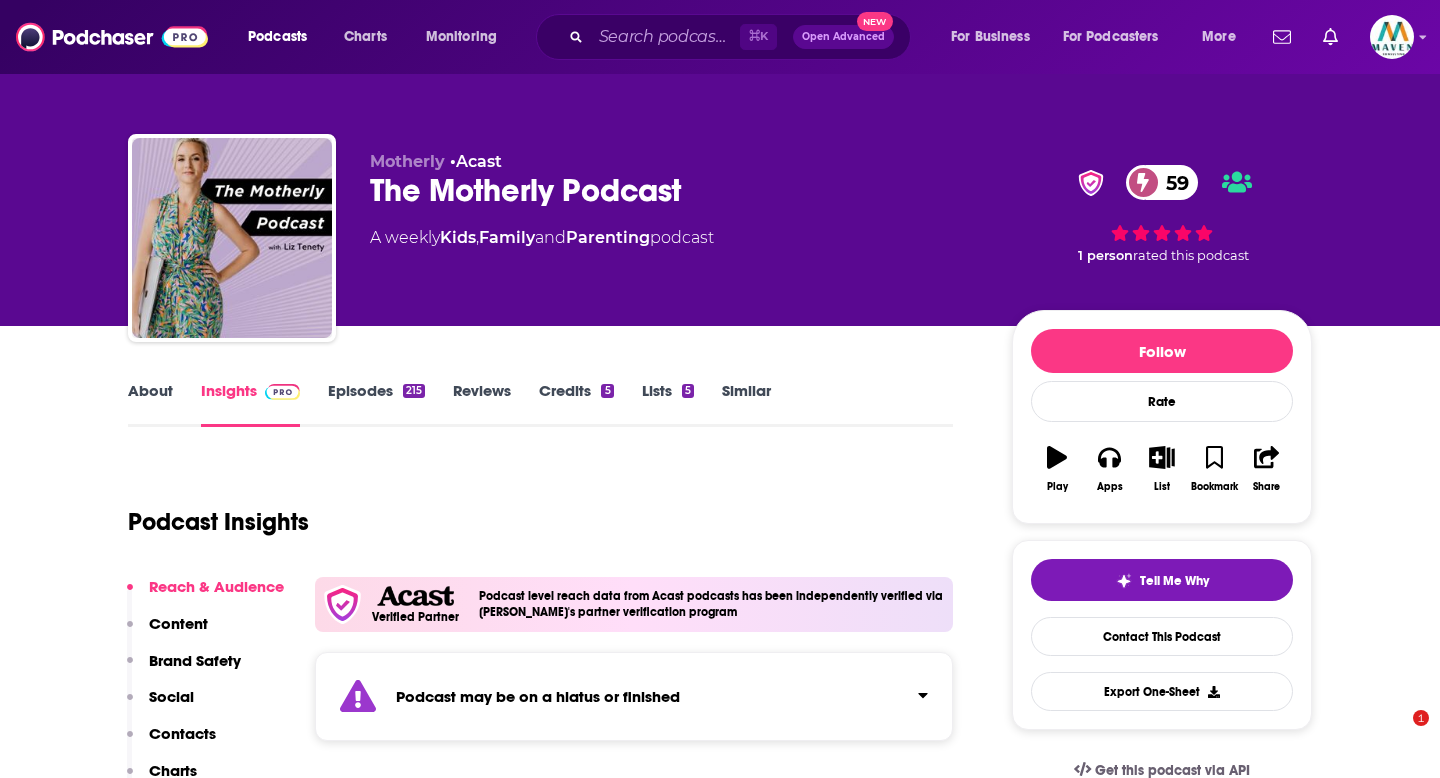 scroll, scrollTop: 0, scrollLeft: 0, axis: both 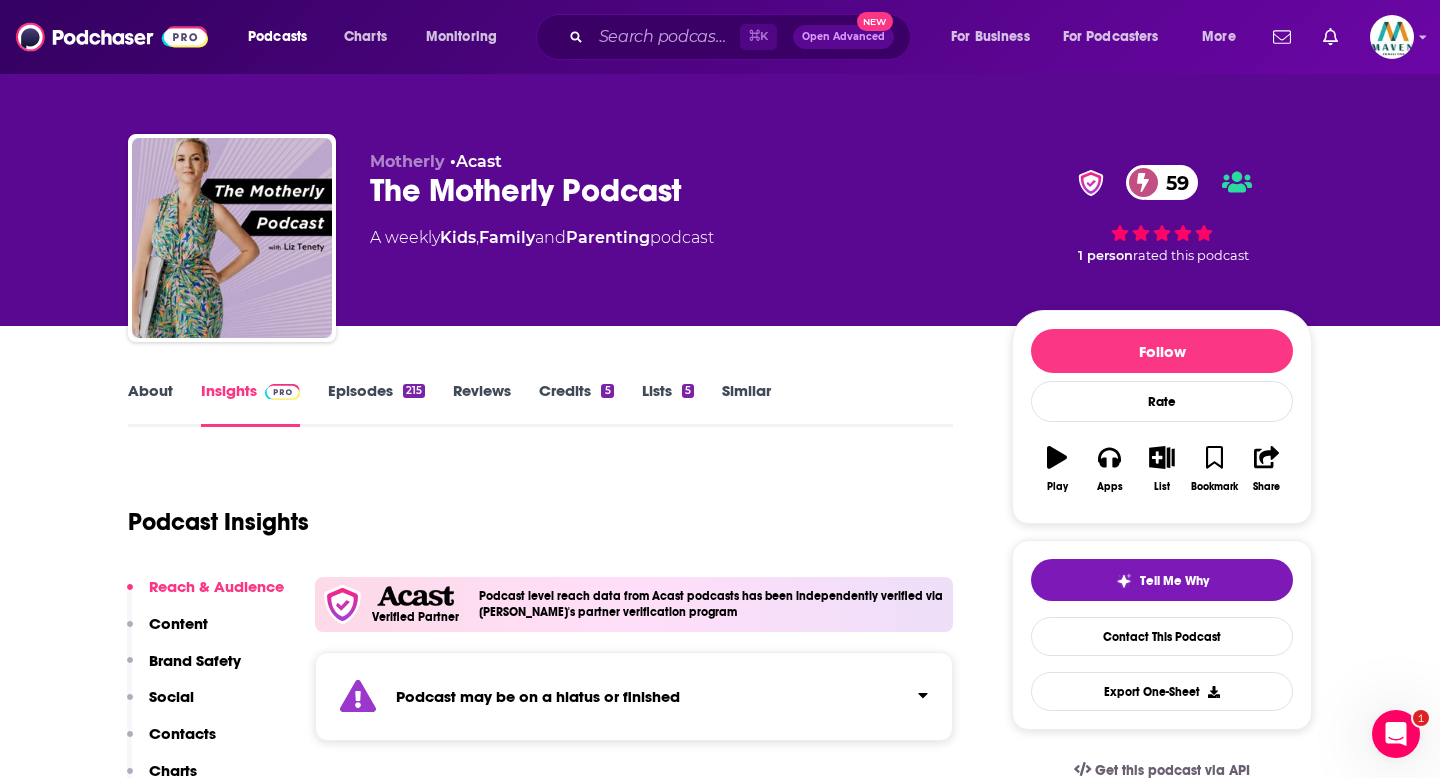 click on "Episodes 215" at bounding box center (376, 404) 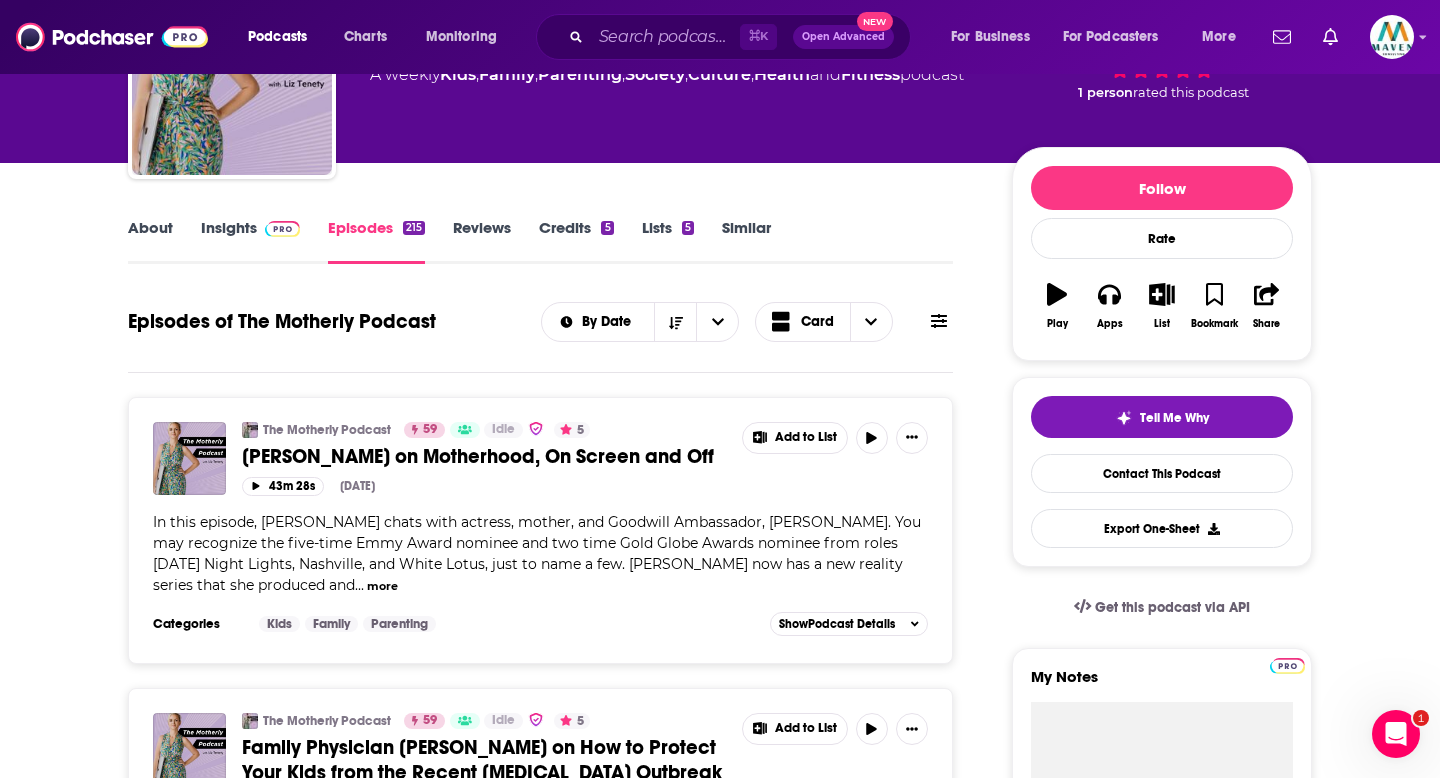 scroll, scrollTop: 159, scrollLeft: 0, axis: vertical 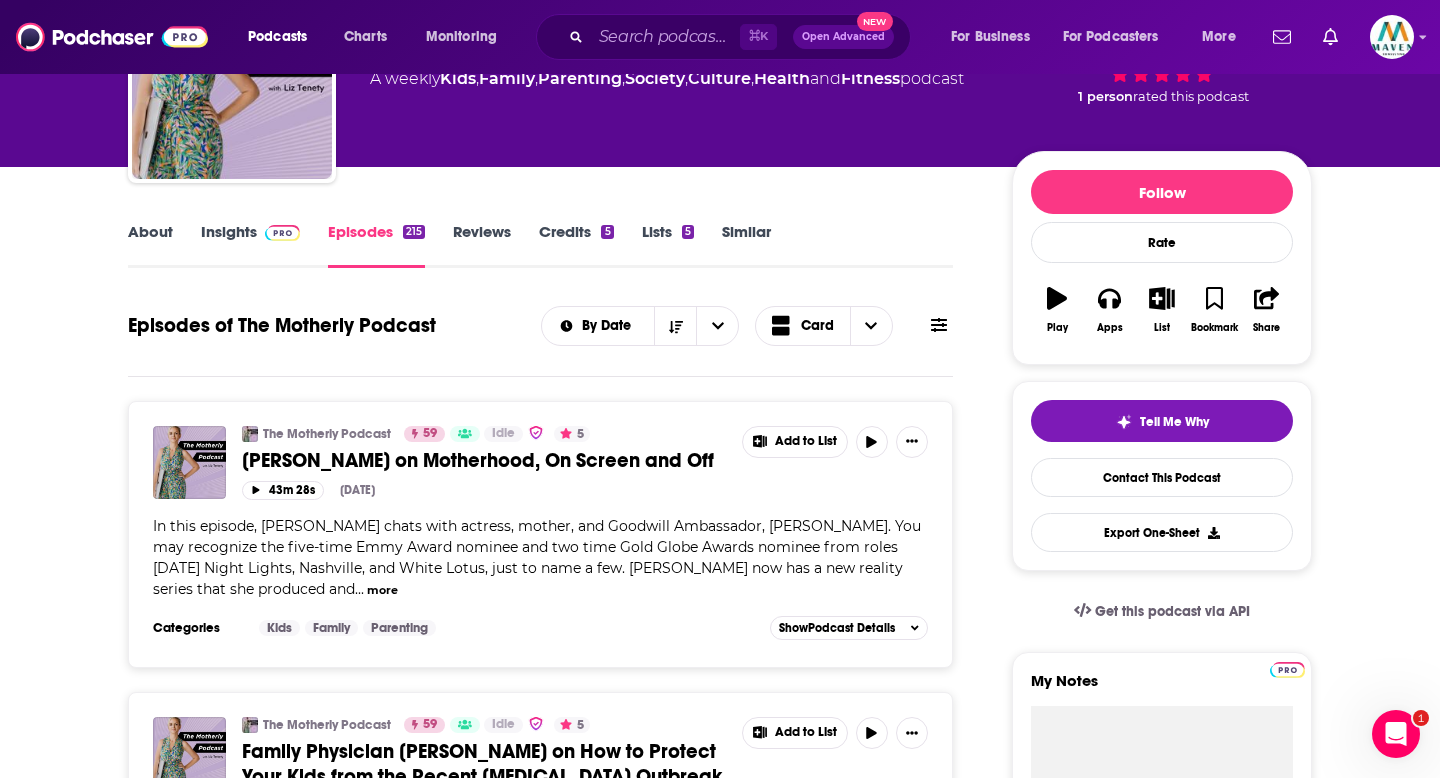 click on "Lists 5" at bounding box center [668, 245] 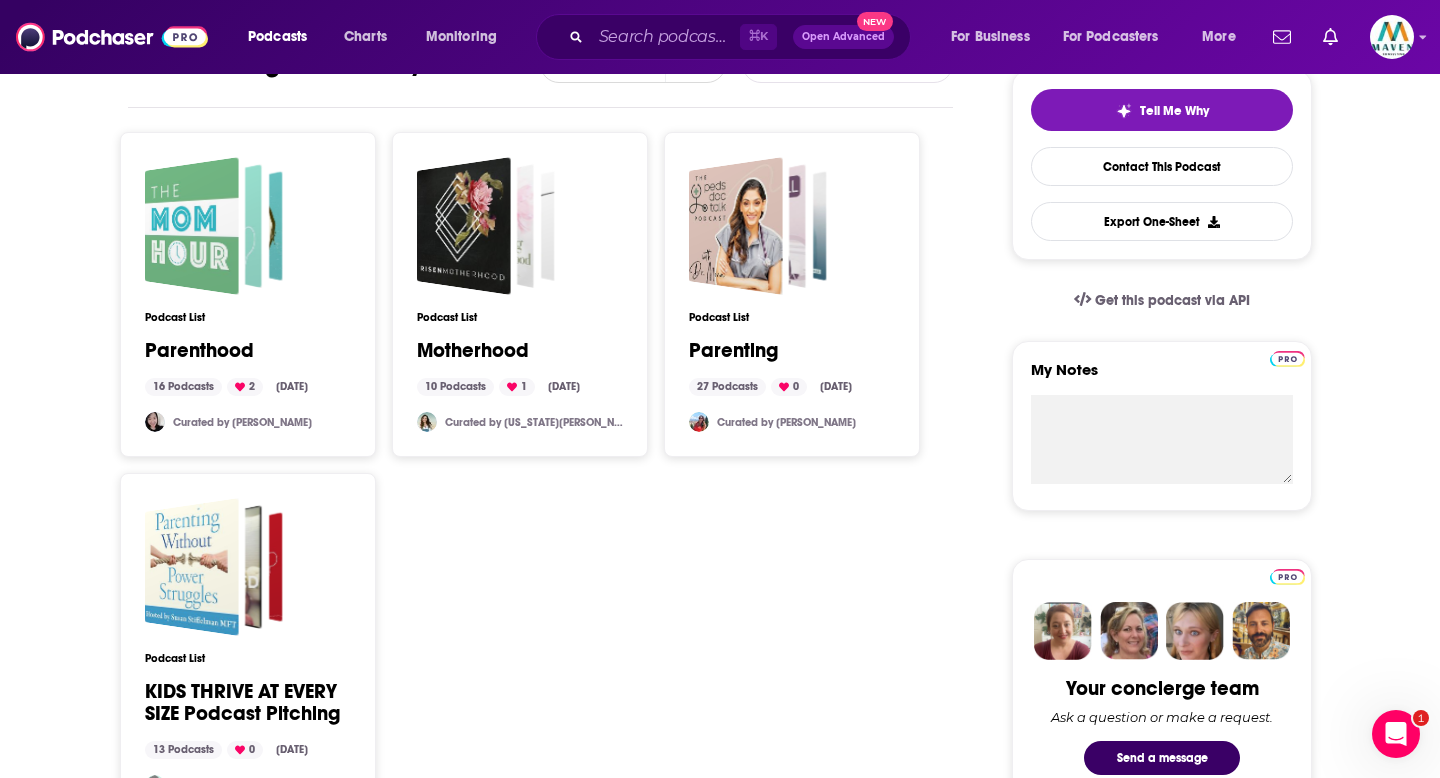 scroll, scrollTop: 557, scrollLeft: 0, axis: vertical 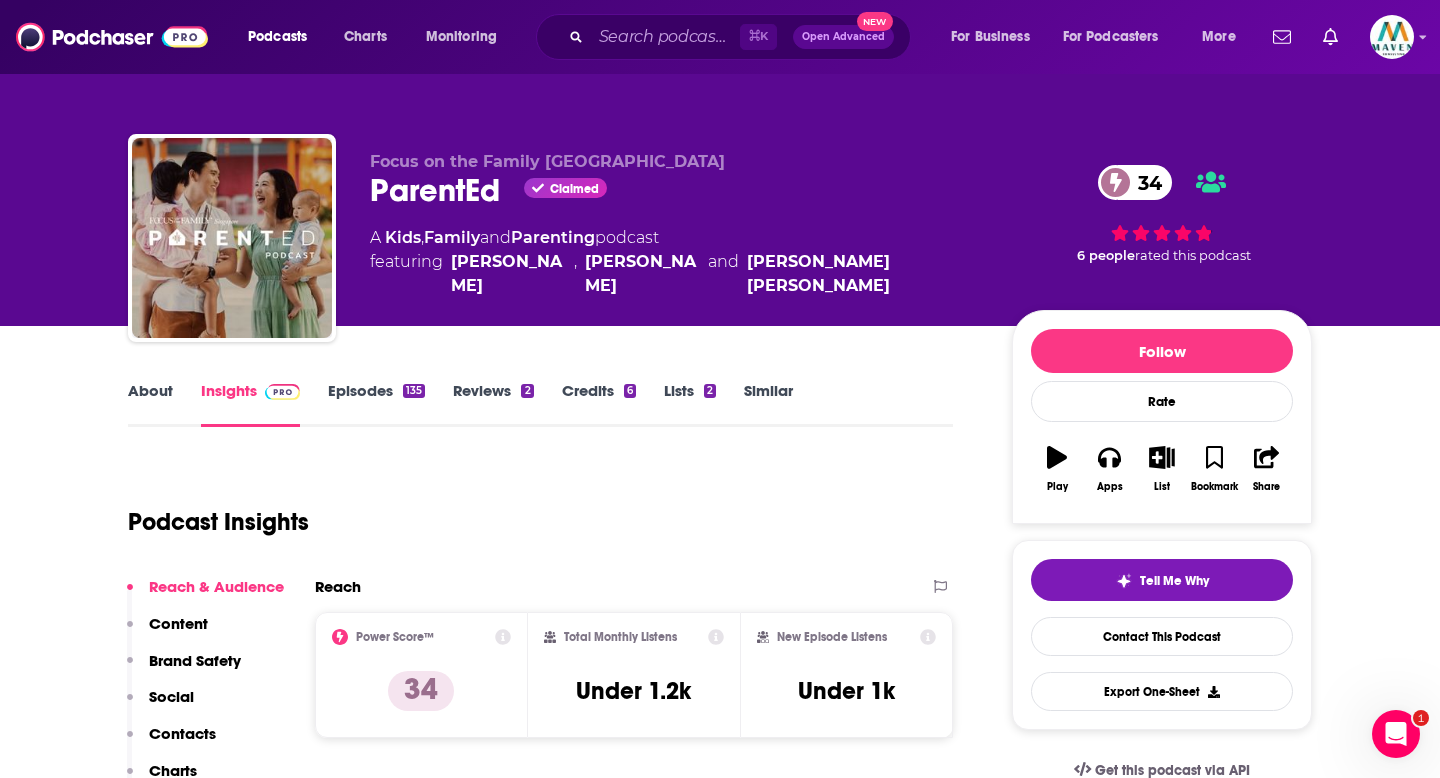 click on "Episodes 135" at bounding box center (376, 404) 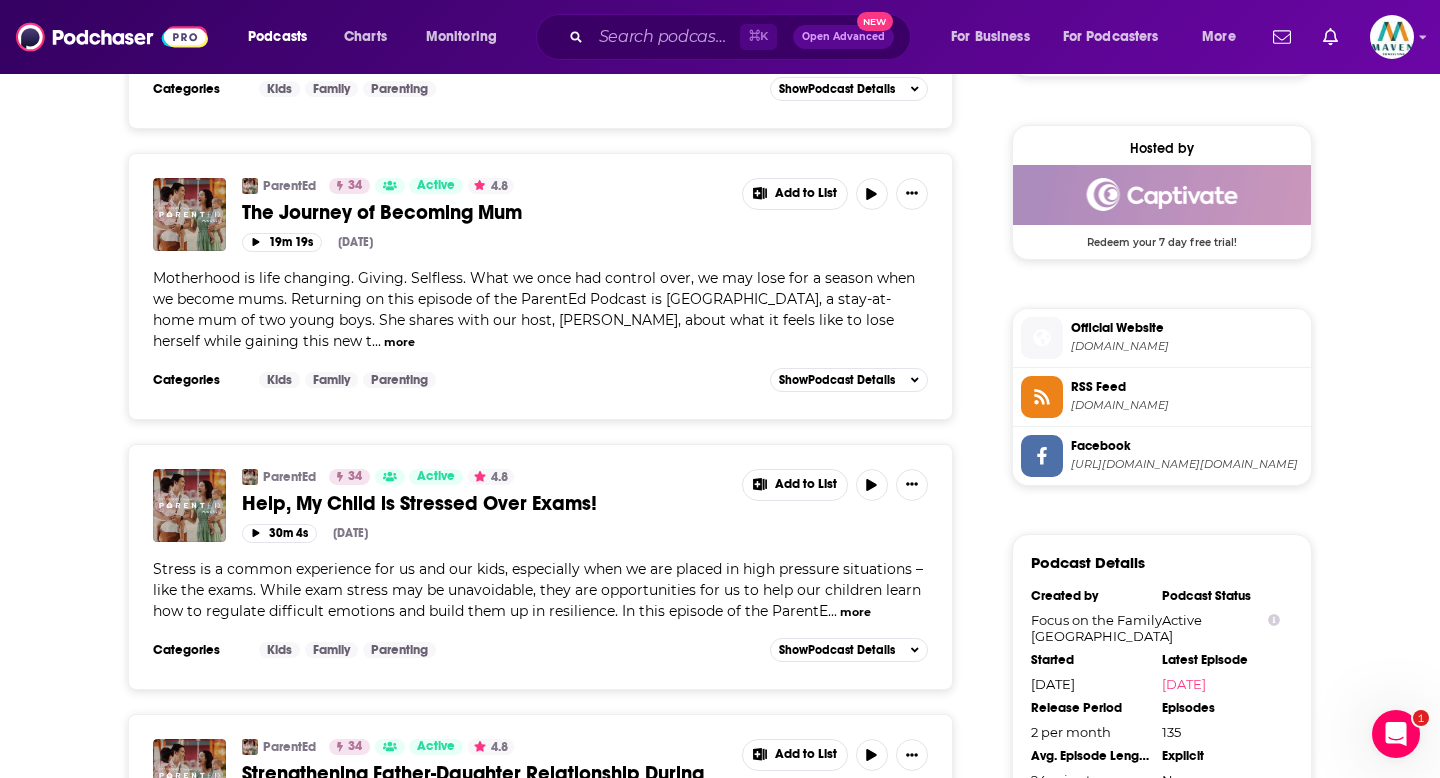 scroll, scrollTop: 1597, scrollLeft: 0, axis: vertical 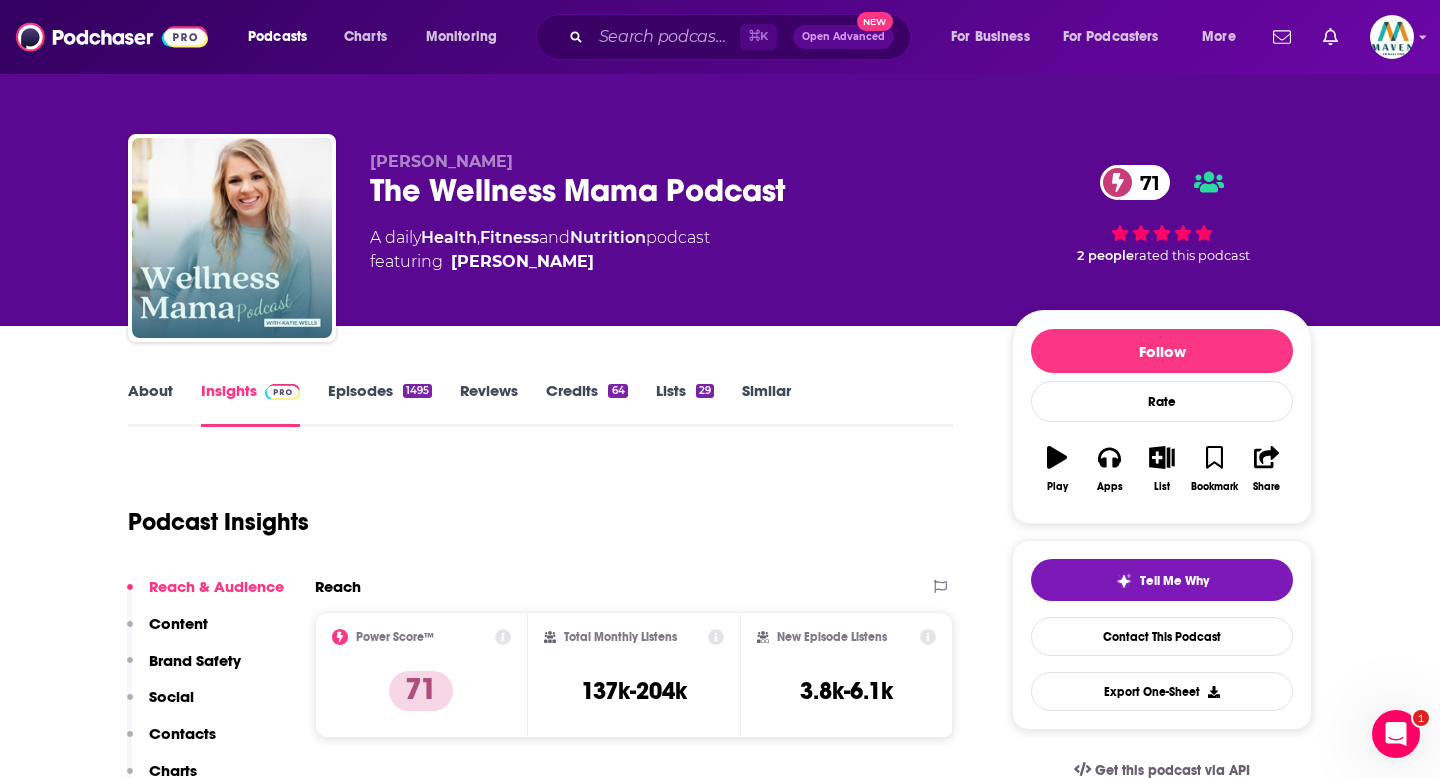 click on "Episodes 1495" at bounding box center (380, 404) 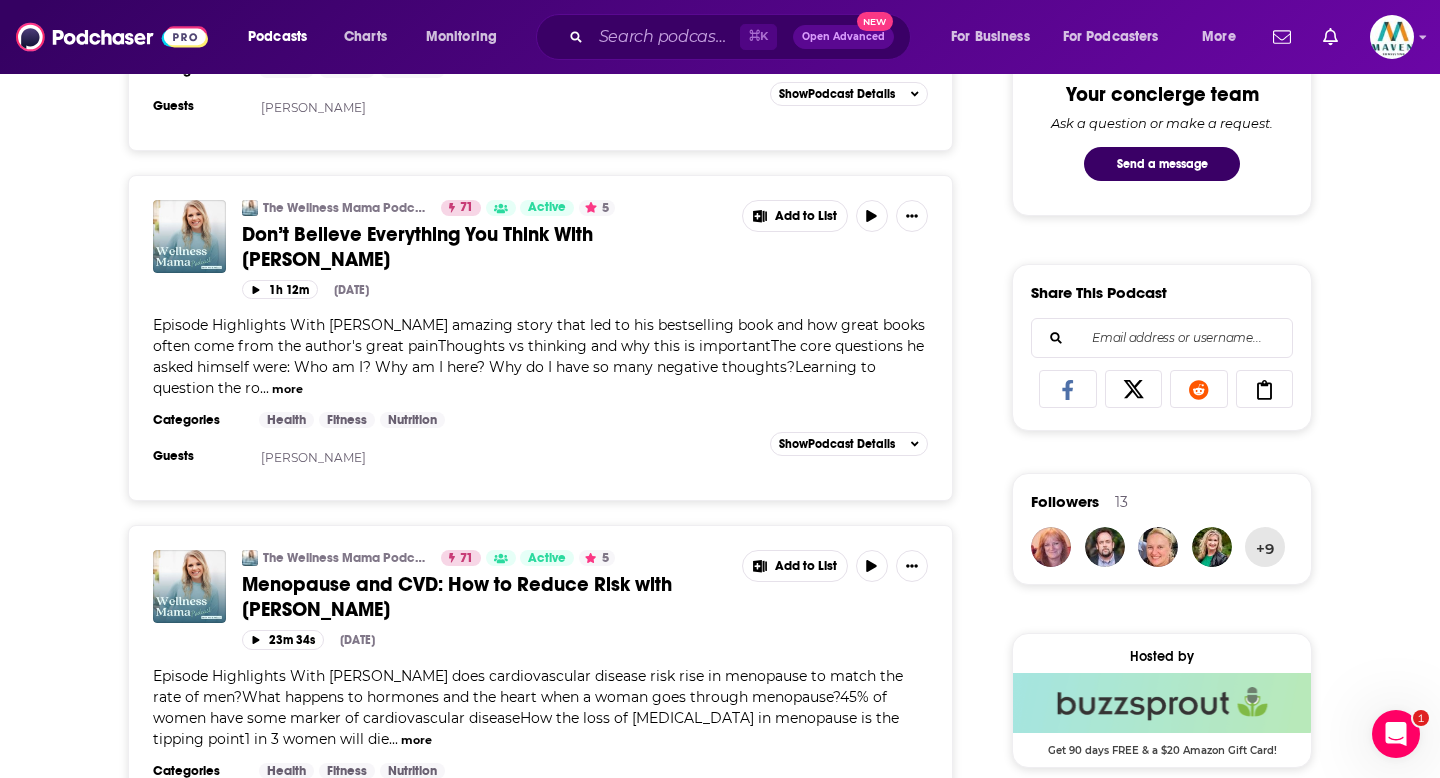 scroll, scrollTop: 0, scrollLeft: 0, axis: both 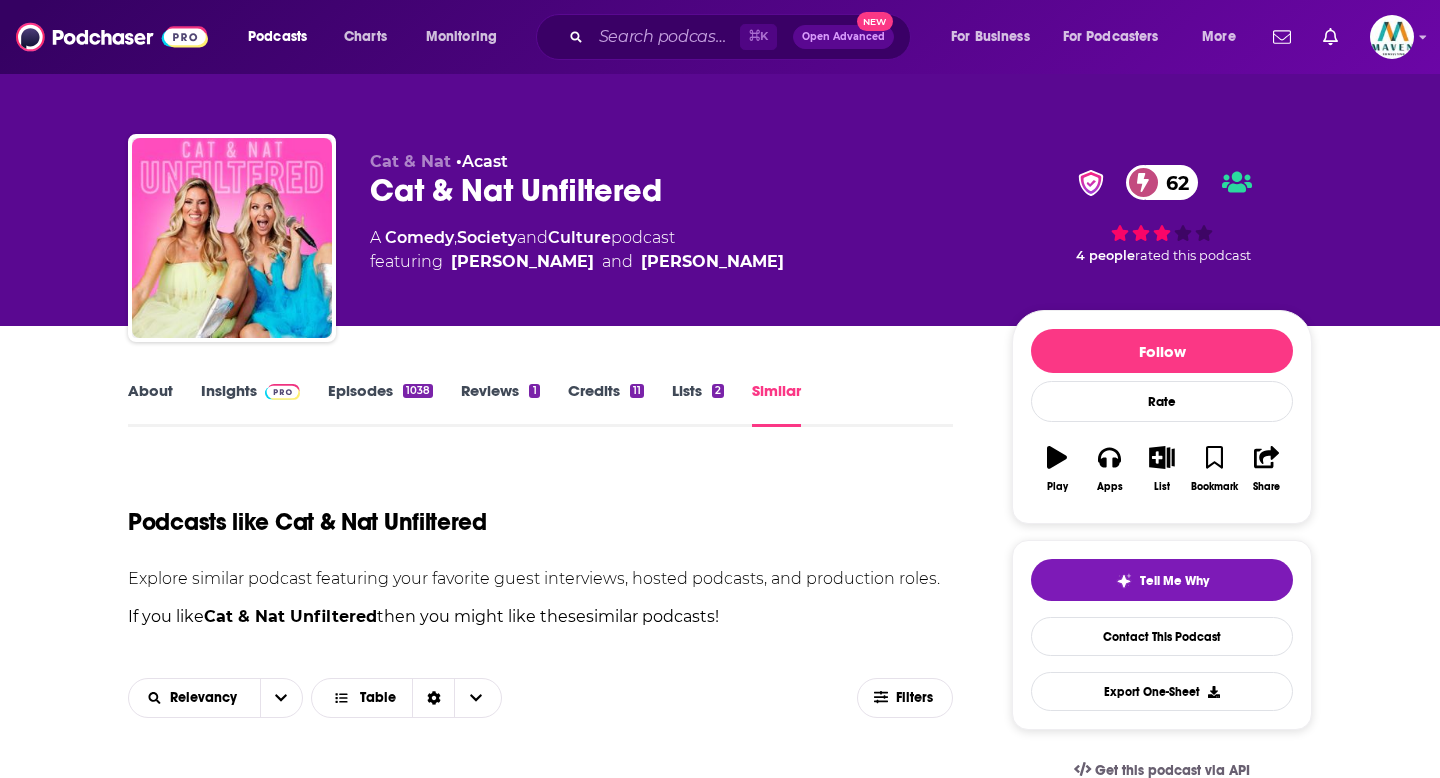 click at bounding box center [282, 392] 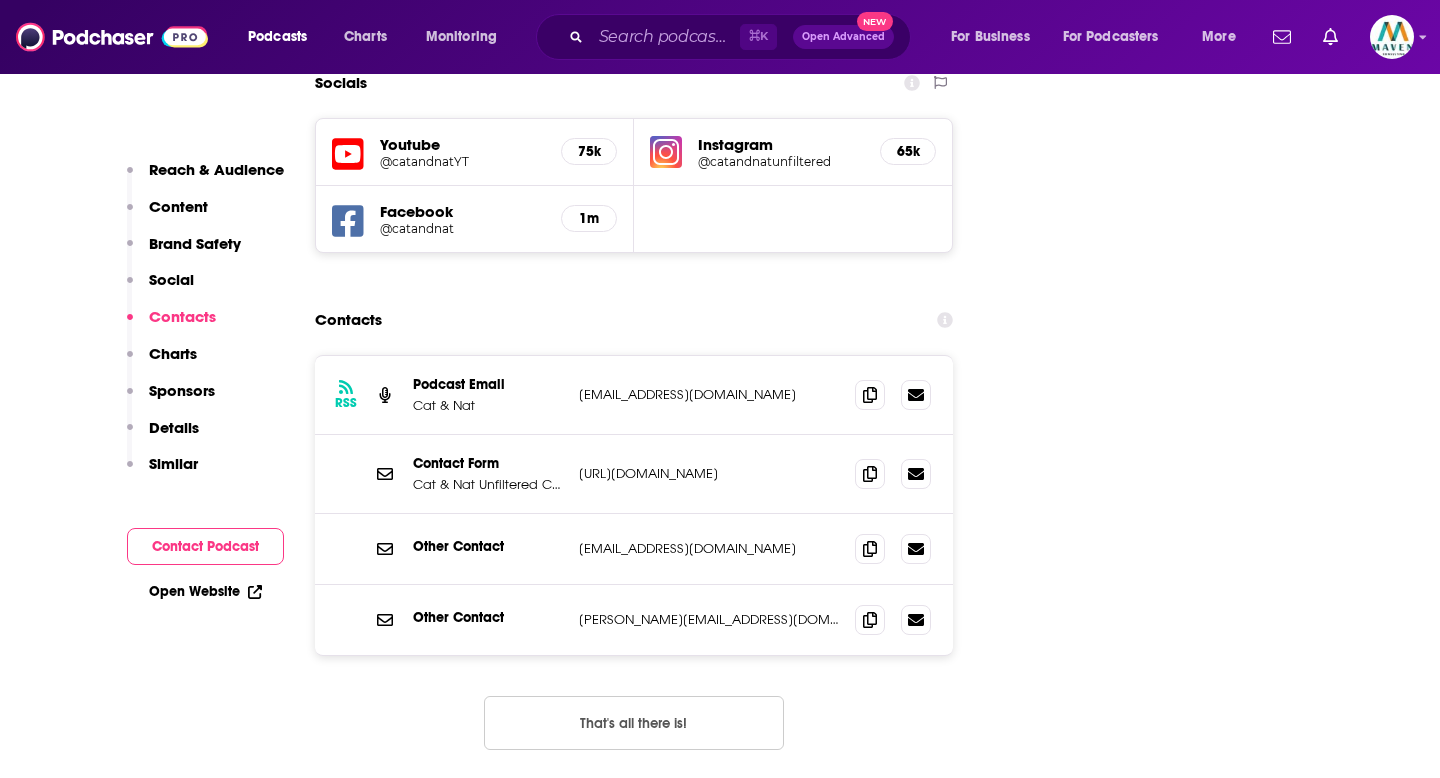scroll, scrollTop: 2453, scrollLeft: 0, axis: vertical 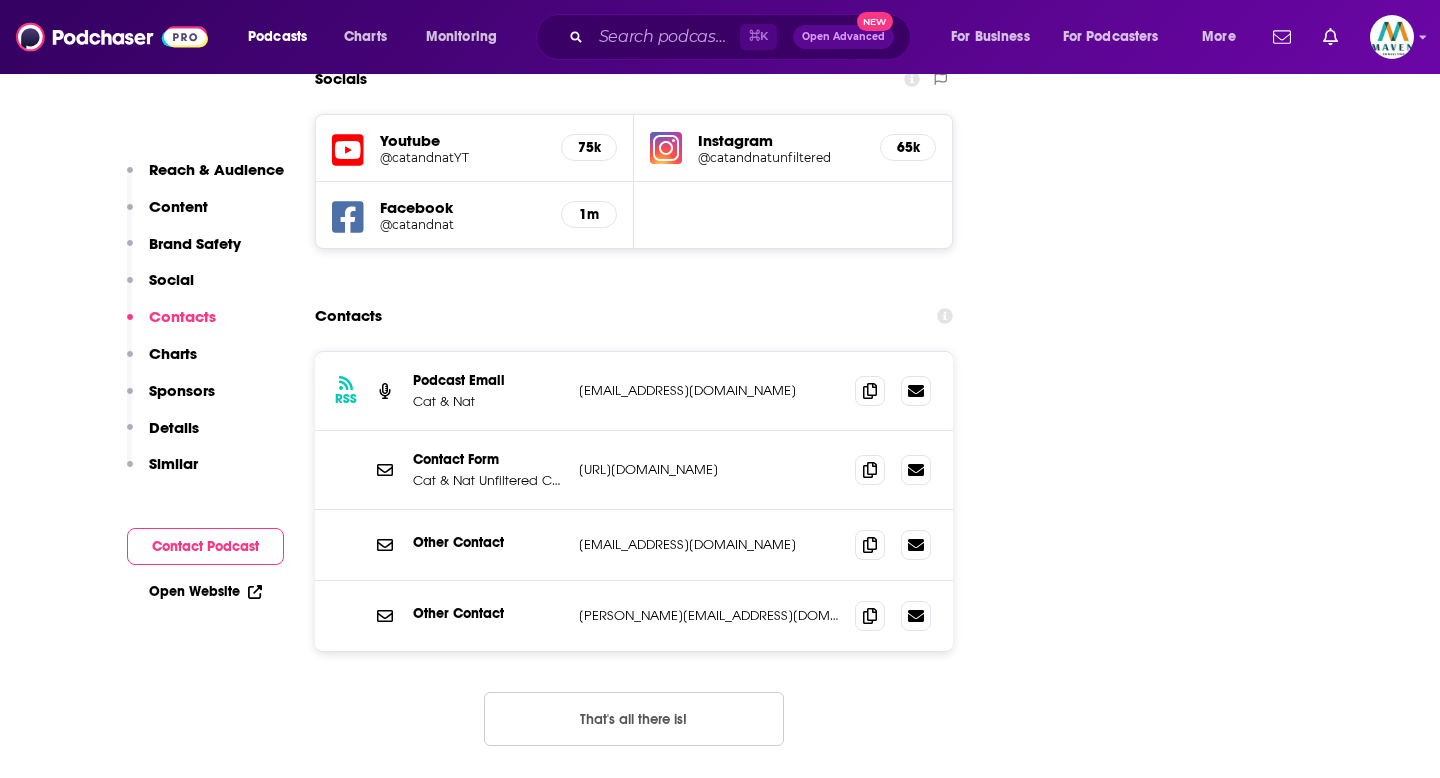 click on "[URL][DOMAIN_NAME]" at bounding box center (709, 469) 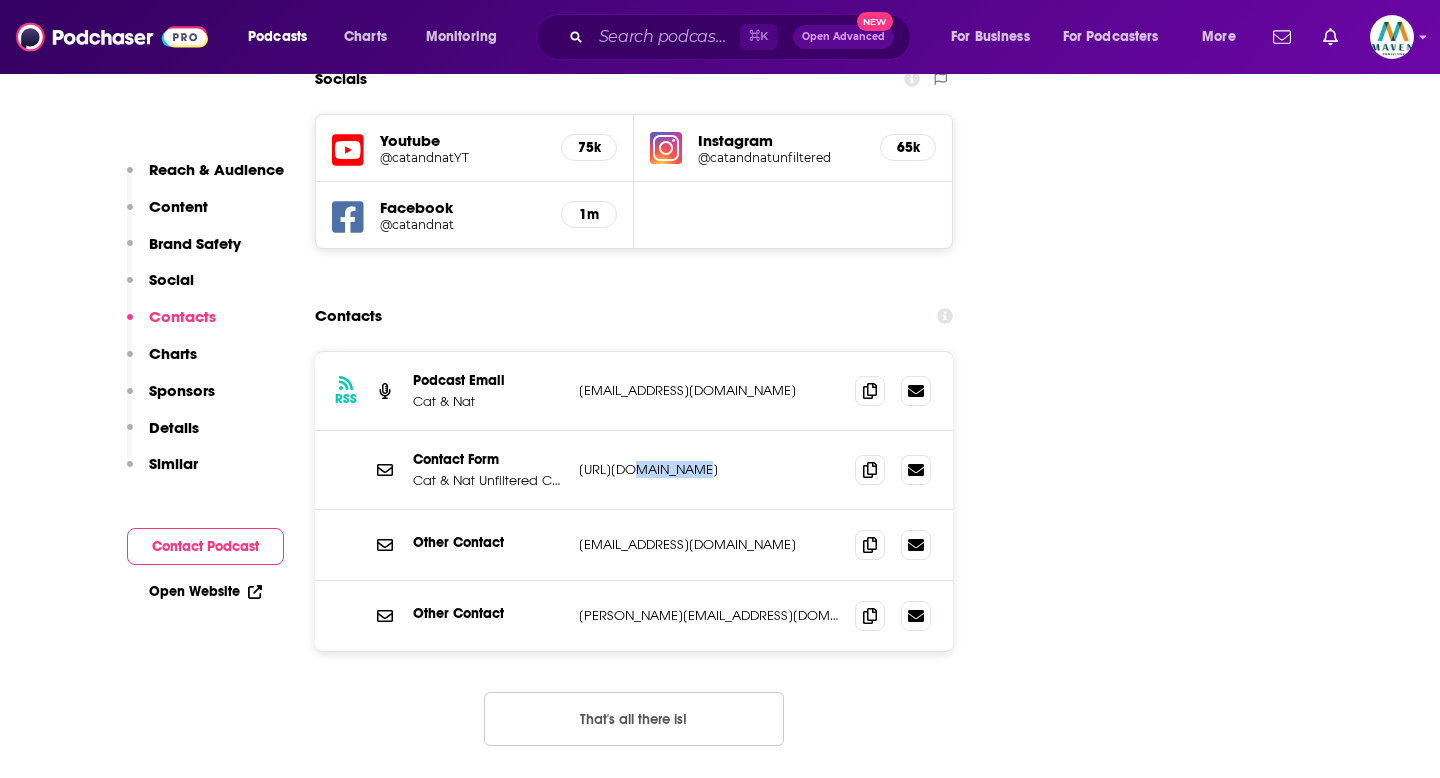 click on "[URL][DOMAIN_NAME]" at bounding box center (709, 469) 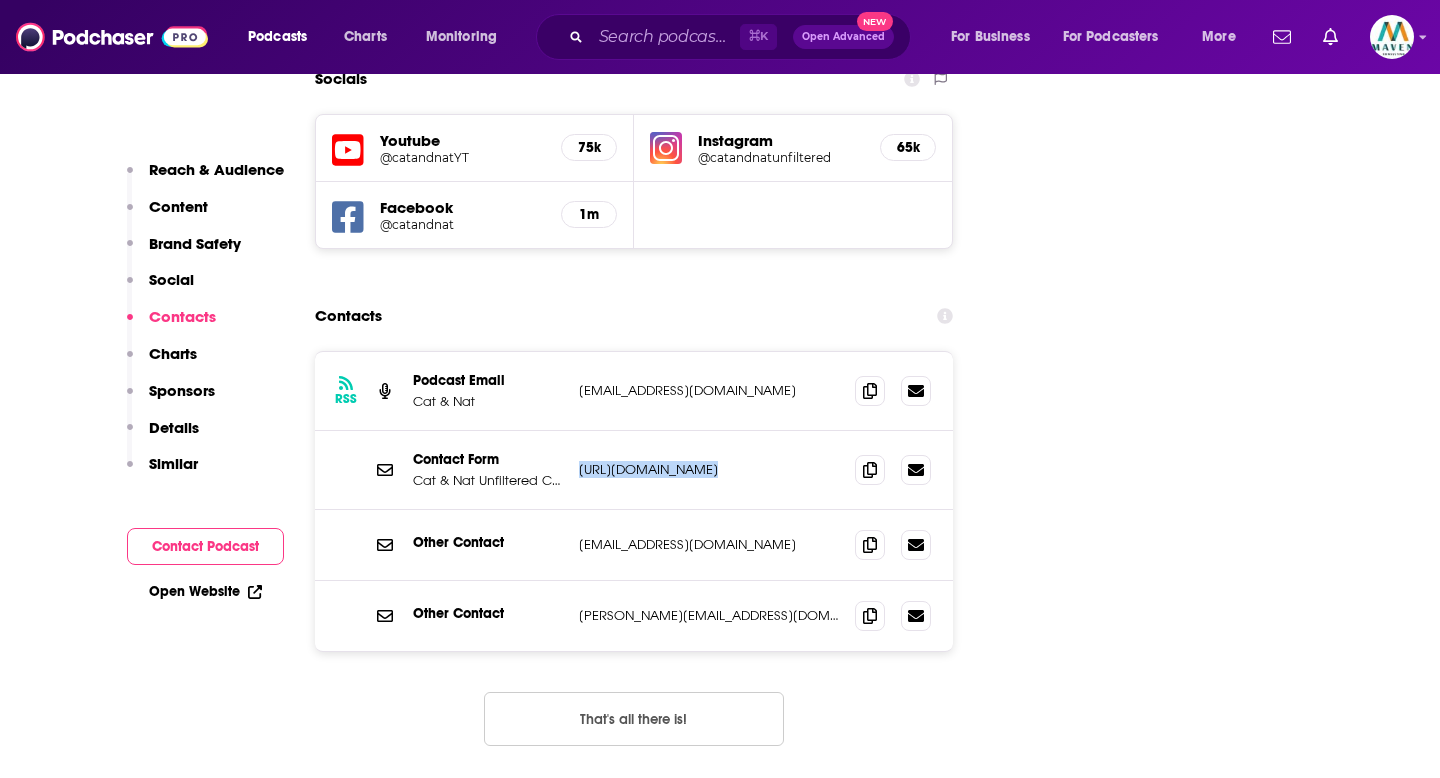 click on "[URL][DOMAIN_NAME]" at bounding box center [709, 469] 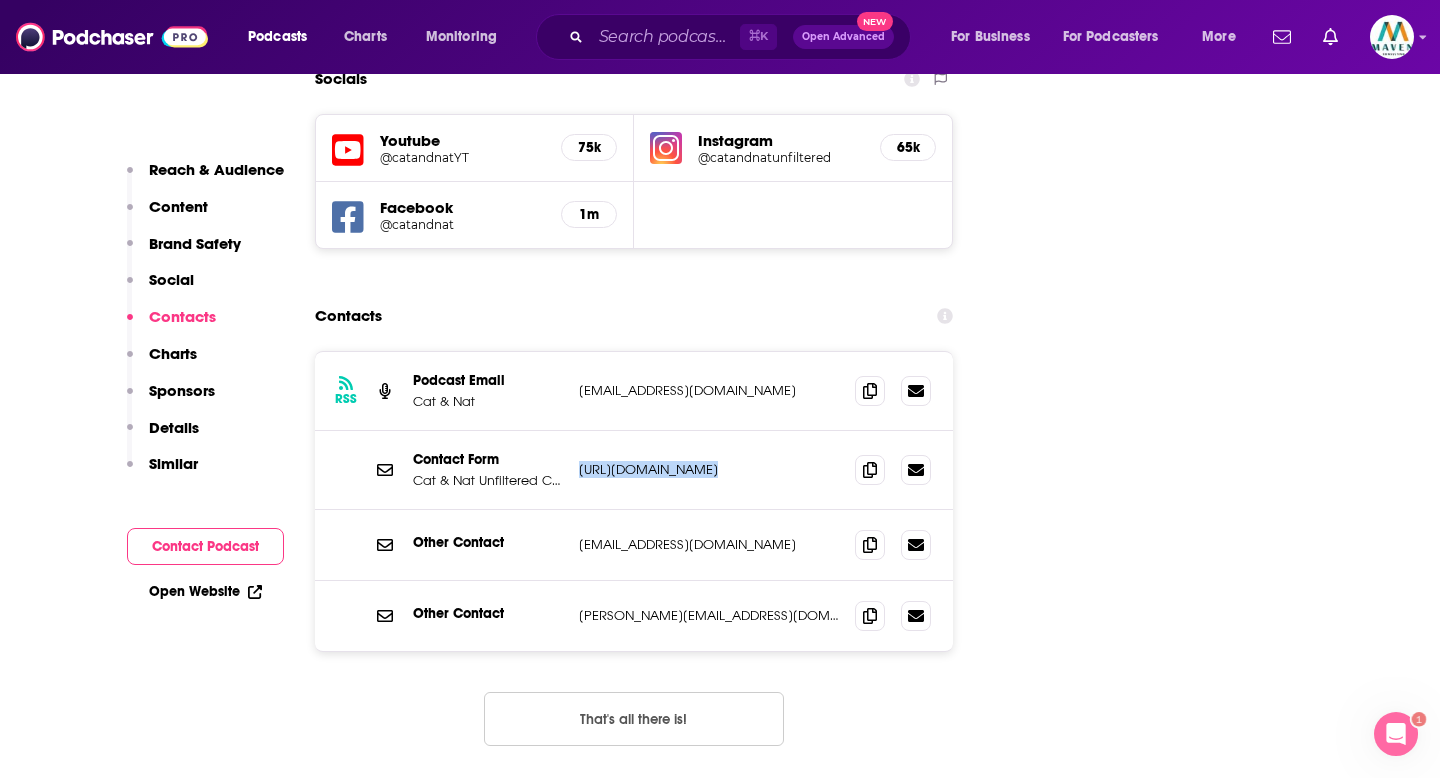 scroll, scrollTop: 0, scrollLeft: 0, axis: both 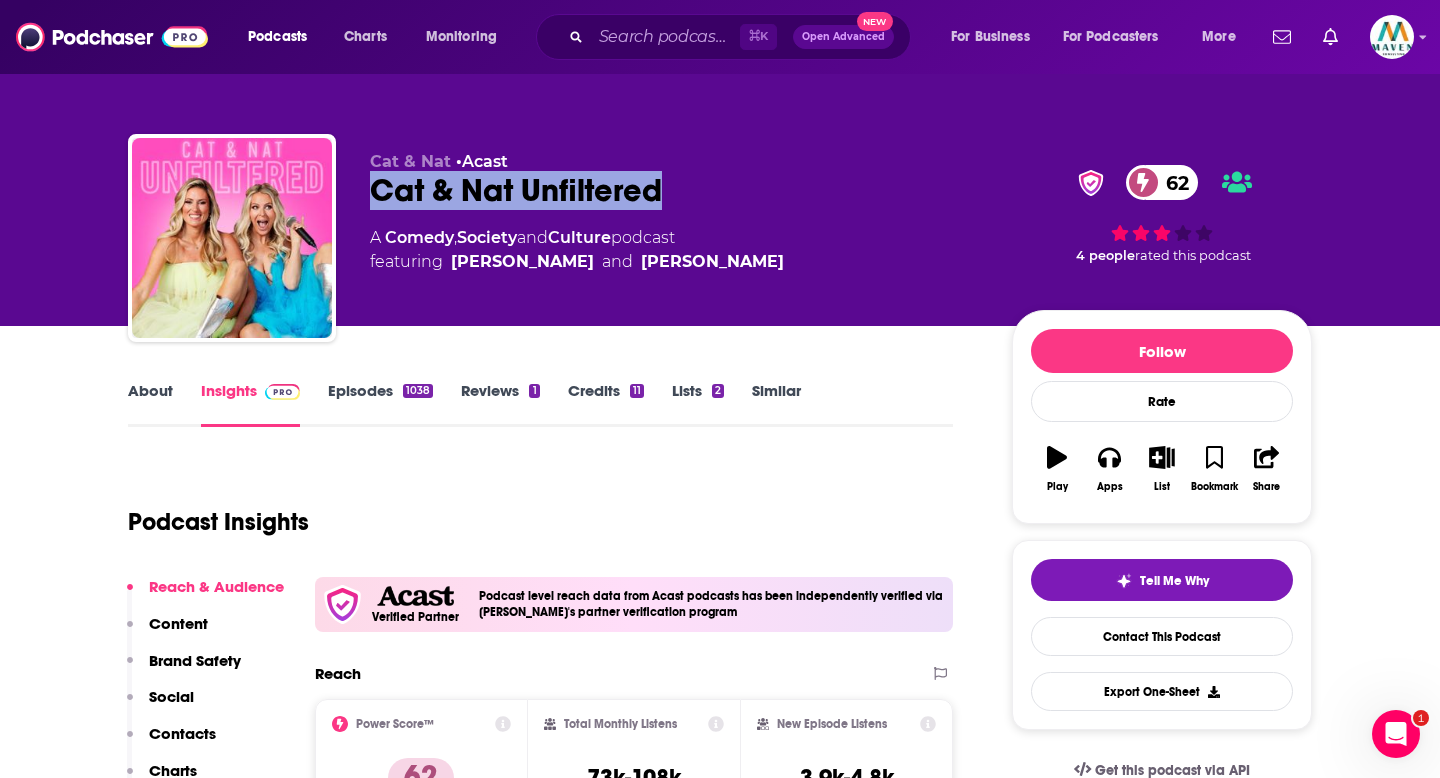 drag, startPoint x: 686, startPoint y: 199, endPoint x: 371, endPoint y: 196, distance: 315.01428 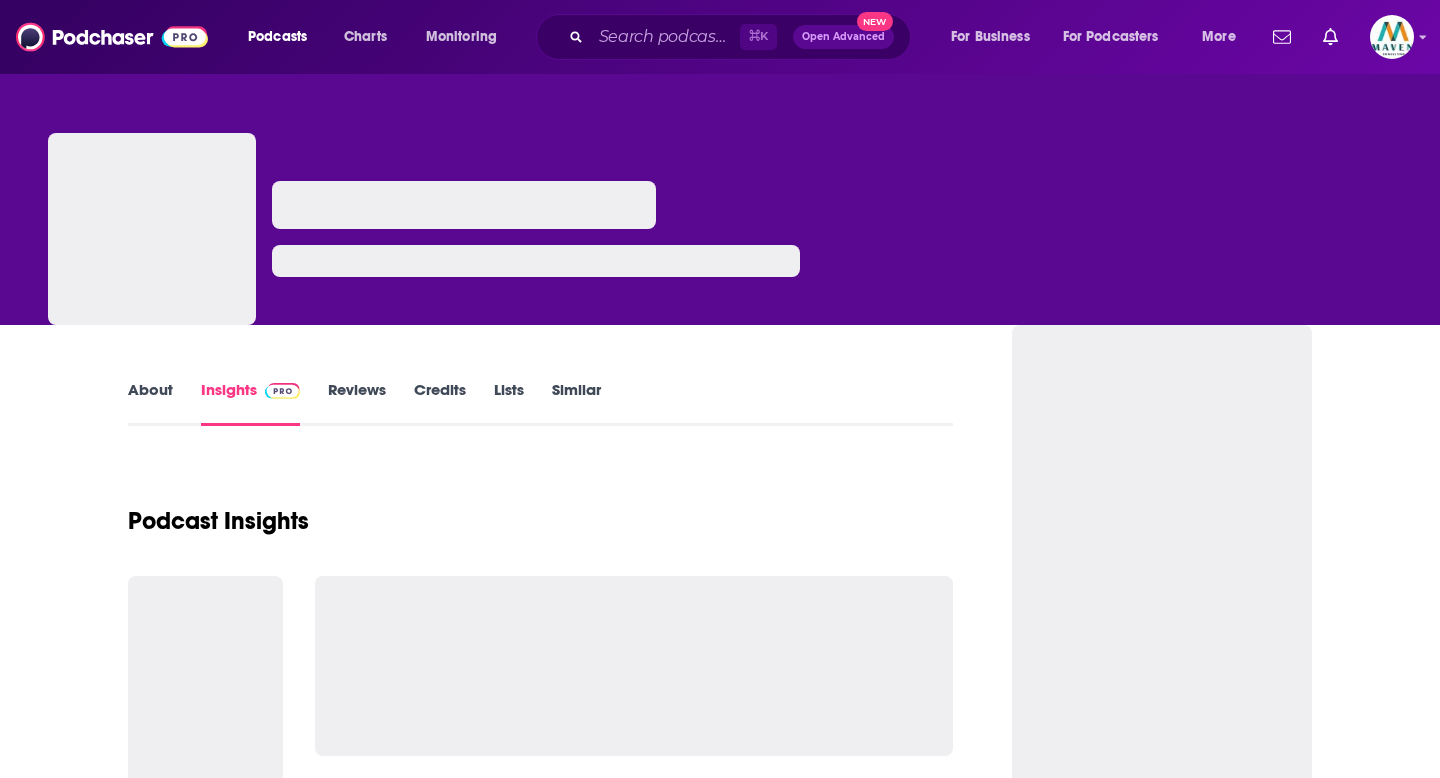 scroll, scrollTop: 0, scrollLeft: 0, axis: both 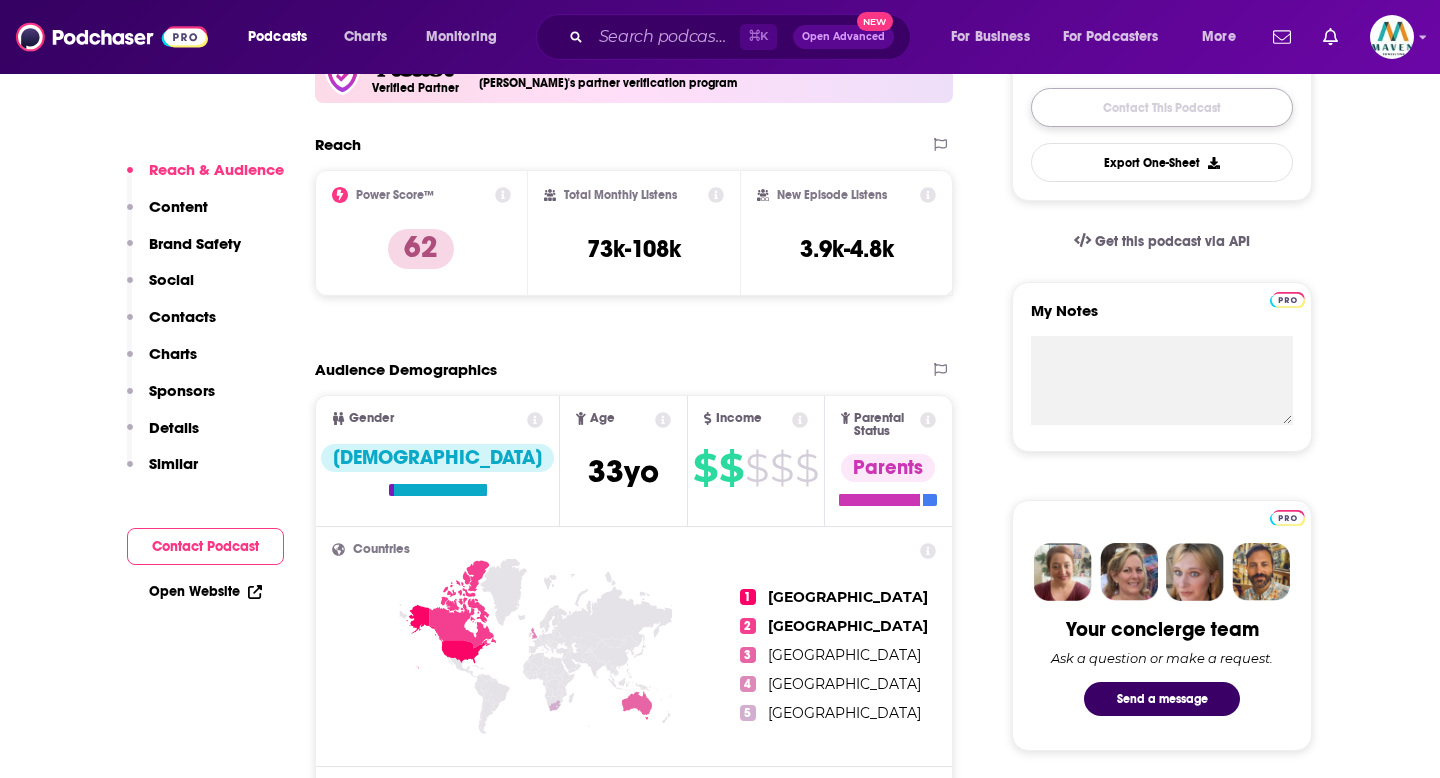 click on "Contact This Podcast" at bounding box center [1162, 107] 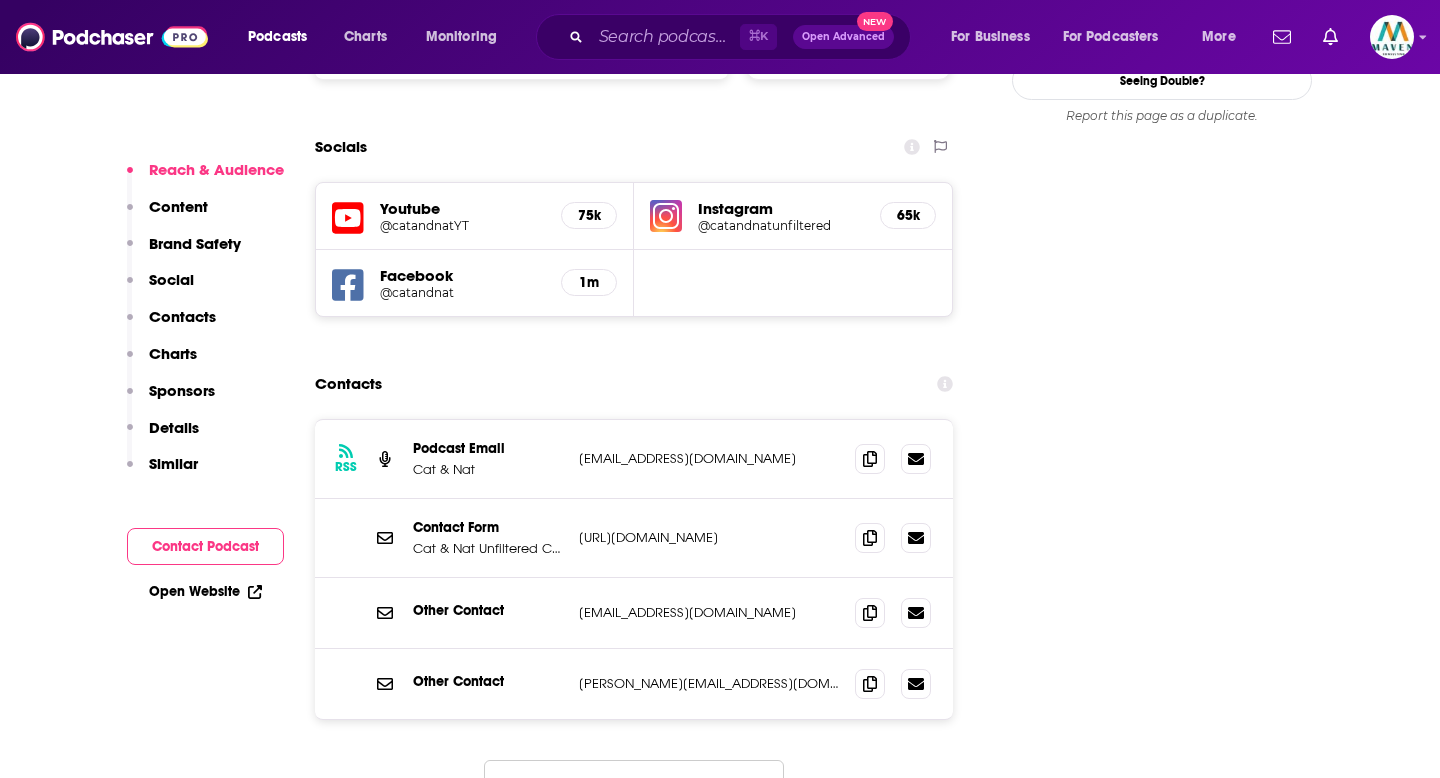 scroll, scrollTop: 2381, scrollLeft: 0, axis: vertical 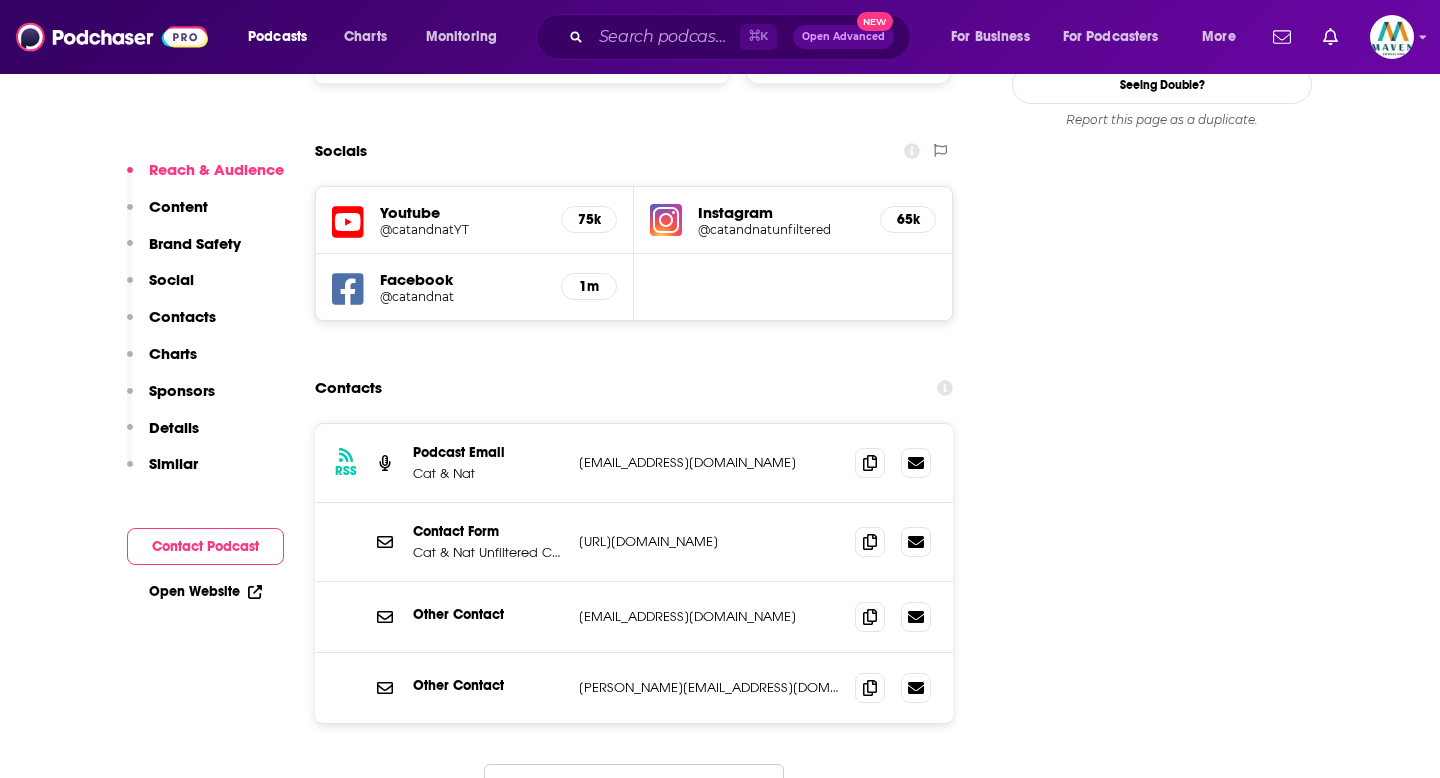 click on "About Insights Episodes 1038 Reviews 1 Credits 11 Lists 2 Similar Podcast Insights Reach & Audience Content Brand Safety Social Contacts Charts Sponsors Details Similar Contact Podcast Open Website  Verified Partner
Podcast level reach data from Acast podcasts has been independently verified via Podchaser's partner verification program
Reach Power Score™ 62 Total Monthly Listens 73k-108k New Episode Listens 3.9k-4.8k Export One-Sheet Audience Demographics Gender [DEMOGRAPHIC_DATA] Age [DEMOGRAPHIC_DATA] yo Income $ $ $ $ $ Parental Status Parents Countries 1 [GEOGRAPHIC_DATA] 2 [GEOGRAPHIC_DATA] 3 [GEOGRAPHIC_DATA] 4 [GEOGRAPHIC_DATA] 5 [GEOGRAPHIC_DATA] Top Cities [GEOGRAPHIC_DATA] , [GEOGRAPHIC_DATA], [GEOGRAPHIC_DATA] , [US_STATE], [GEOGRAPHIC_DATA] , [GEOGRAPHIC_DATA], [GEOGRAPHIC_DATA] , [GEOGRAPHIC_DATA] , [GEOGRAPHIC_DATA], [GEOGRAPHIC_DATA] Interests Friends, Family & Relationships , Toys, Children & Baby , Wedding , Restaurants, Food & Grocery , Shopping & Retail , Clothes, Shoes, Handbags & Accessories Jobs Pastors/Ministers , Bloggers , Photographers , Authors/Writers , Social Media Specialists , Directors Ethnicities [DEMOGRAPHIC_DATA] / [DEMOGRAPHIC_DATA]" at bounding box center [554, 3893] 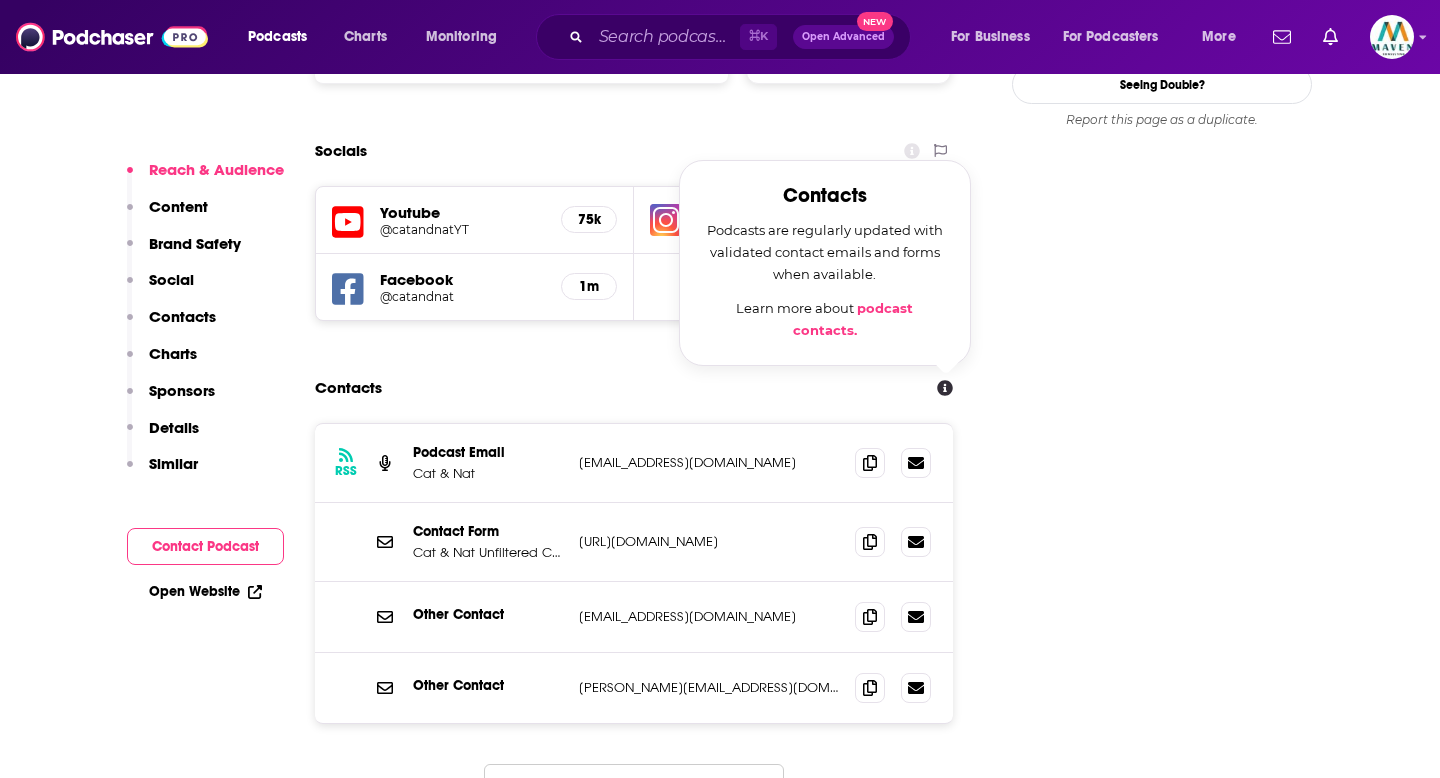 click on "Contacts Contacts Podcasts are regularly updated with validated contact emails and forms when available. Learn more about podcast contacts." at bounding box center [634, 388] 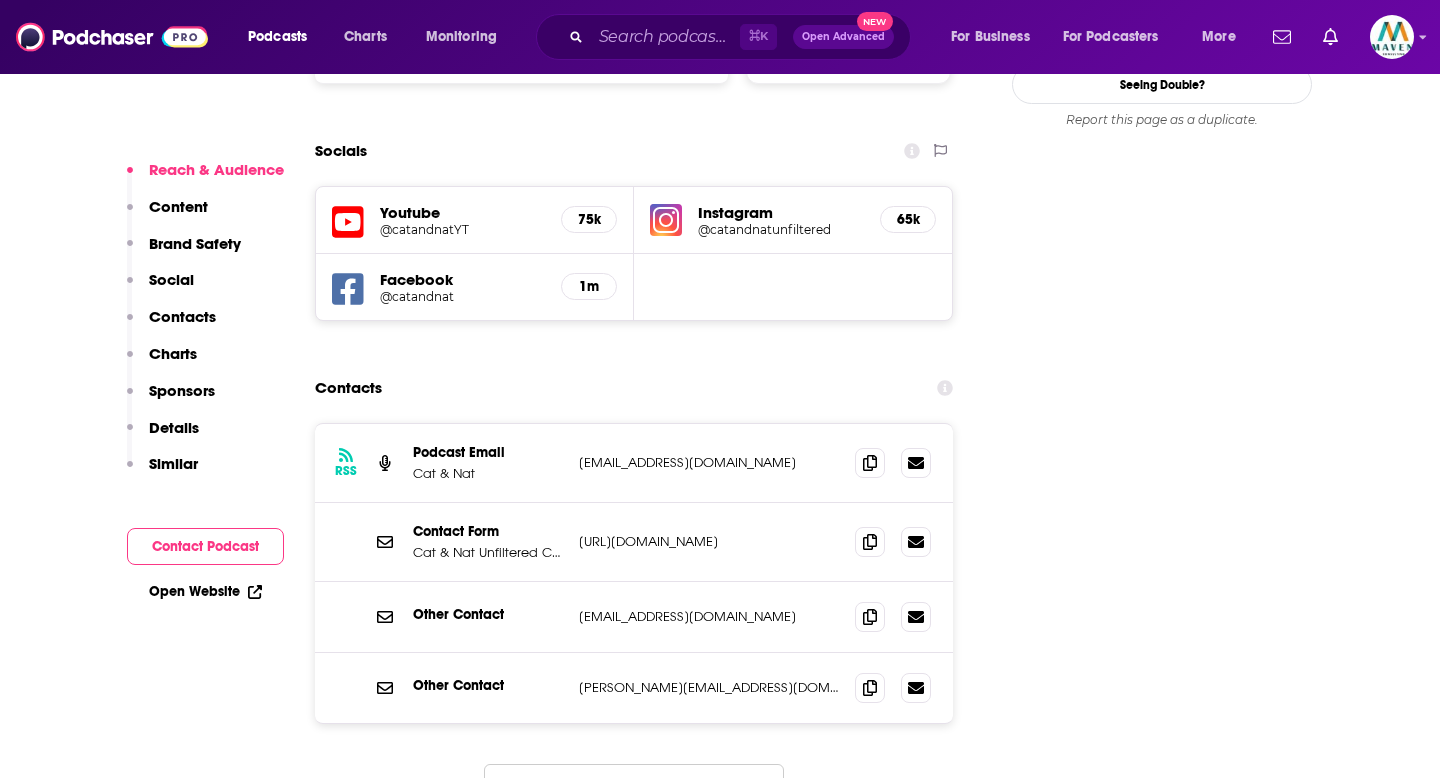 click on "[EMAIL_ADDRESS][DOMAIN_NAME]" at bounding box center [709, 616] 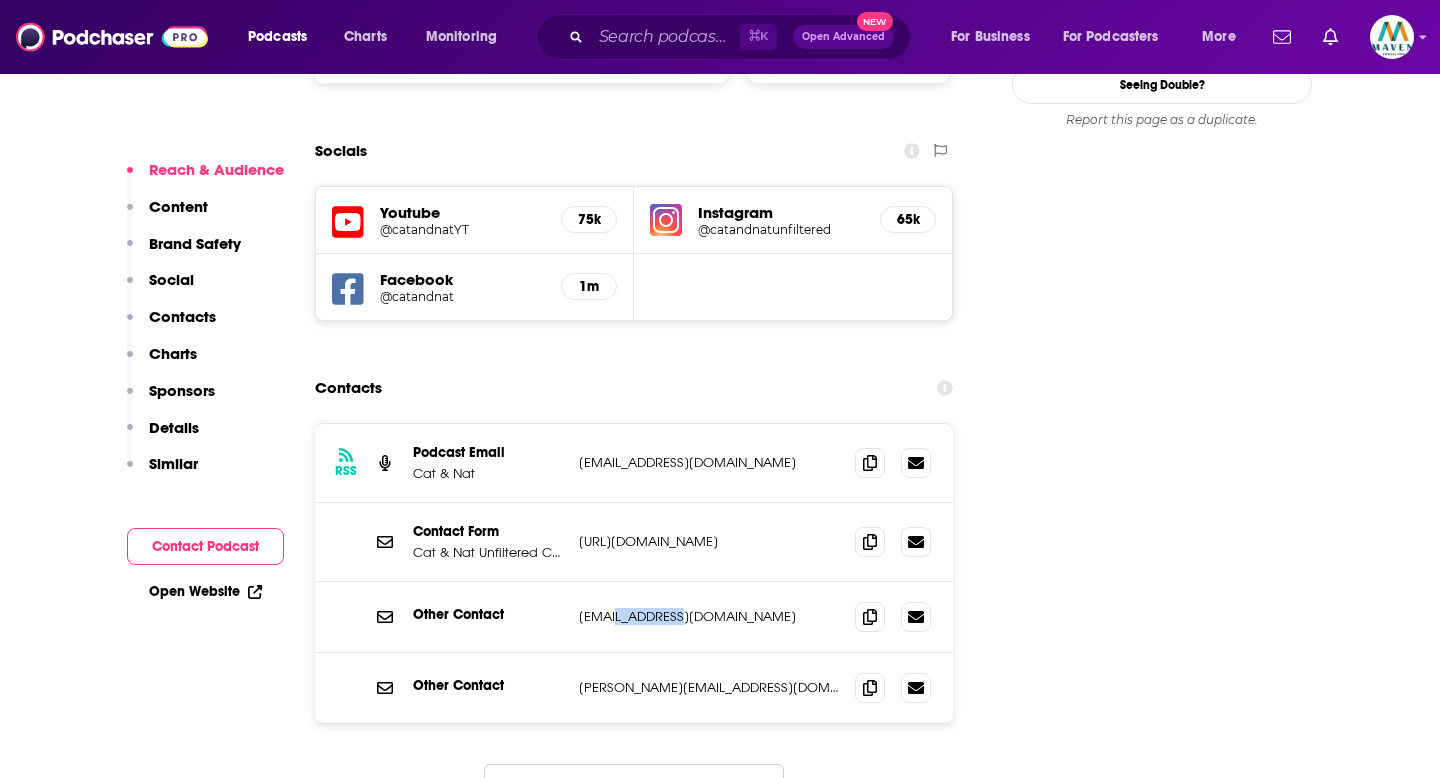 click on "[EMAIL_ADDRESS][DOMAIN_NAME]" at bounding box center [709, 616] 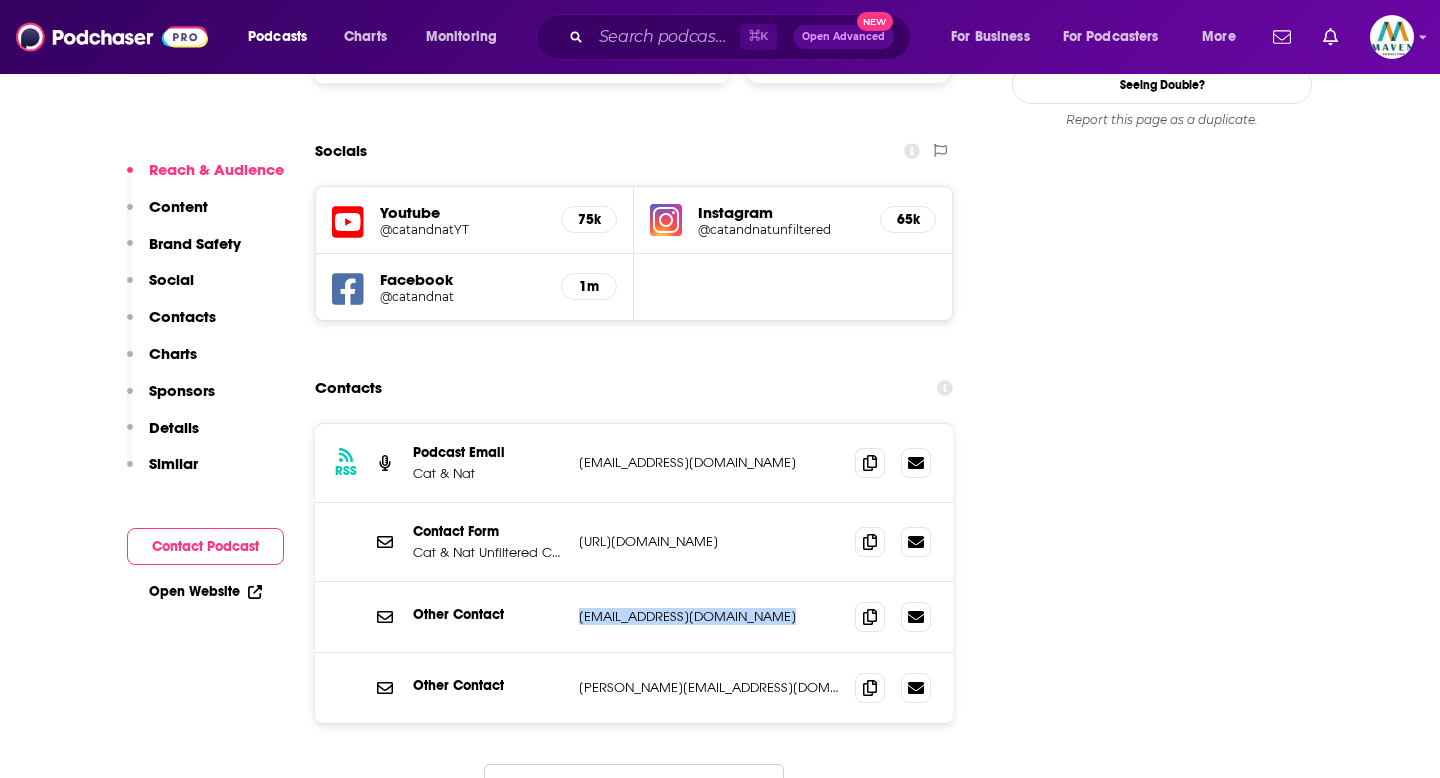 click on "[EMAIL_ADDRESS][DOMAIN_NAME]" at bounding box center (709, 616) 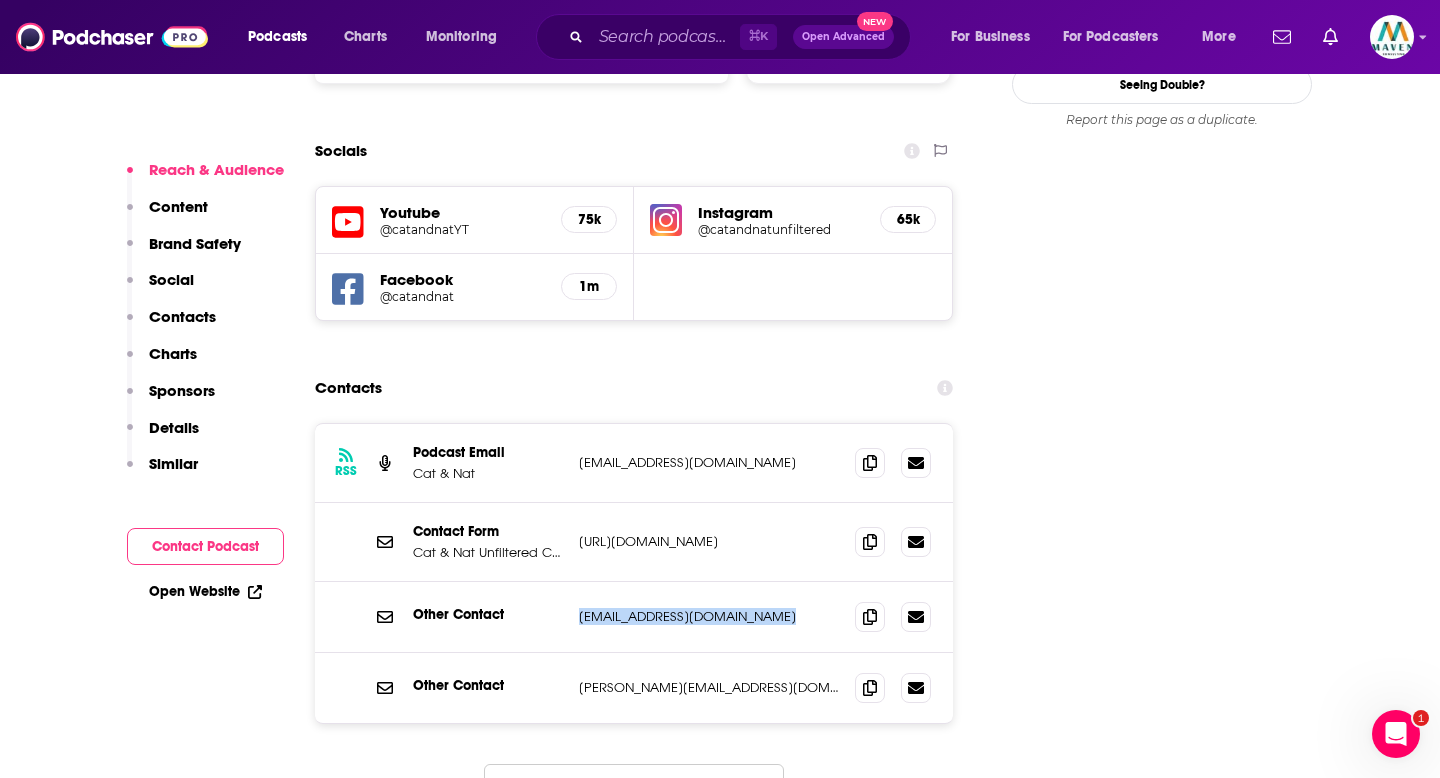 scroll, scrollTop: 0, scrollLeft: 0, axis: both 